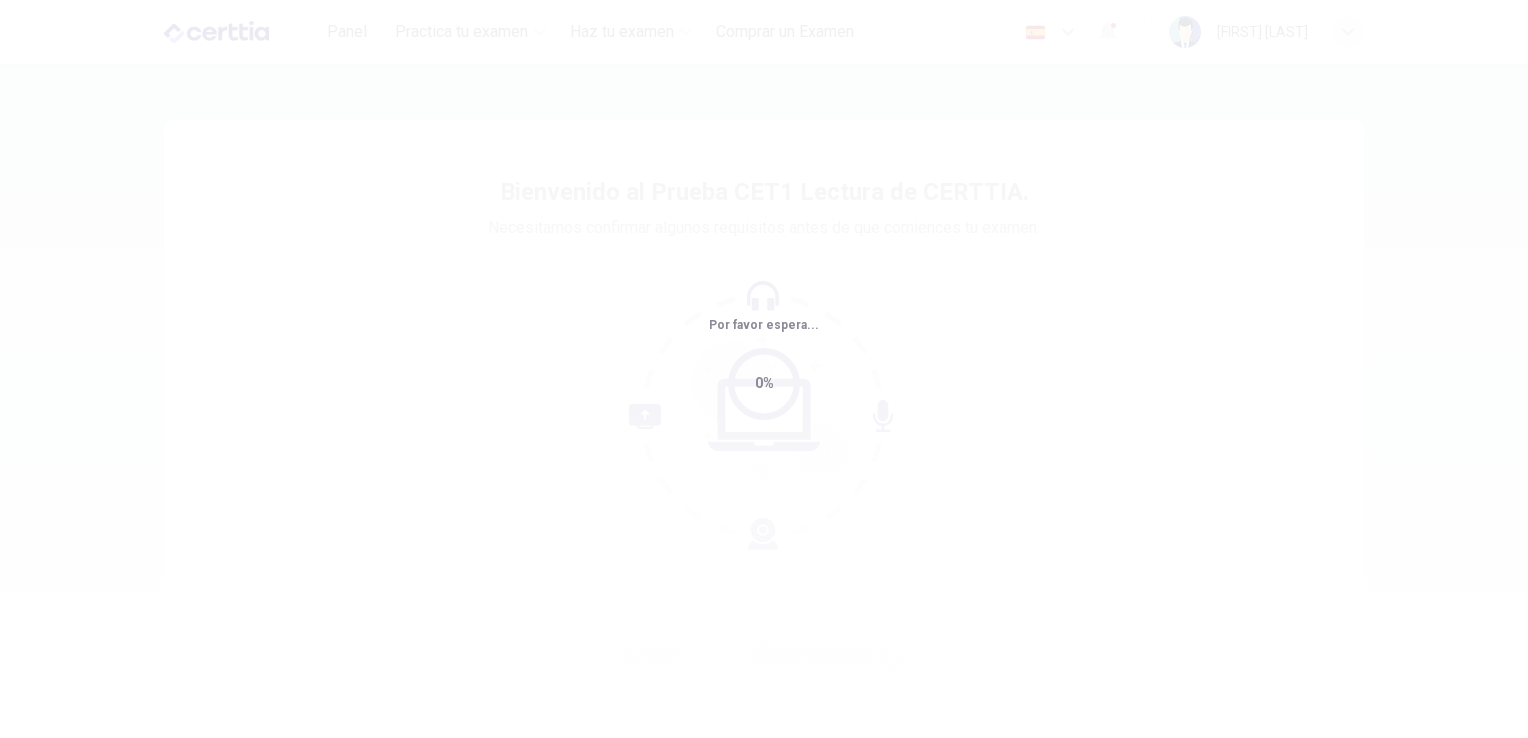 scroll, scrollTop: 0, scrollLeft: 0, axis: both 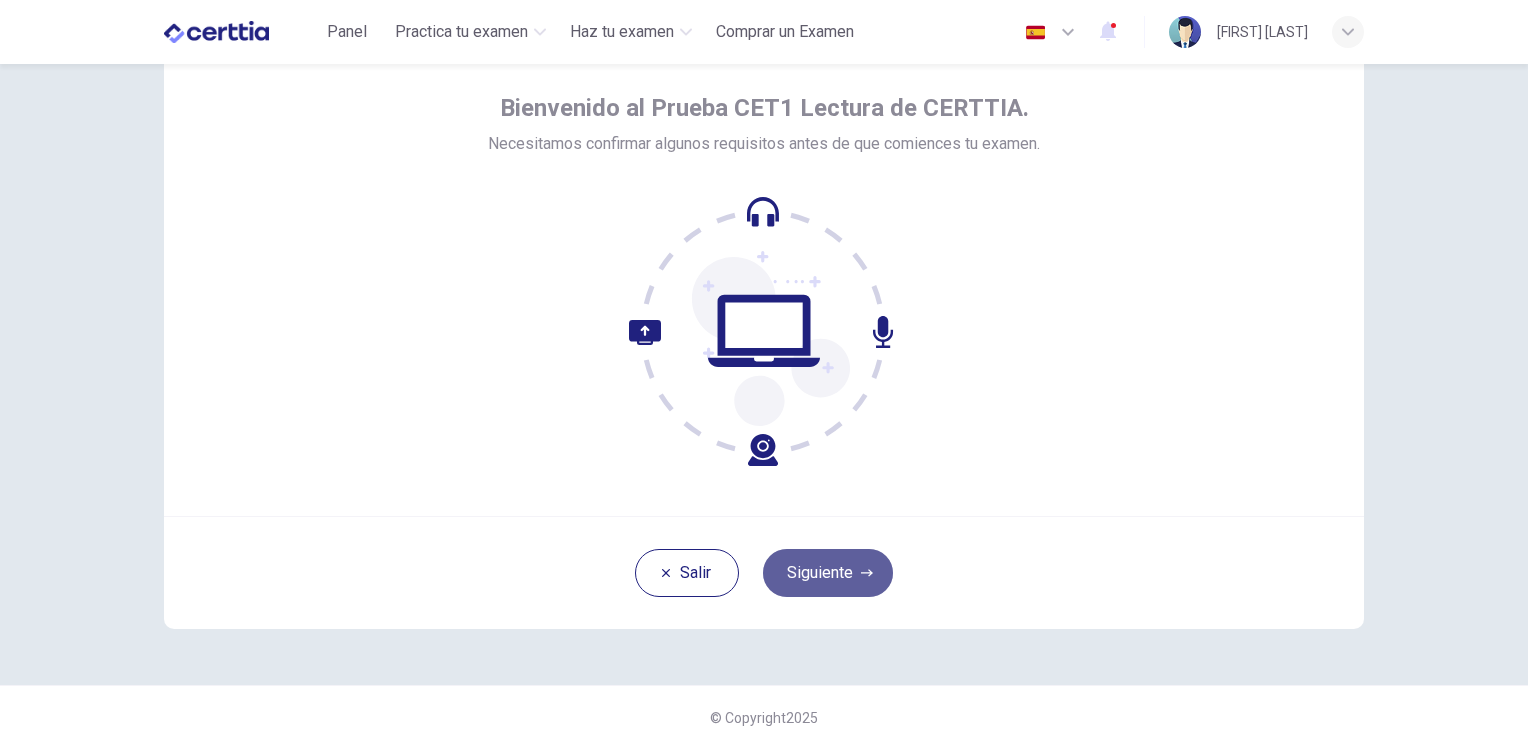 click on "Siguiente" at bounding box center (828, 573) 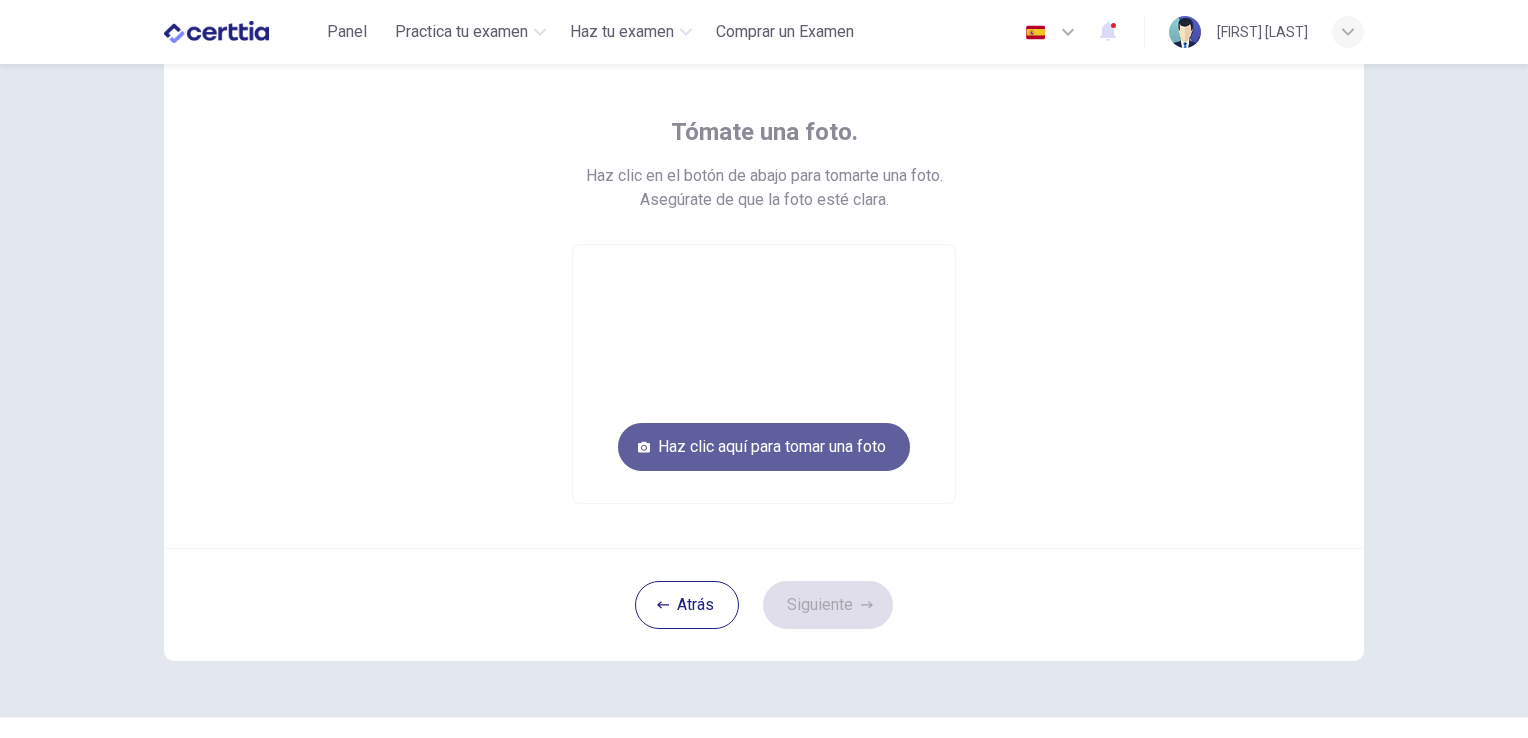 click on "Haz clic aquí para tomar una foto" at bounding box center [764, 447] 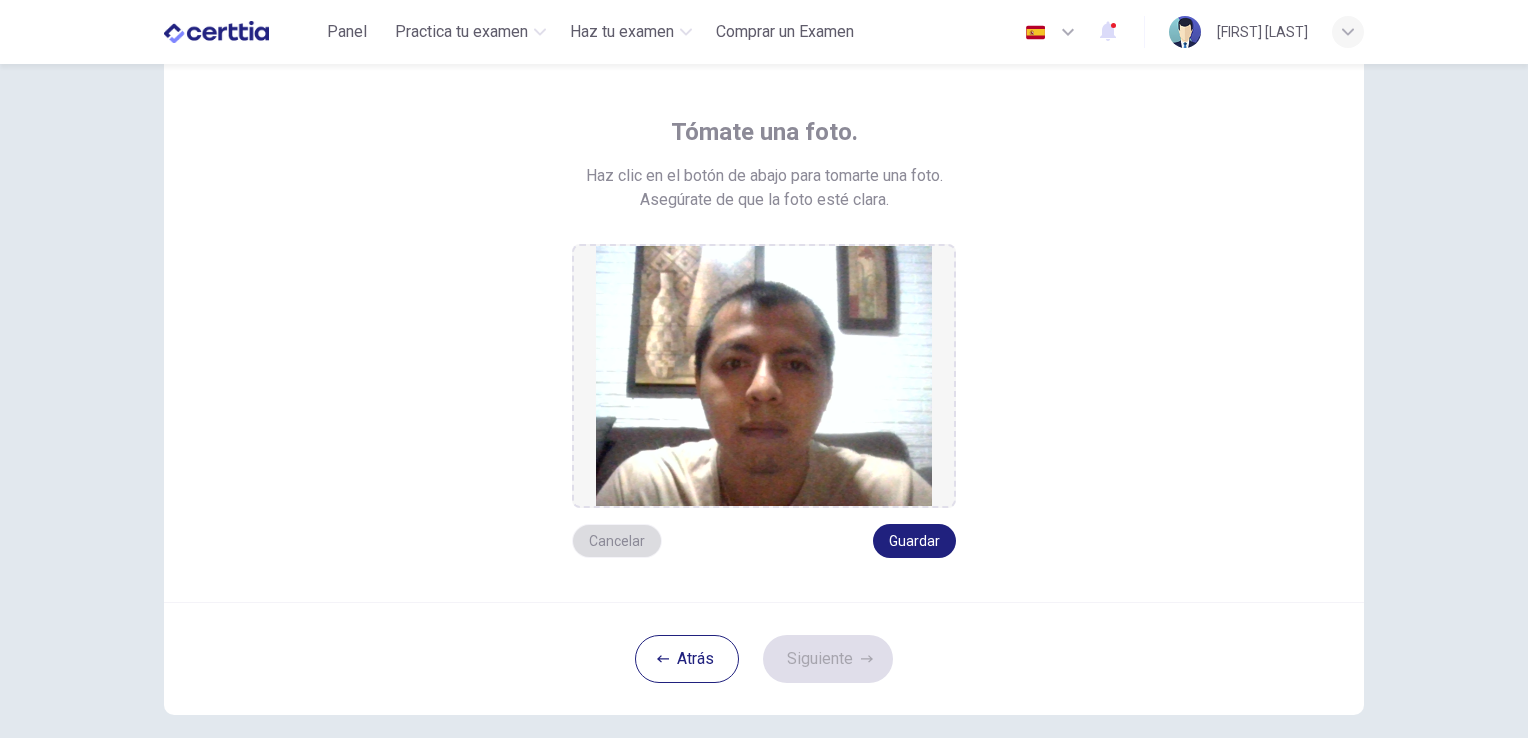 click on "Cancelar" at bounding box center (617, 541) 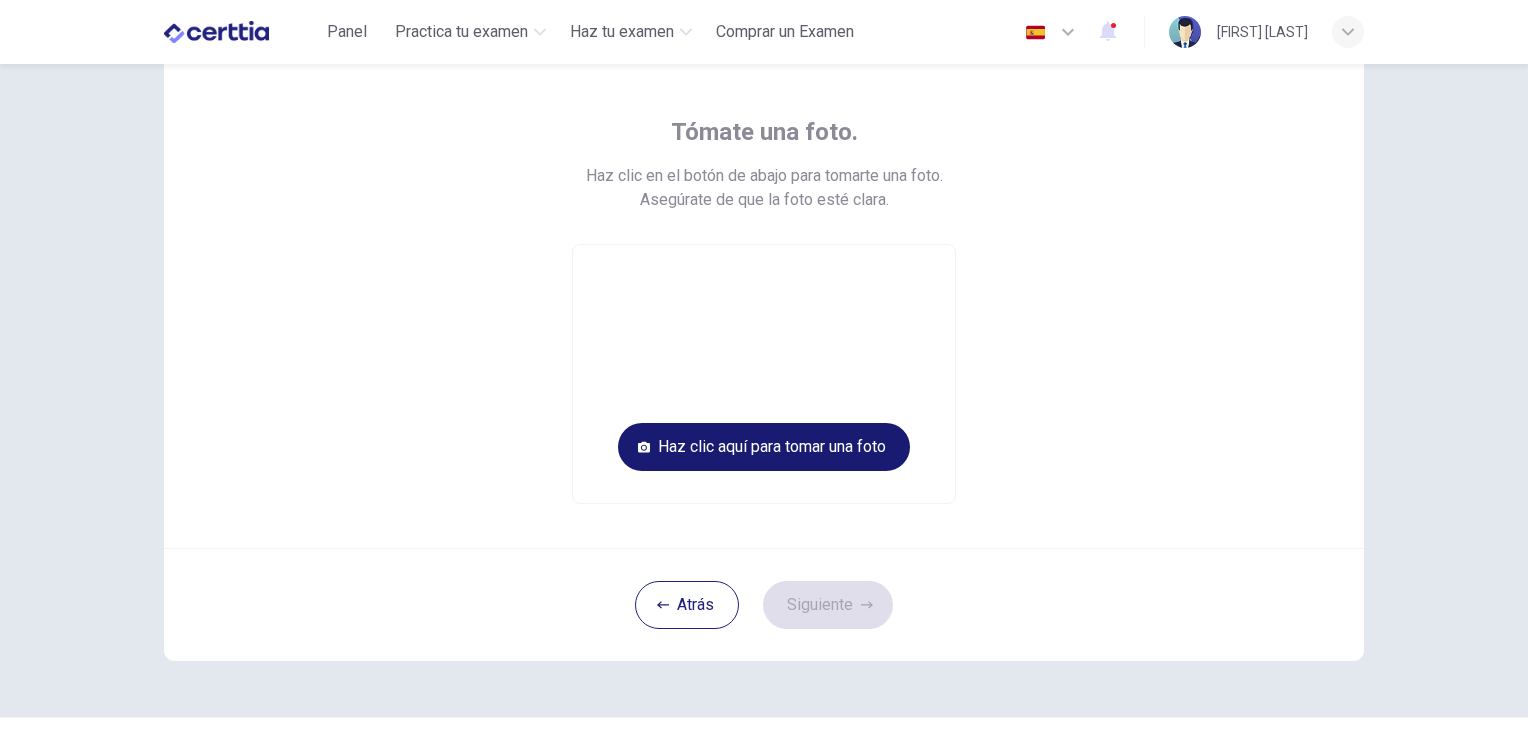 click on "Haz clic aquí para tomar una foto" at bounding box center [764, 447] 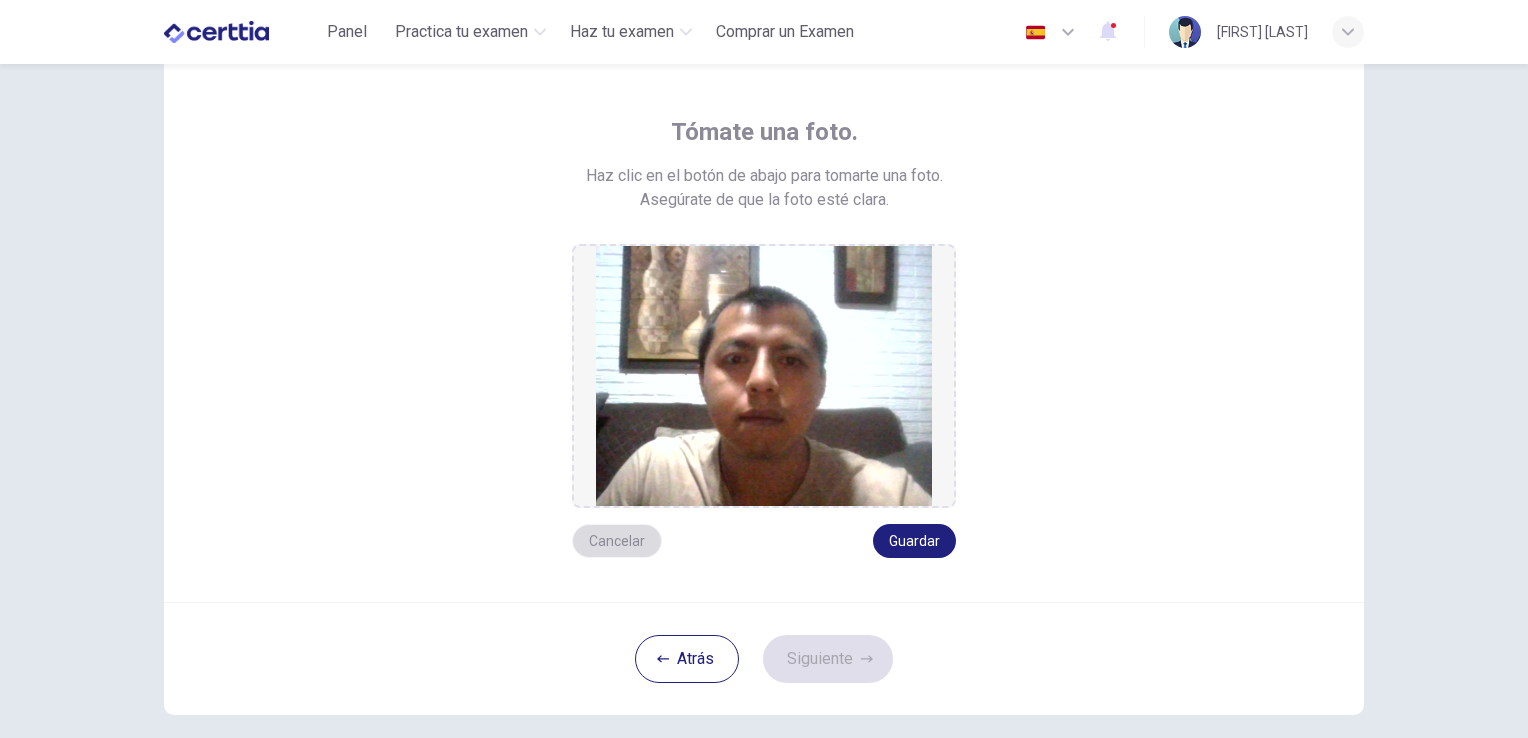 click on "Cancelar" at bounding box center [617, 541] 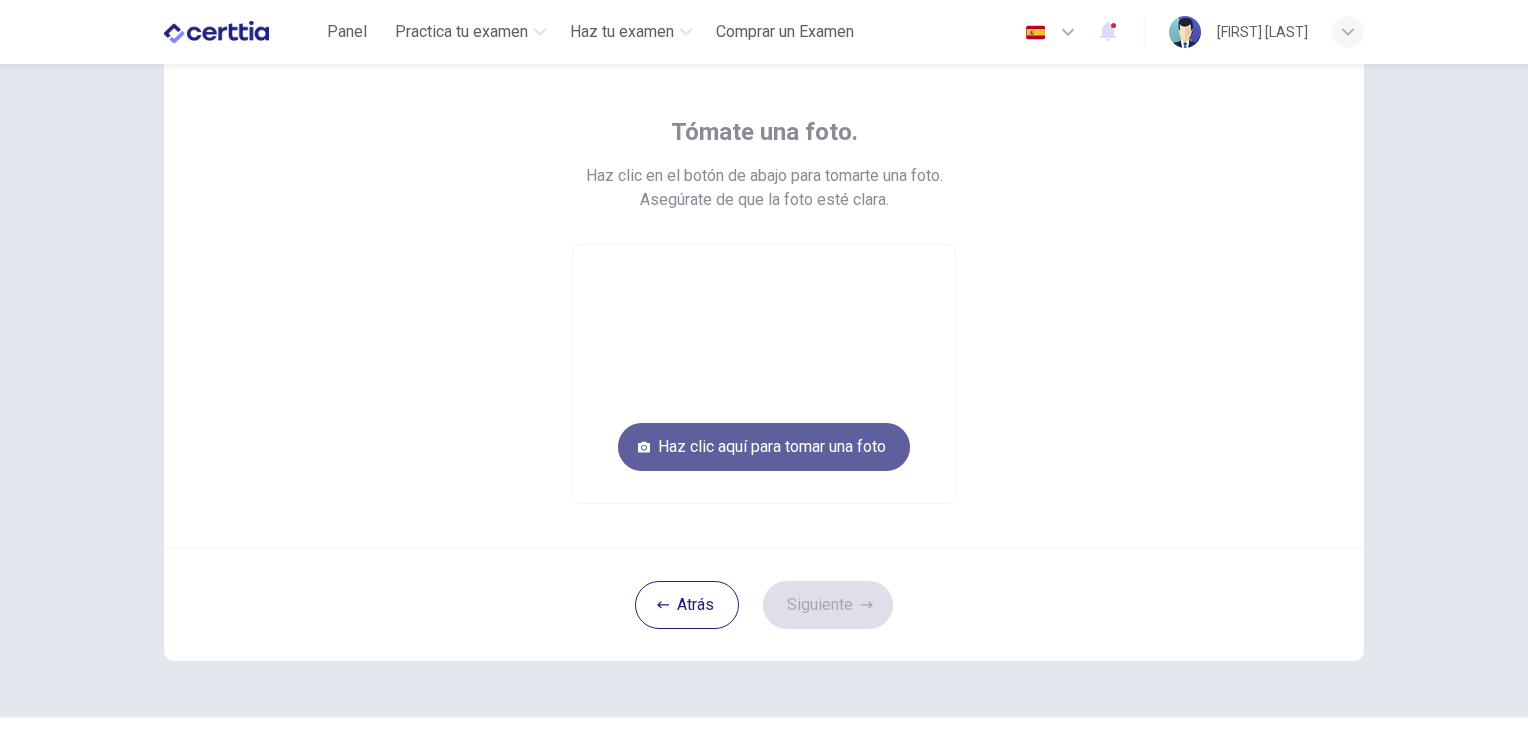 click on "Haz clic aquí para tomar una foto" at bounding box center (764, 447) 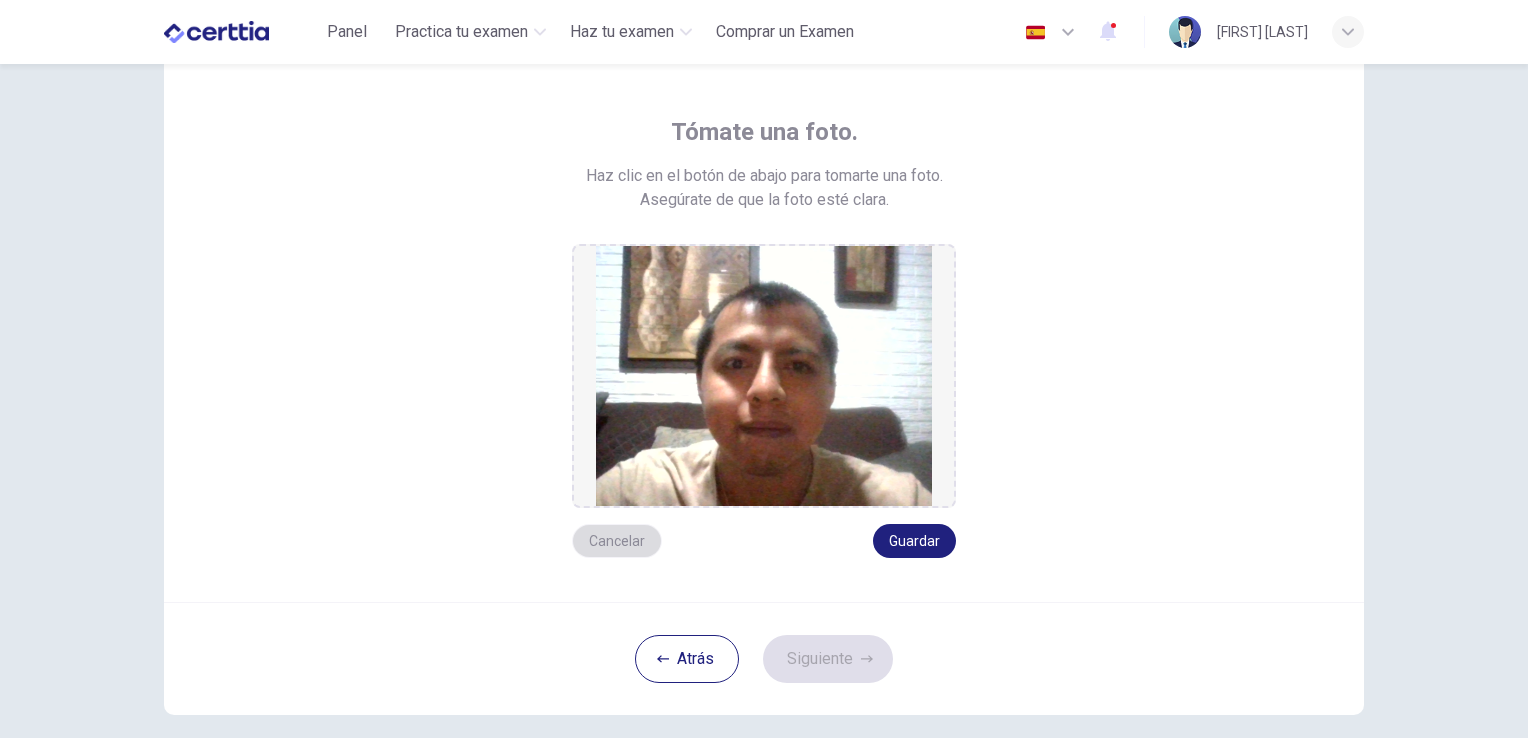 click on "Cancelar" at bounding box center [617, 541] 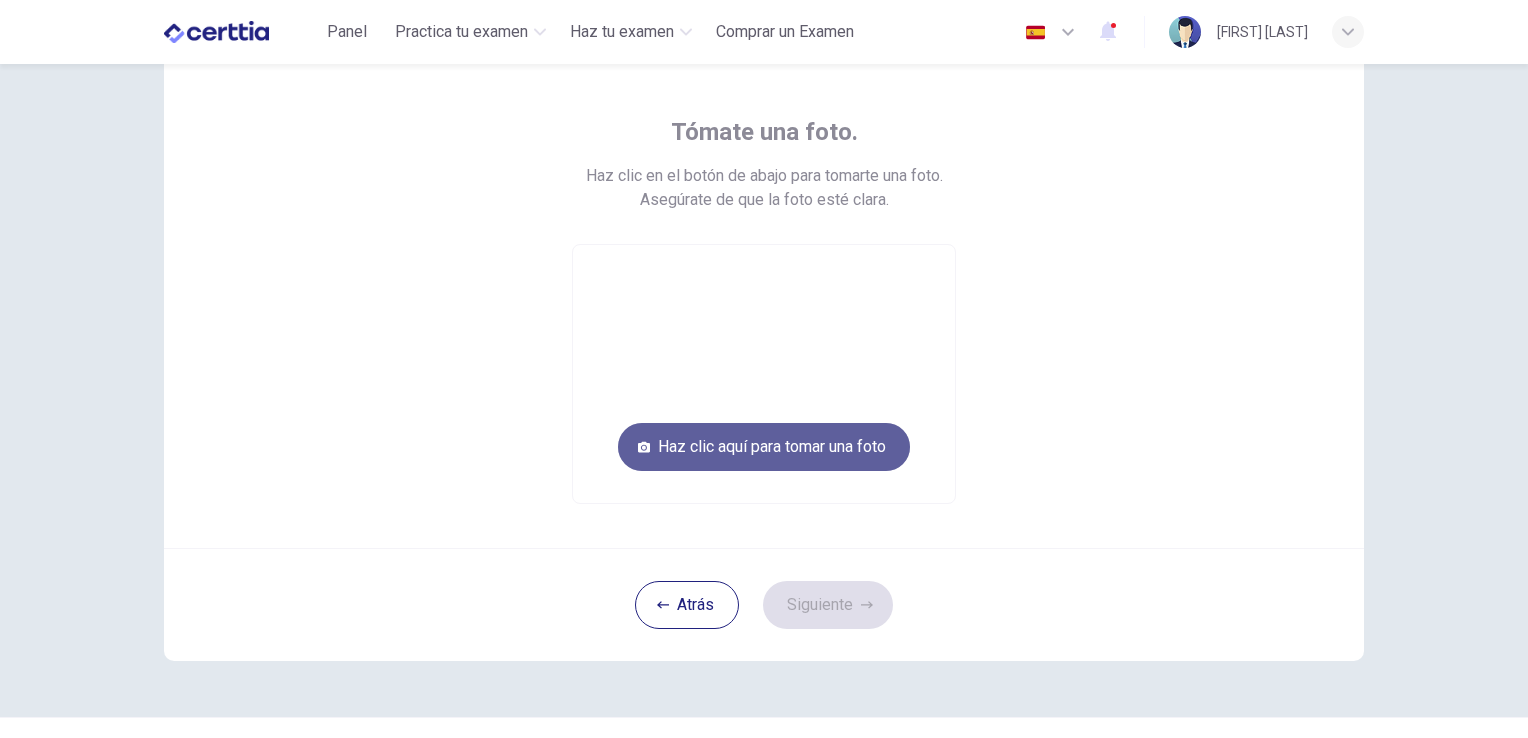 click on "Haz clic aquí para tomar una foto" at bounding box center [764, 447] 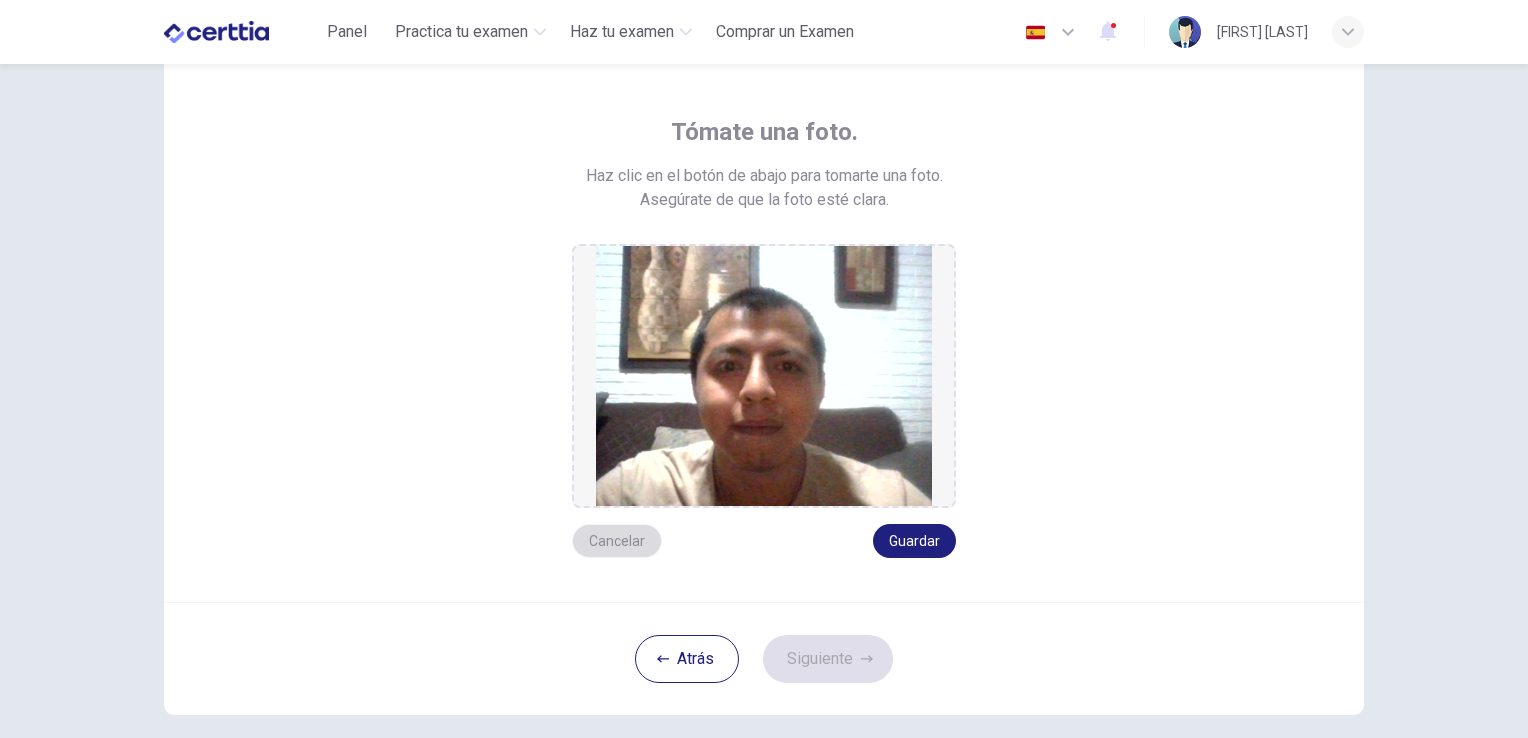 click on "Cancelar" at bounding box center (617, 541) 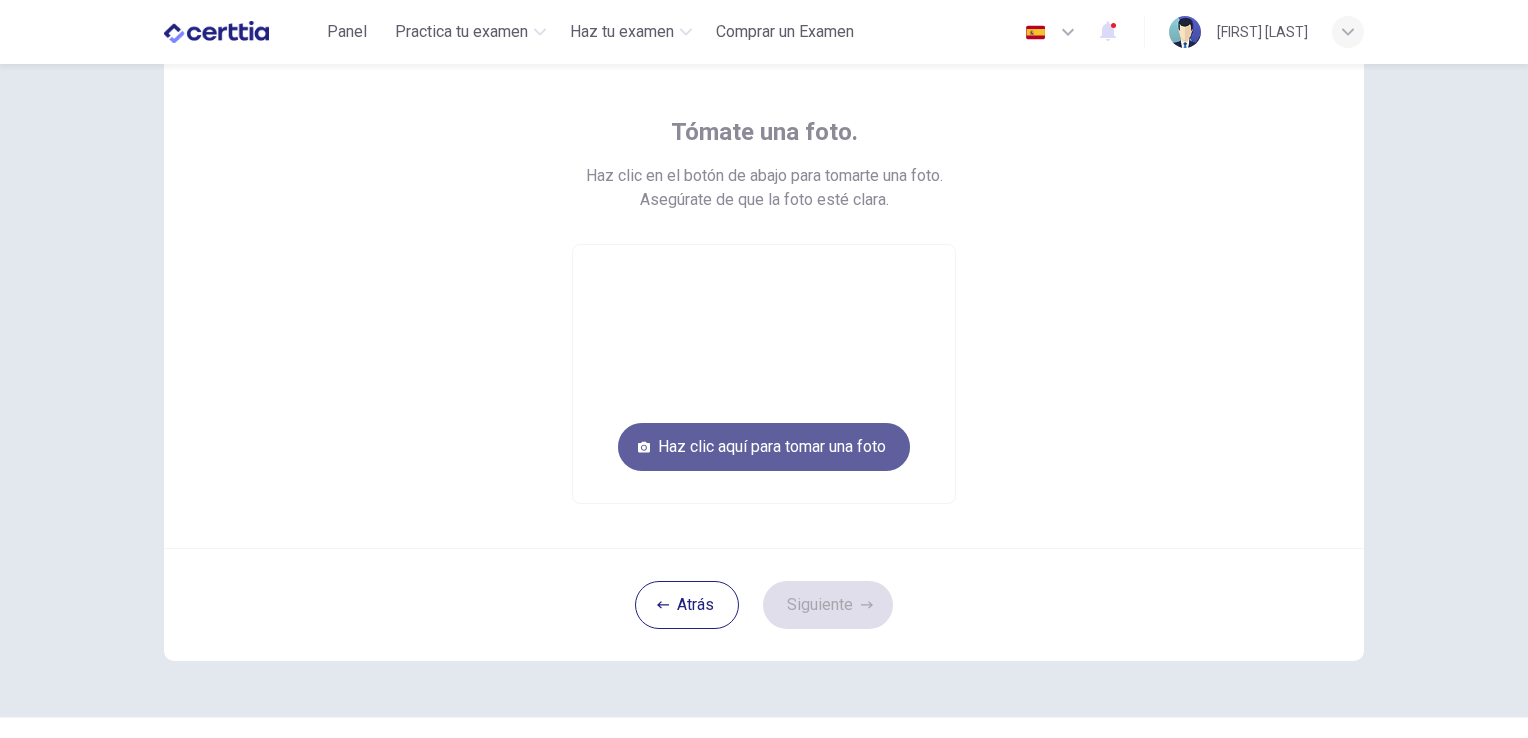 click on "Haz clic aquí para tomar una foto" at bounding box center (764, 447) 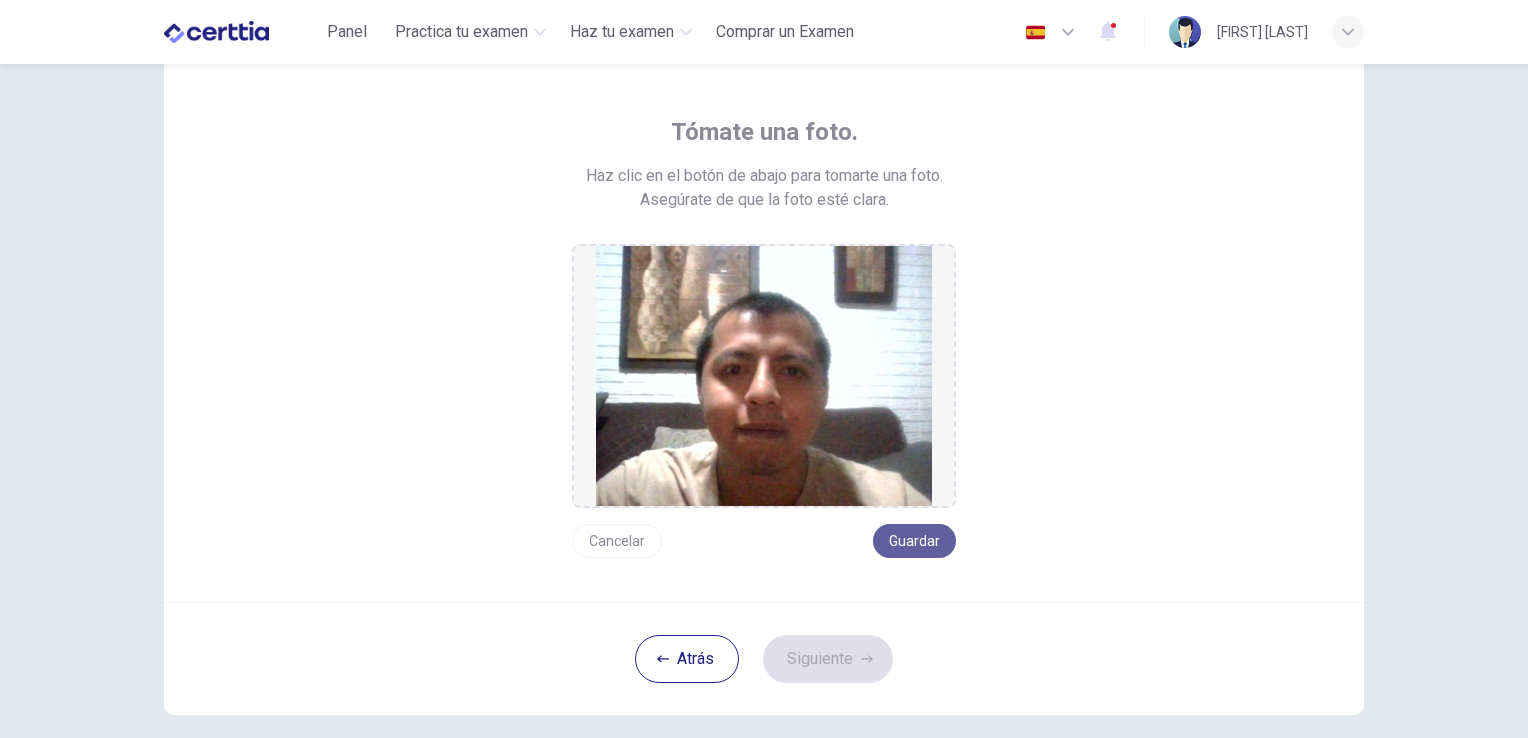 click on "Guardar" at bounding box center (914, 541) 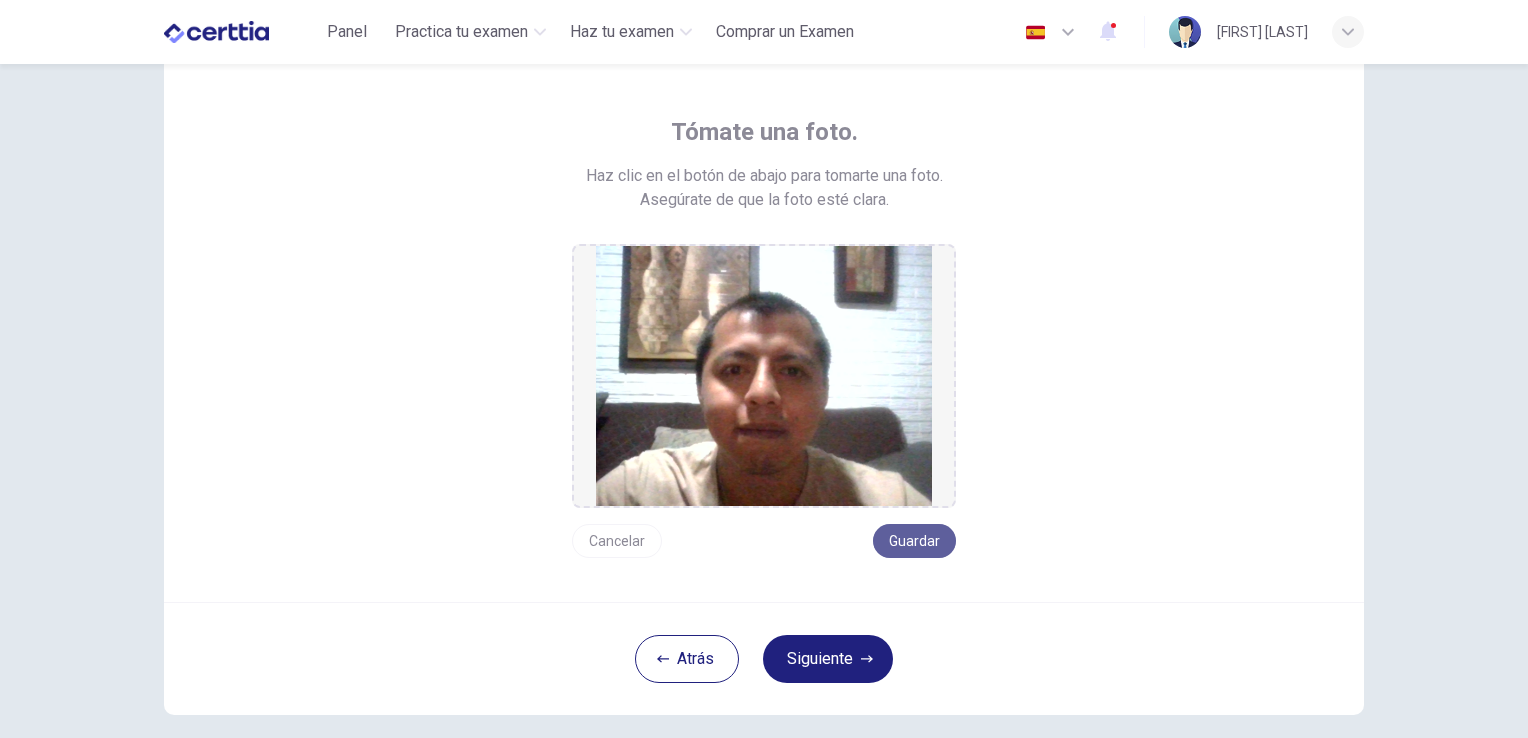 click on "Guardar" at bounding box center [914, 541] 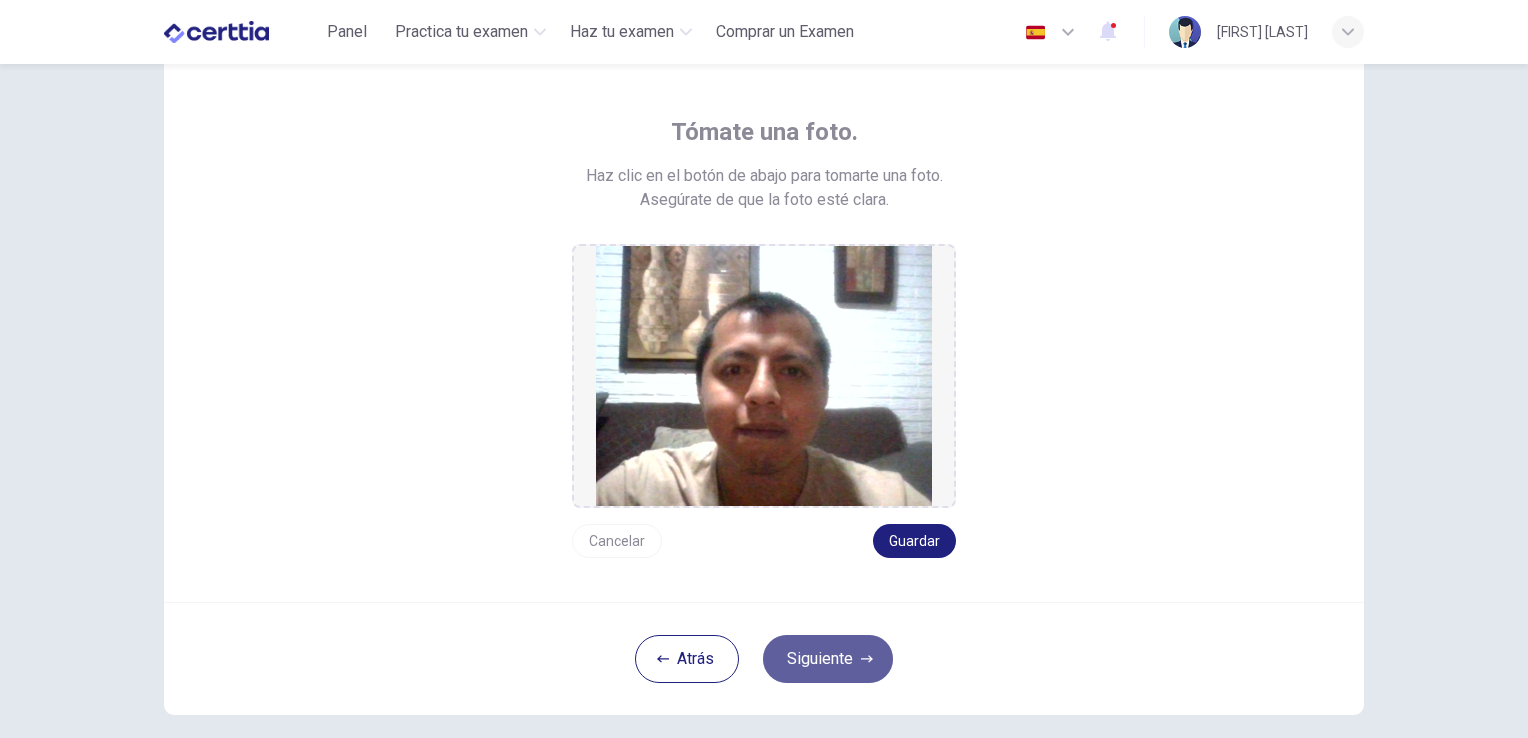 click on "Siguiente" at bounding box center (828, 659) 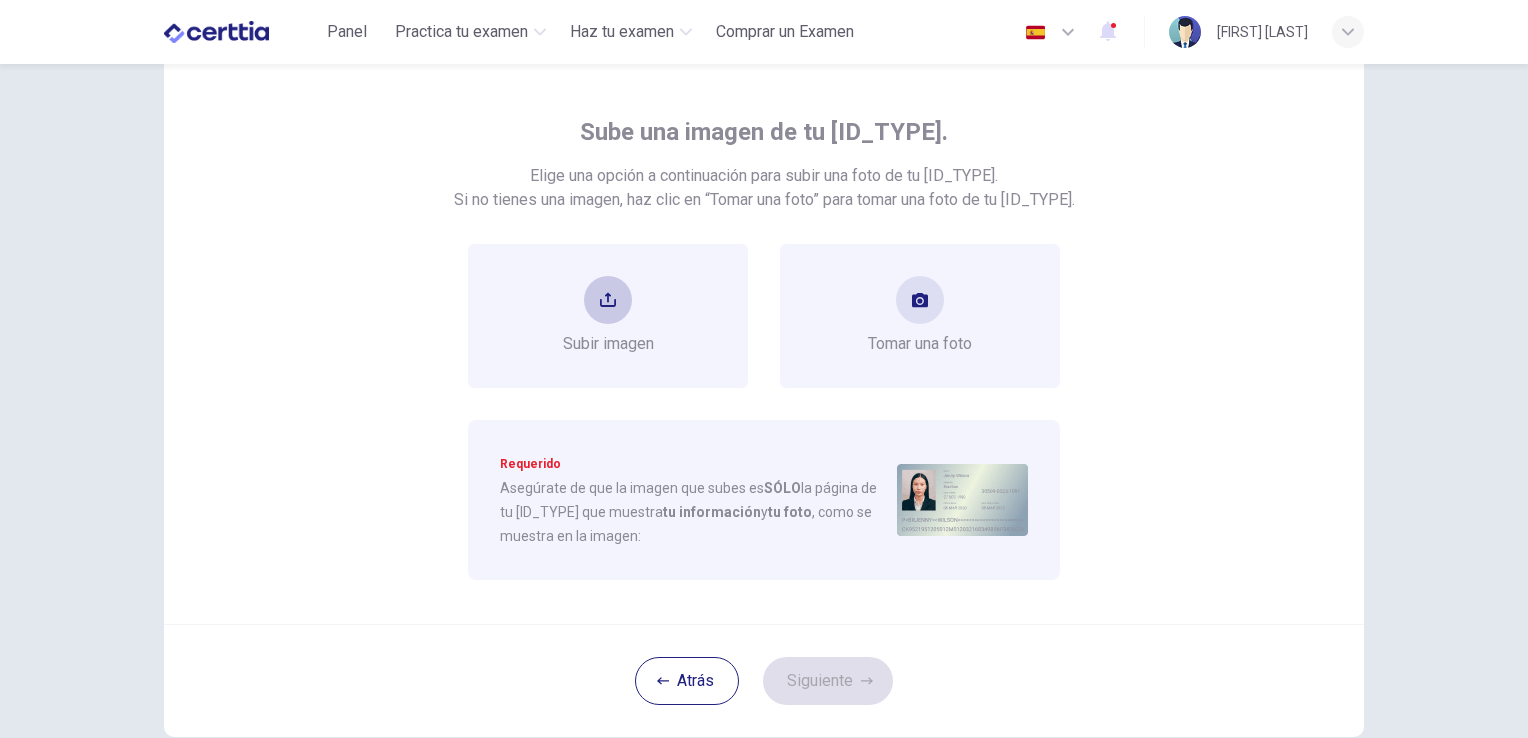 click on "Subir imagen" at bounding box center (608, 316) 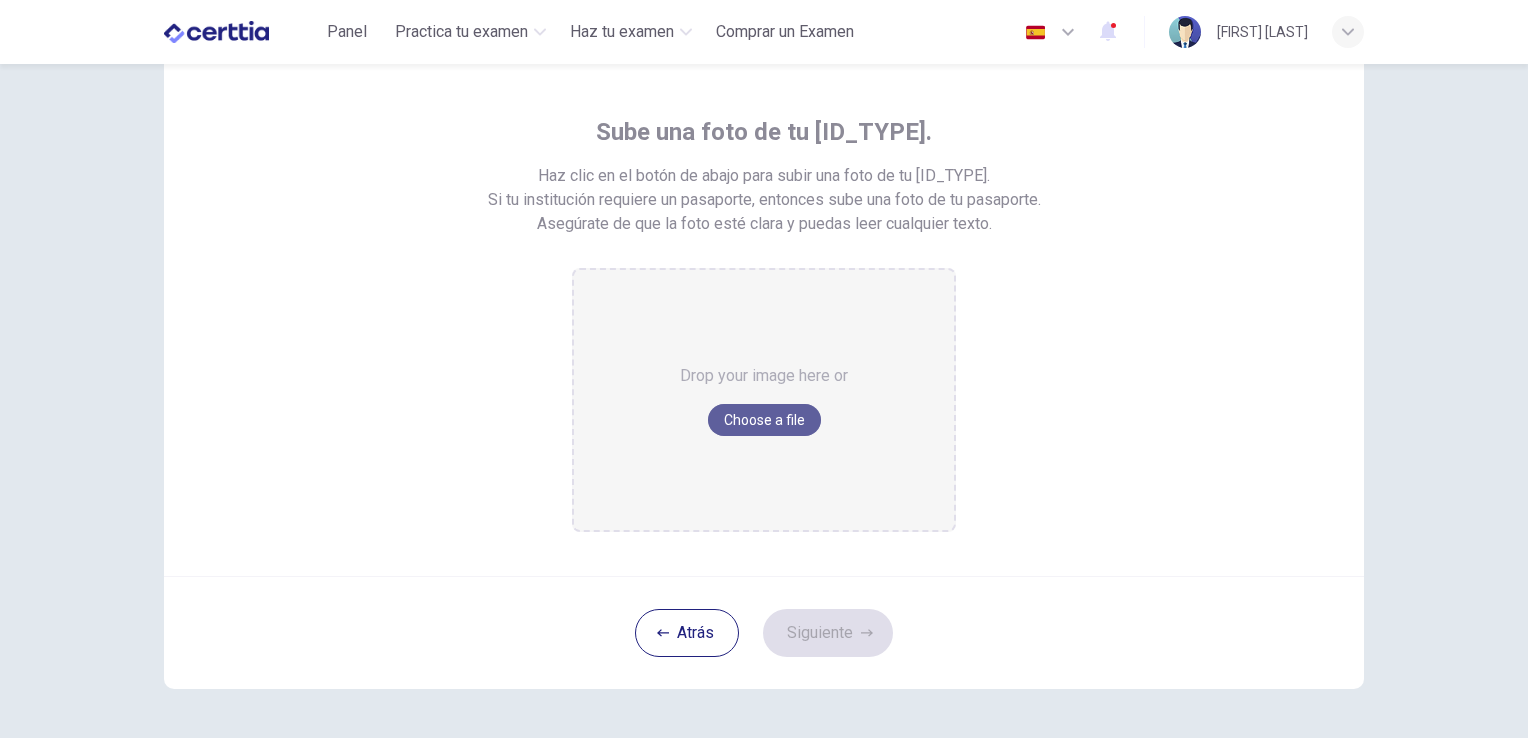 click on "Choose a file" at bounding box center (764, 420) 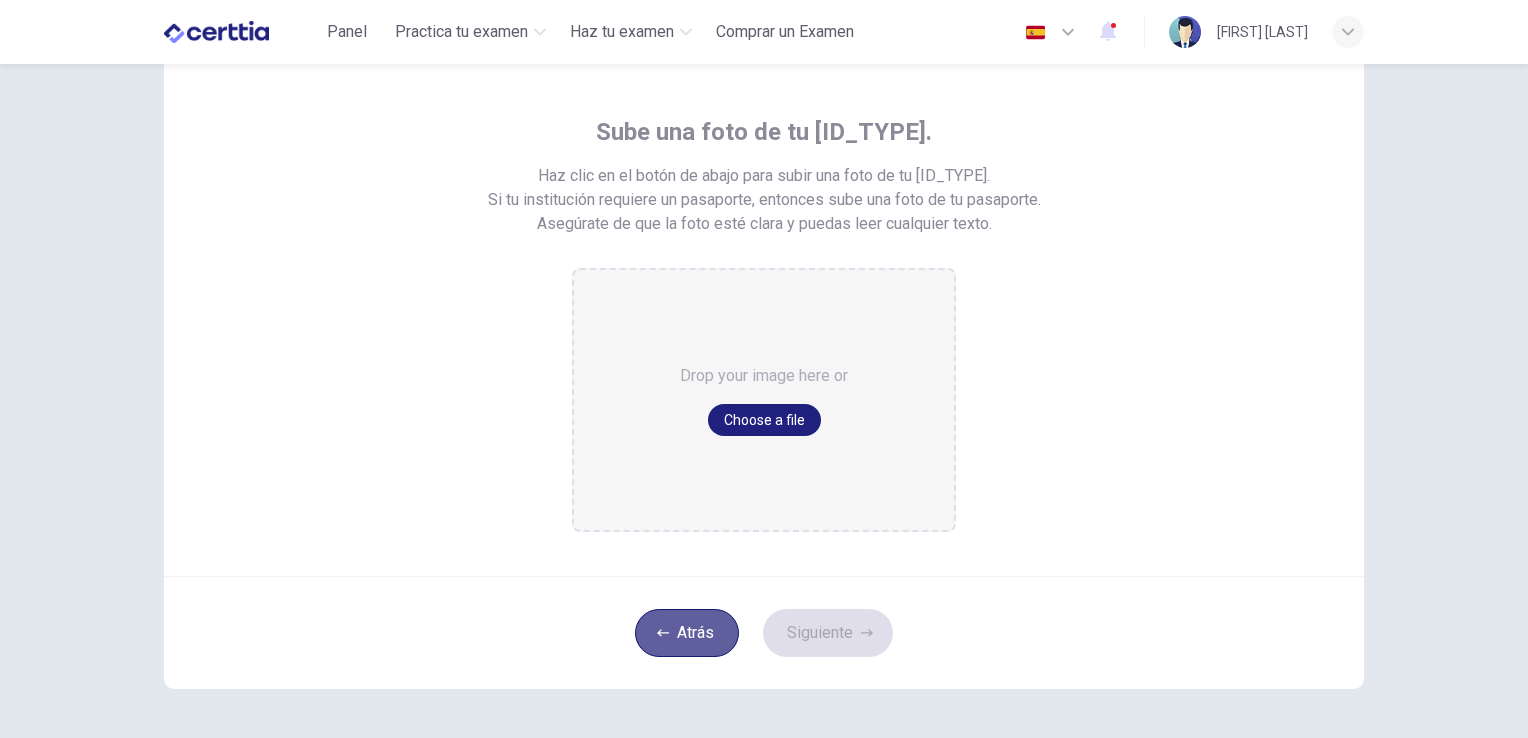 click on "Atrás" at bounding box center [687, 633] 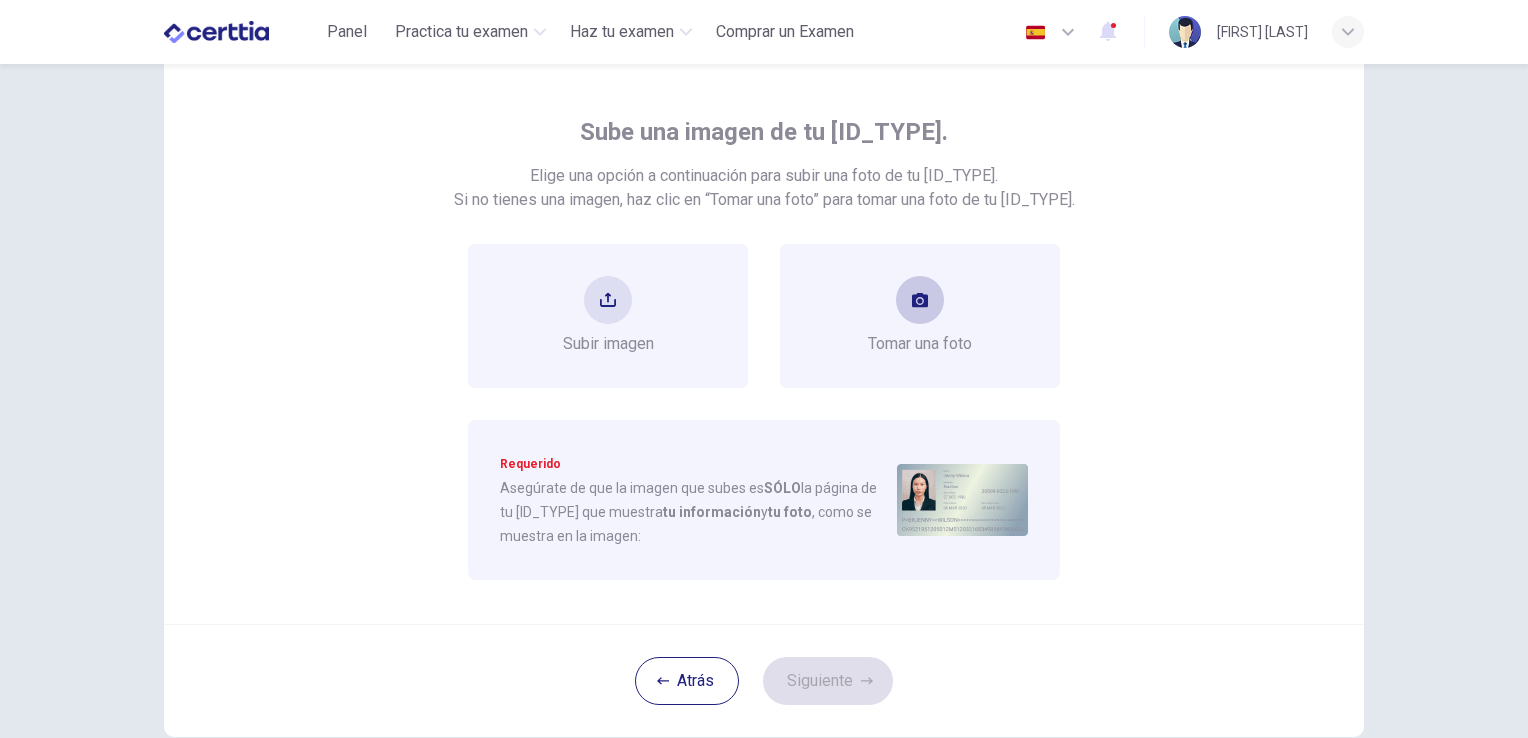 click on "Tomar una foto" at bounding box center (608, 316) 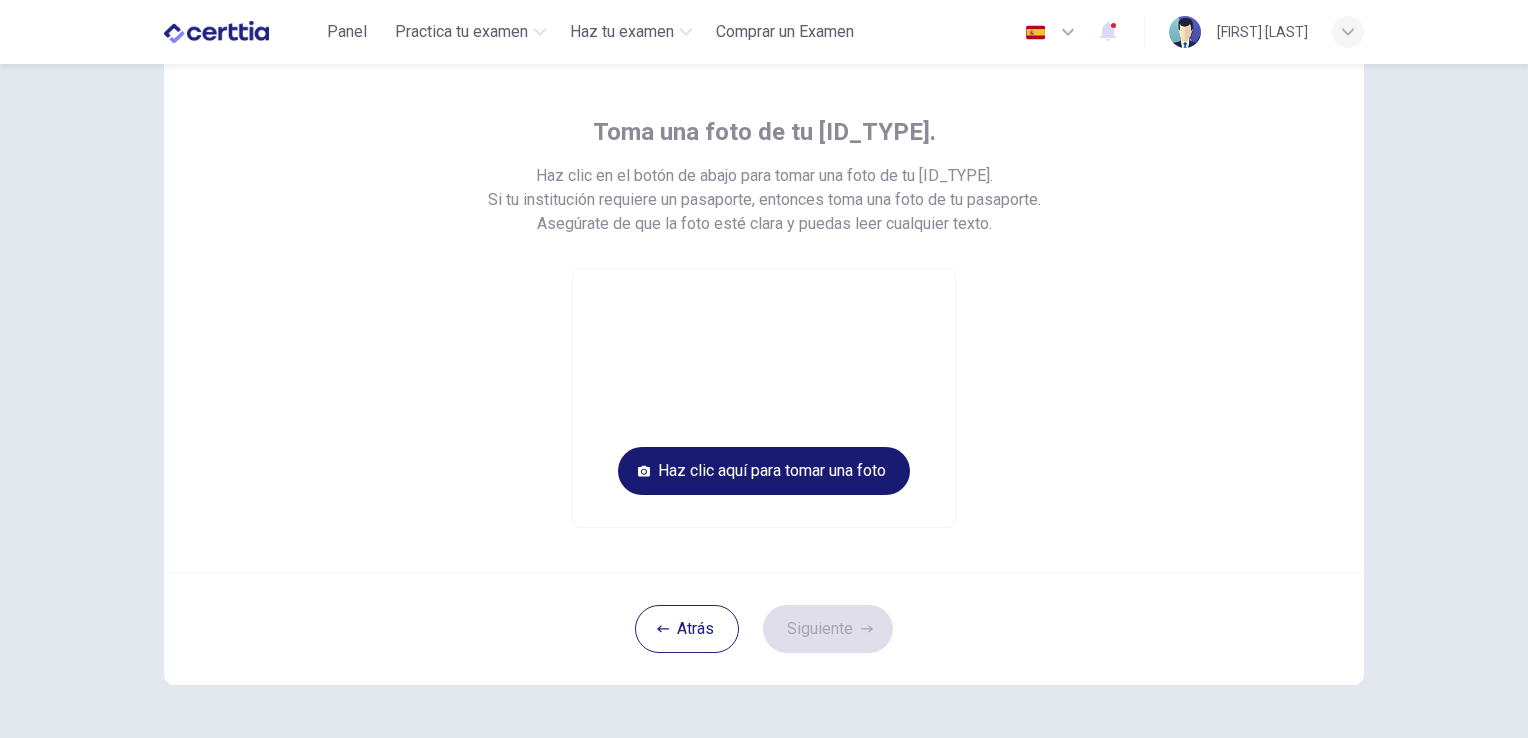 click on "Haz clic aquí para tomar una foto" at bounding box center [764, 471] 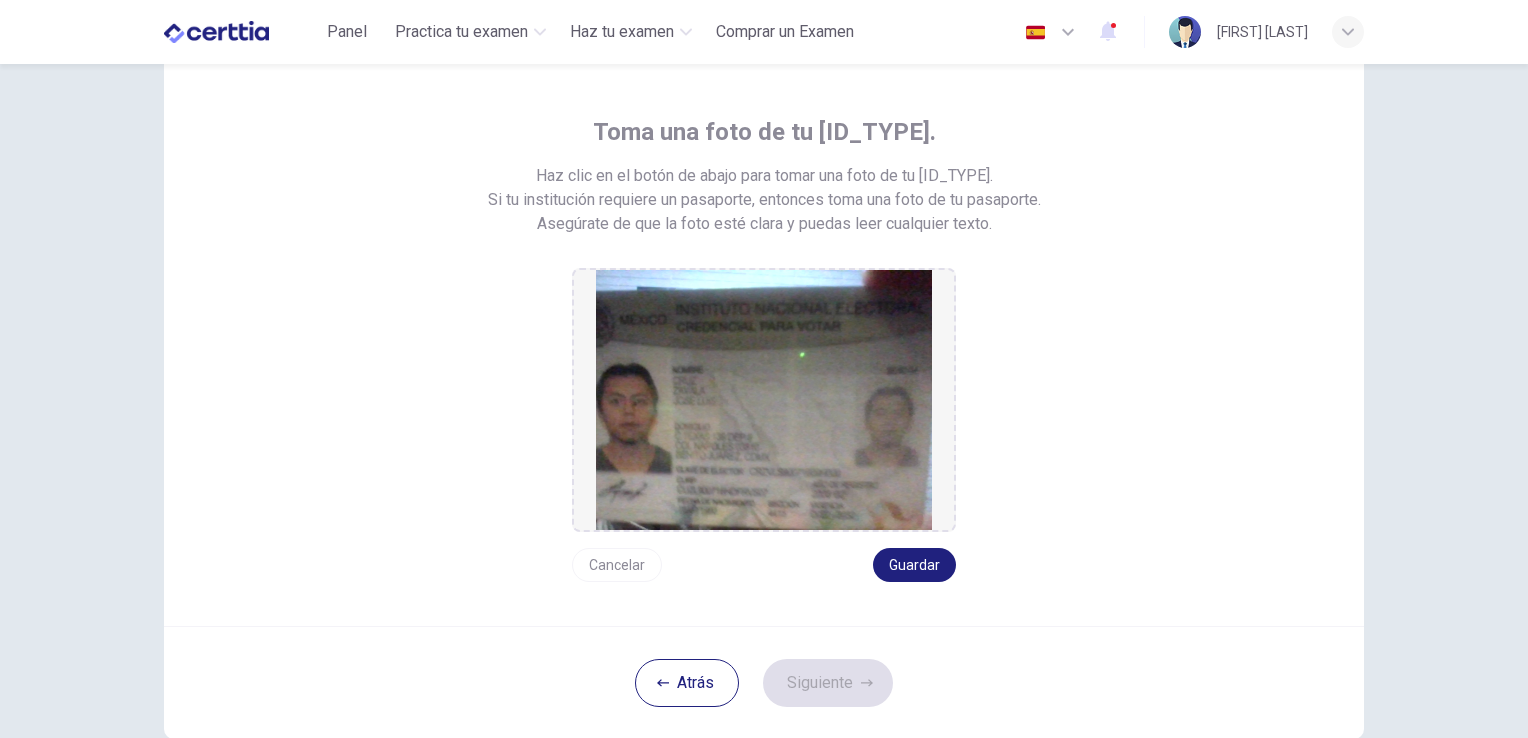 click on "Cancelar" at bounding box center [617, 565] 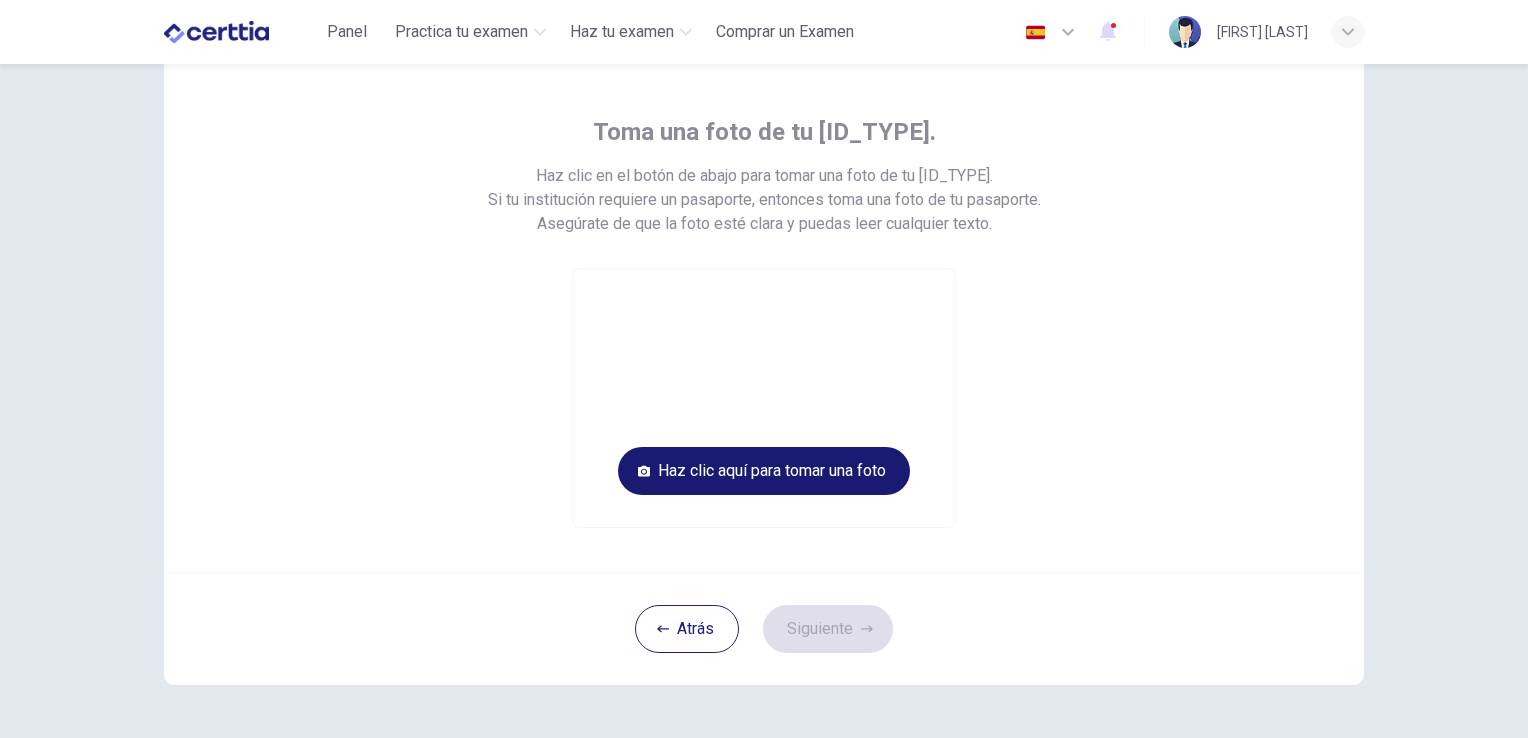 click on "Haz clic aquí para tomar una foto" at bounding box center [764, 471] 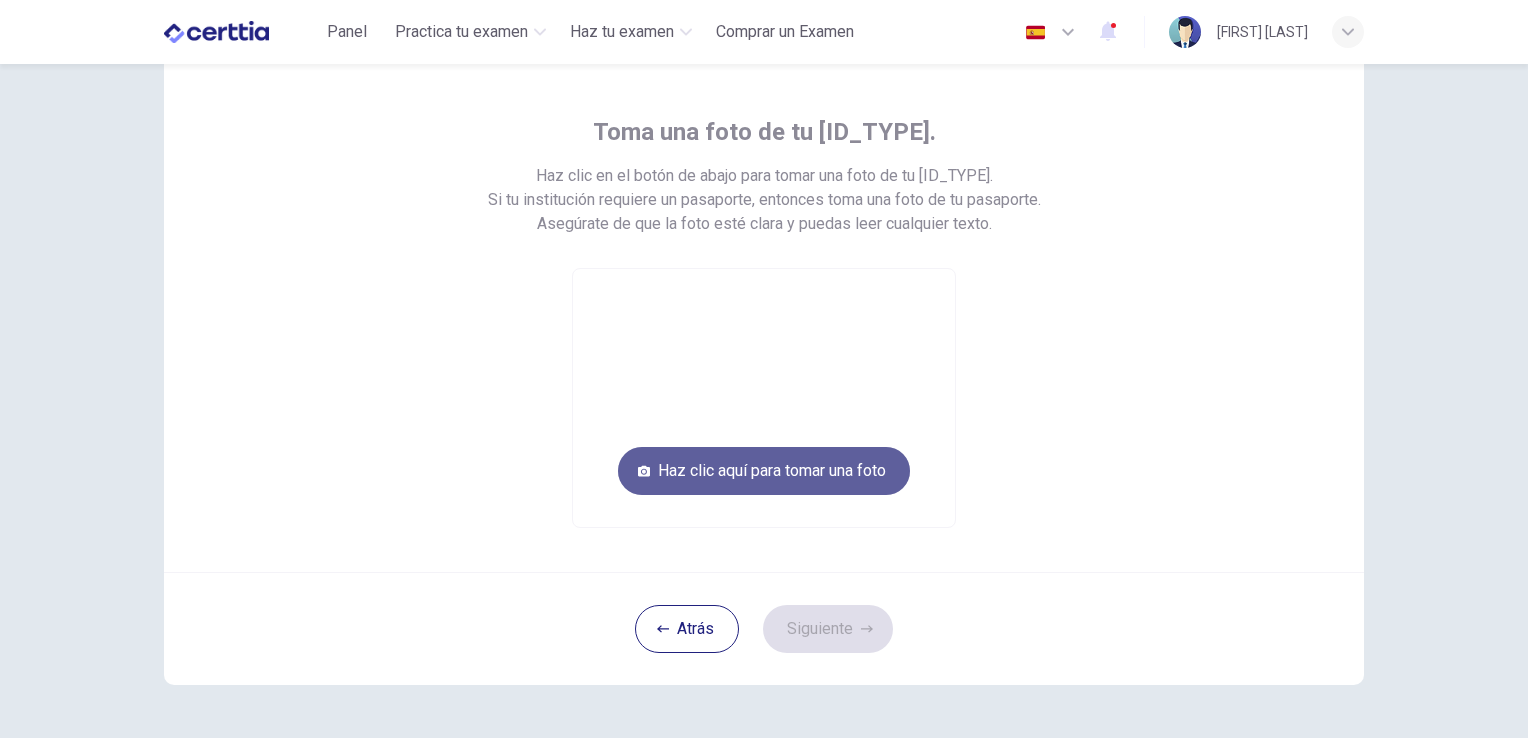 click on "Haz clic aquí para tomar una foto" at bounding box center [764, 471] 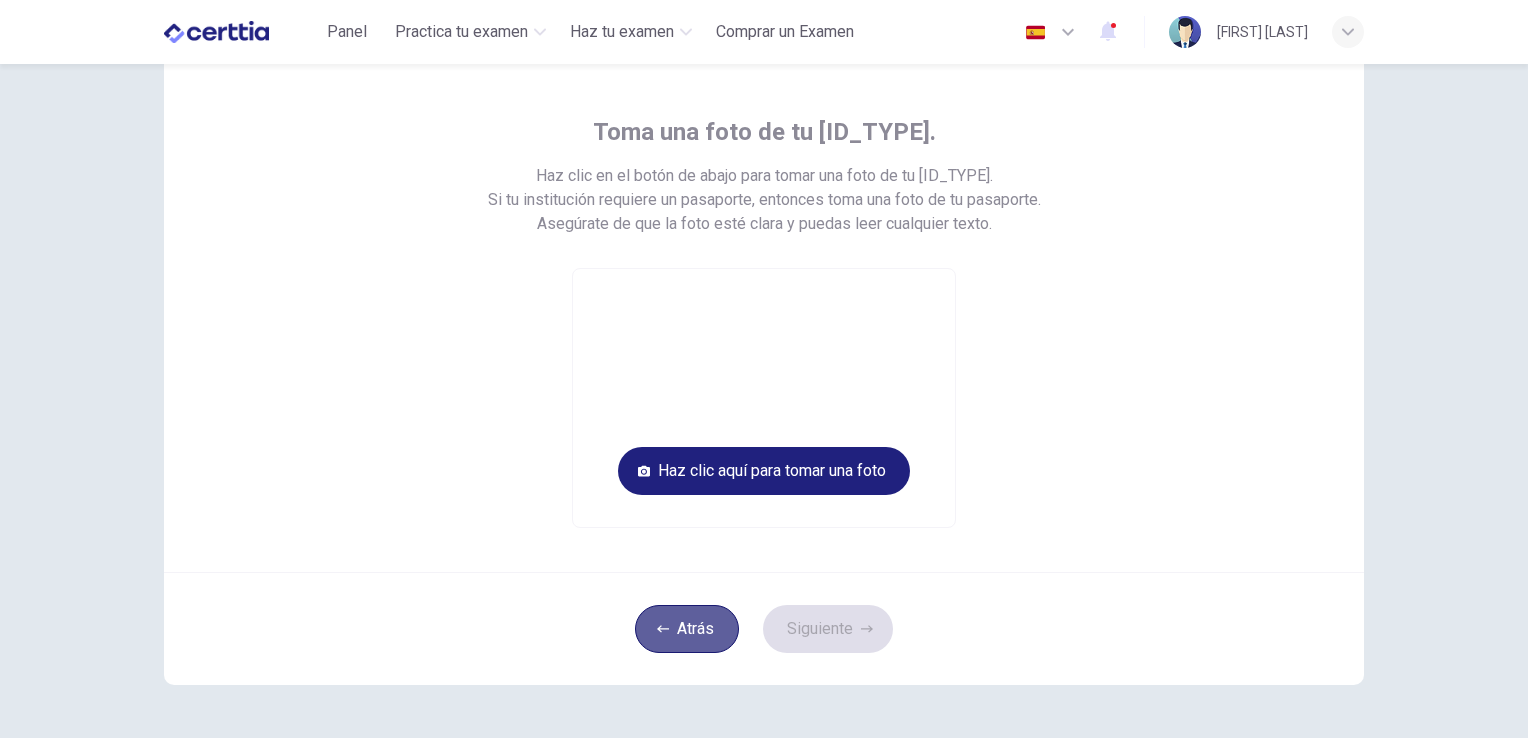 click on "Atrás" at bounding box center [687, 629] 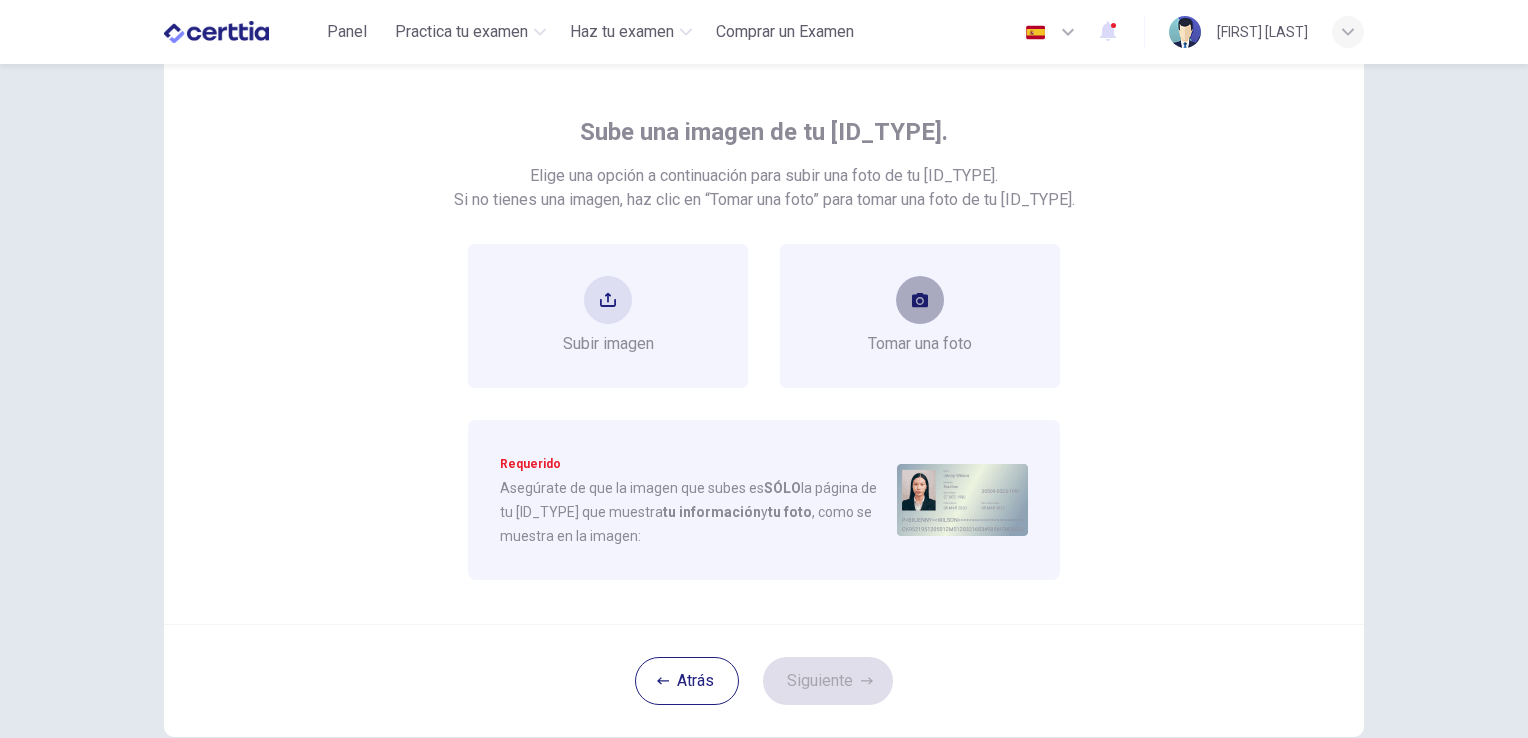 click at bounding box center [920, 300] 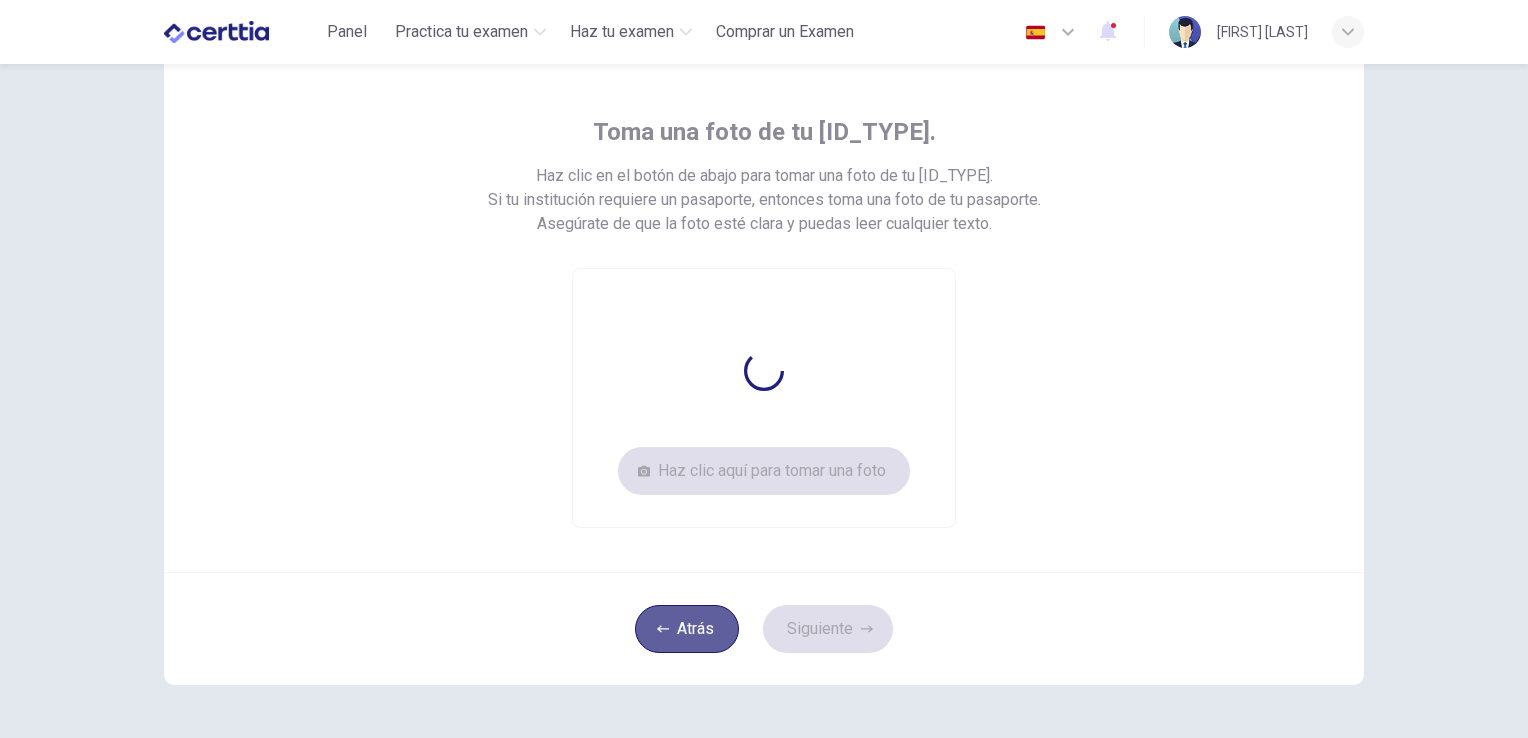 click on "Atrás" at bounding box center (687, 629) 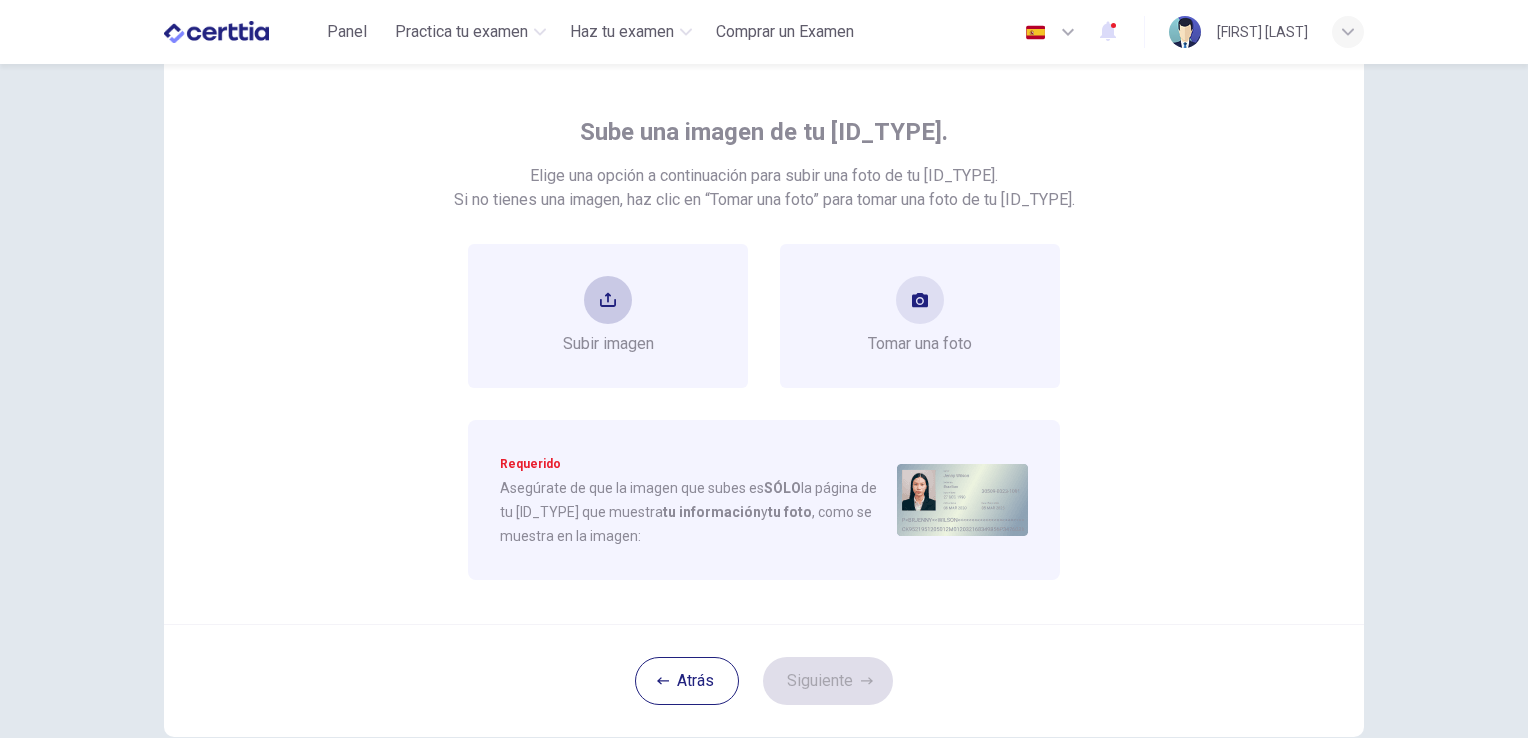 click on "Subir imagen" at bounding box center [608, 316] 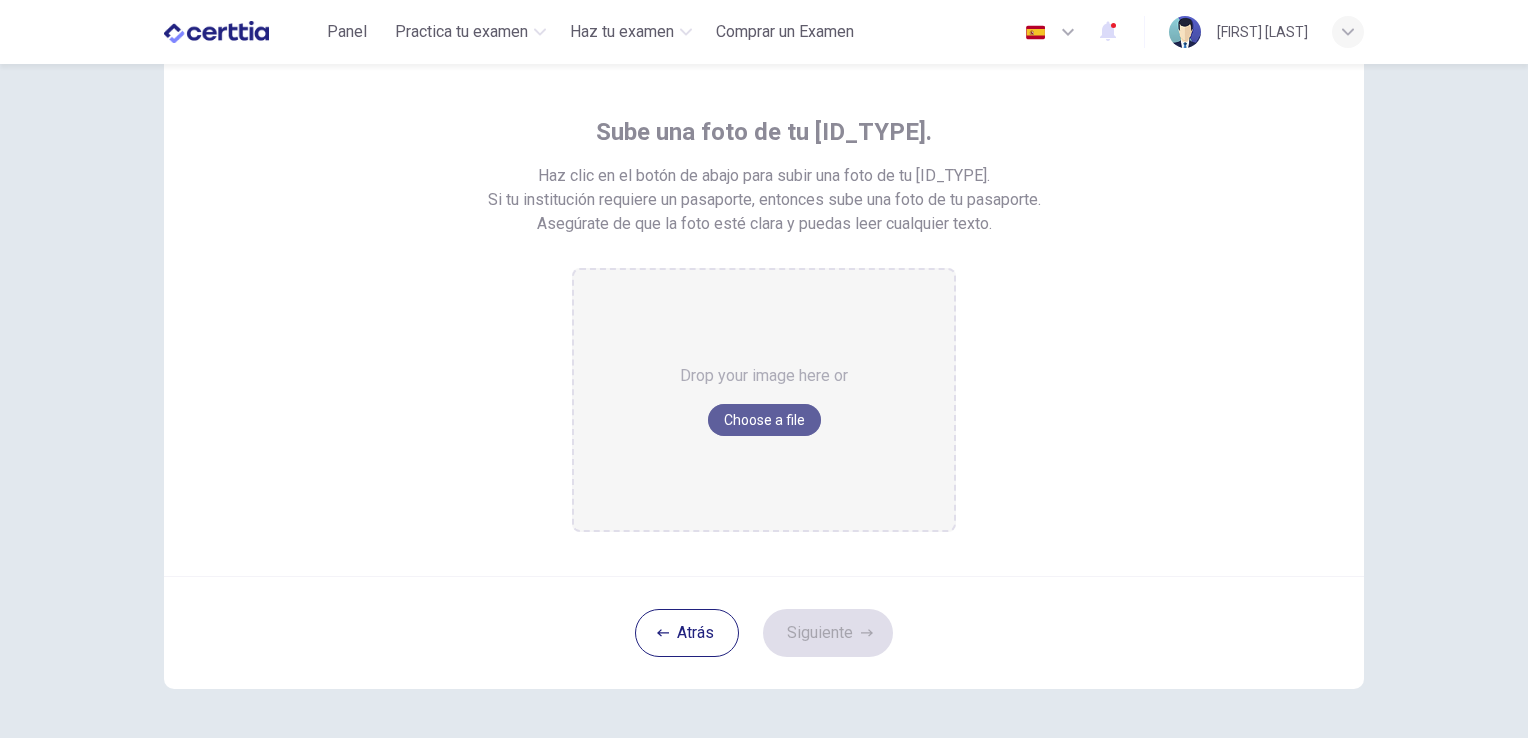 click on "Choose a file" at bounding box center [764, 420] 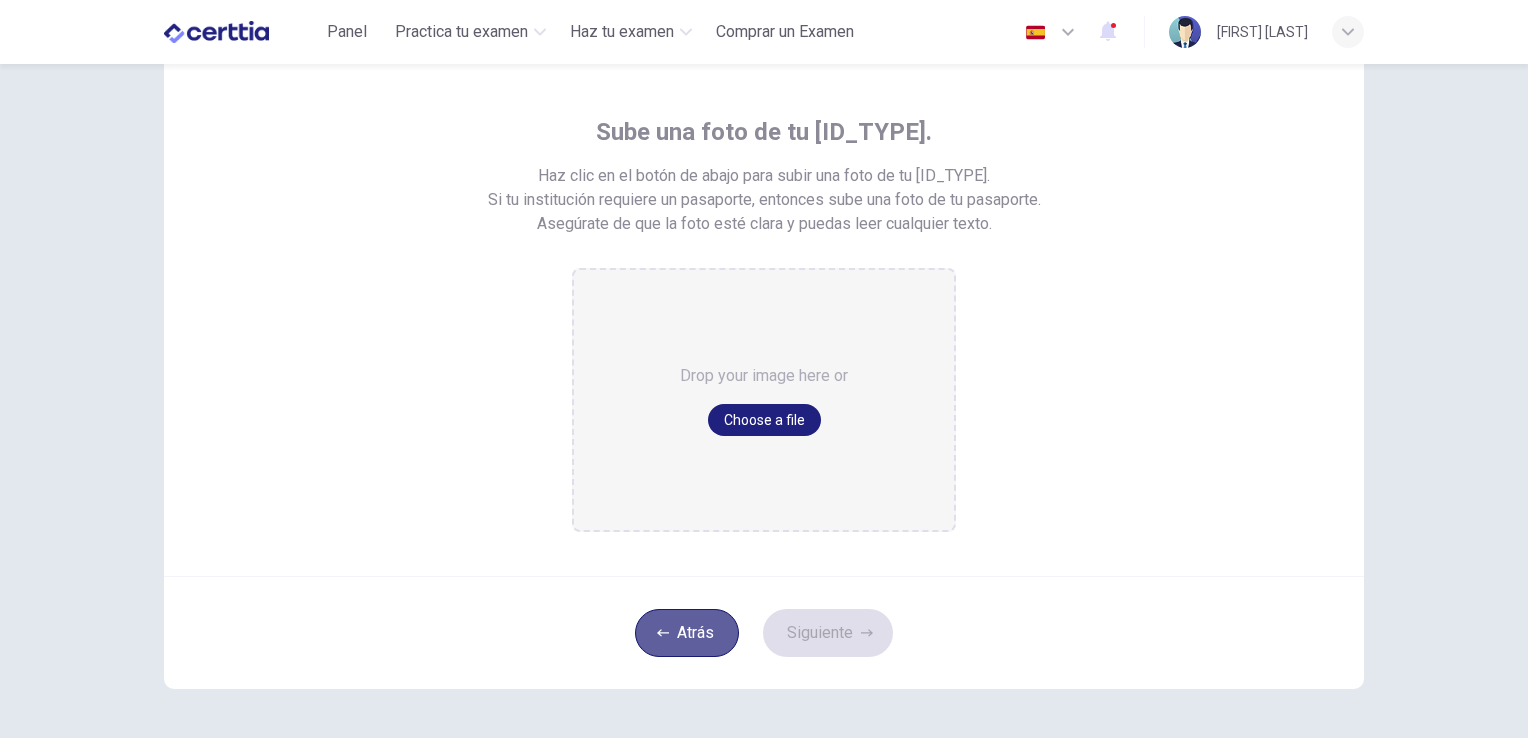 click on "Atrás" at bounding box center (687, 633) 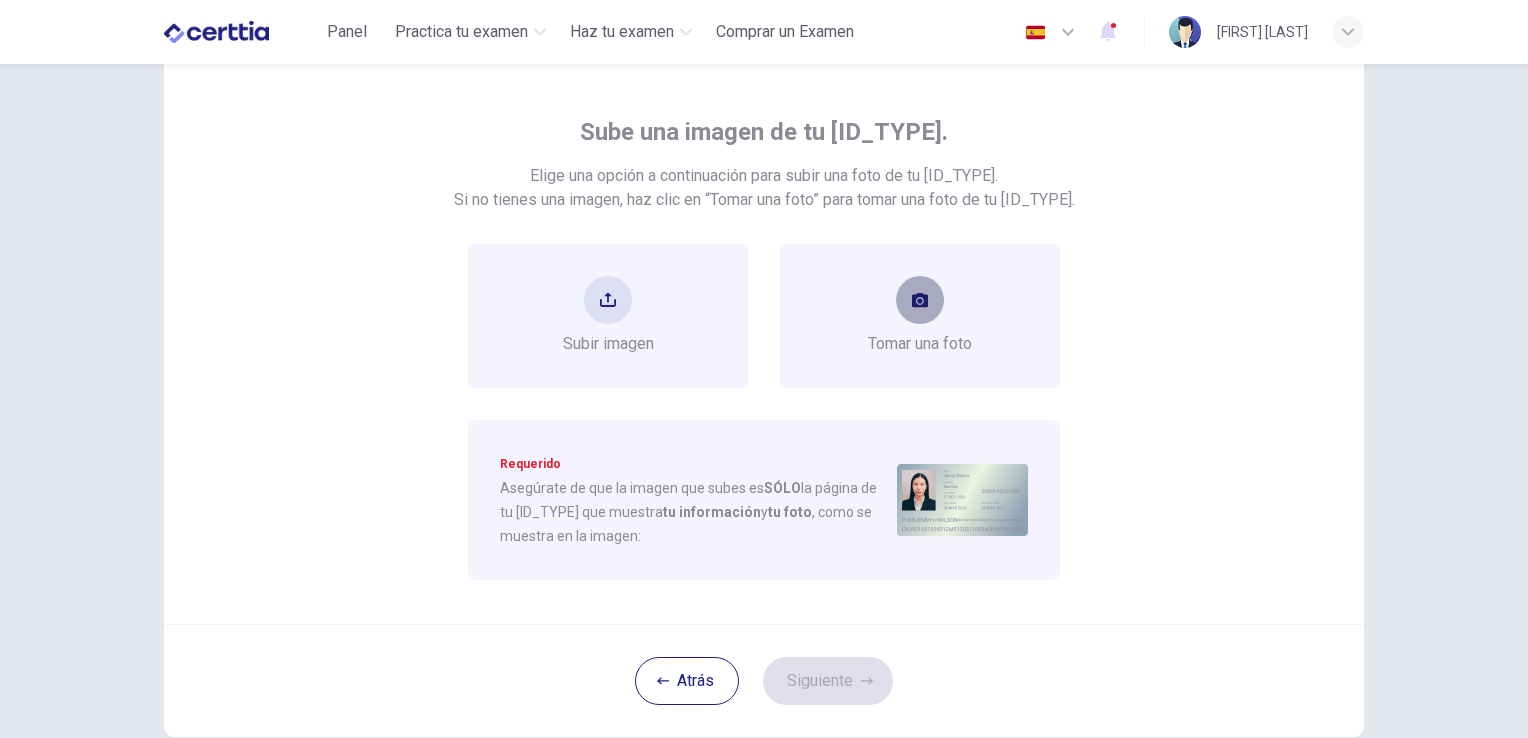 click at bounding box center (920, 300) 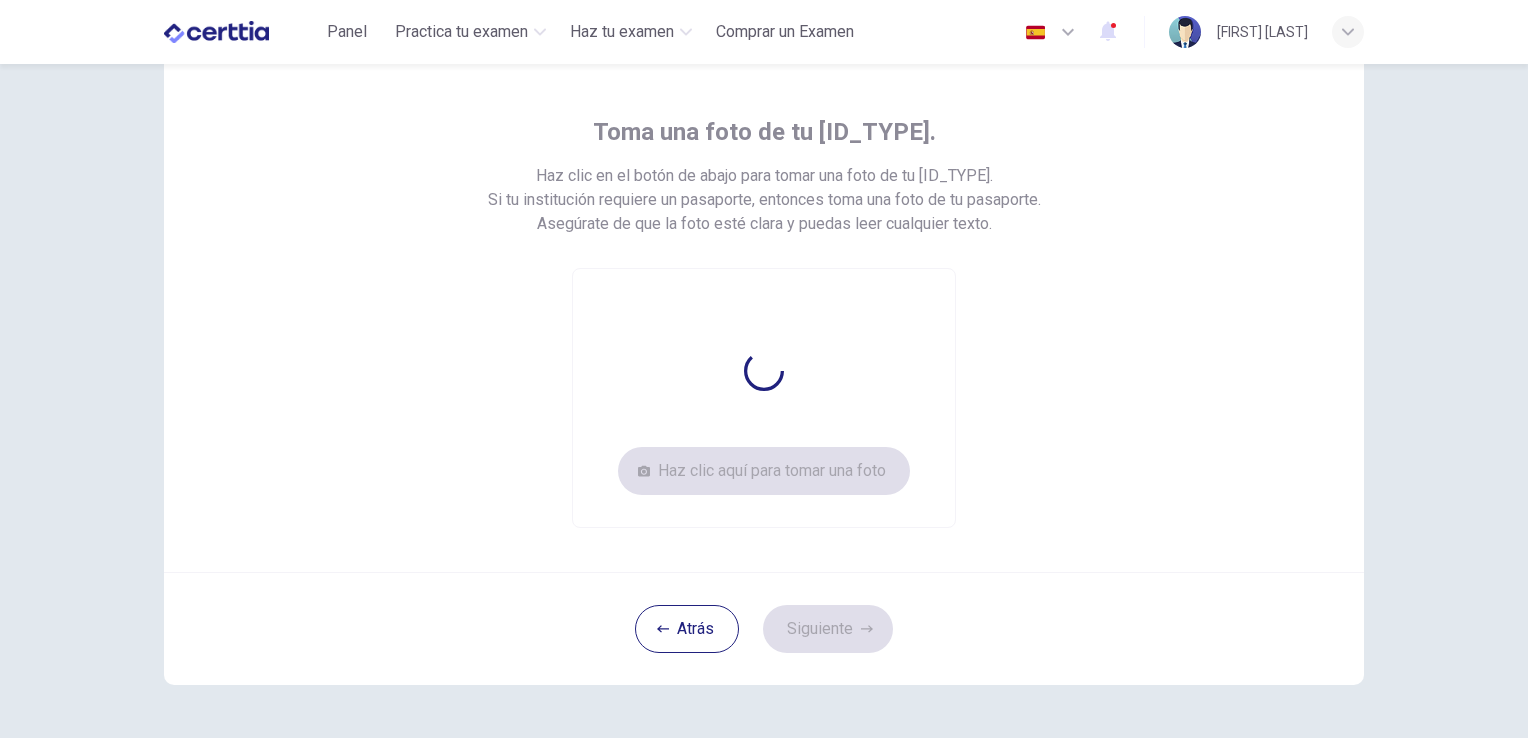 click on "Haz clic aquí para tomar una foto" at bounding box center [764, 398] 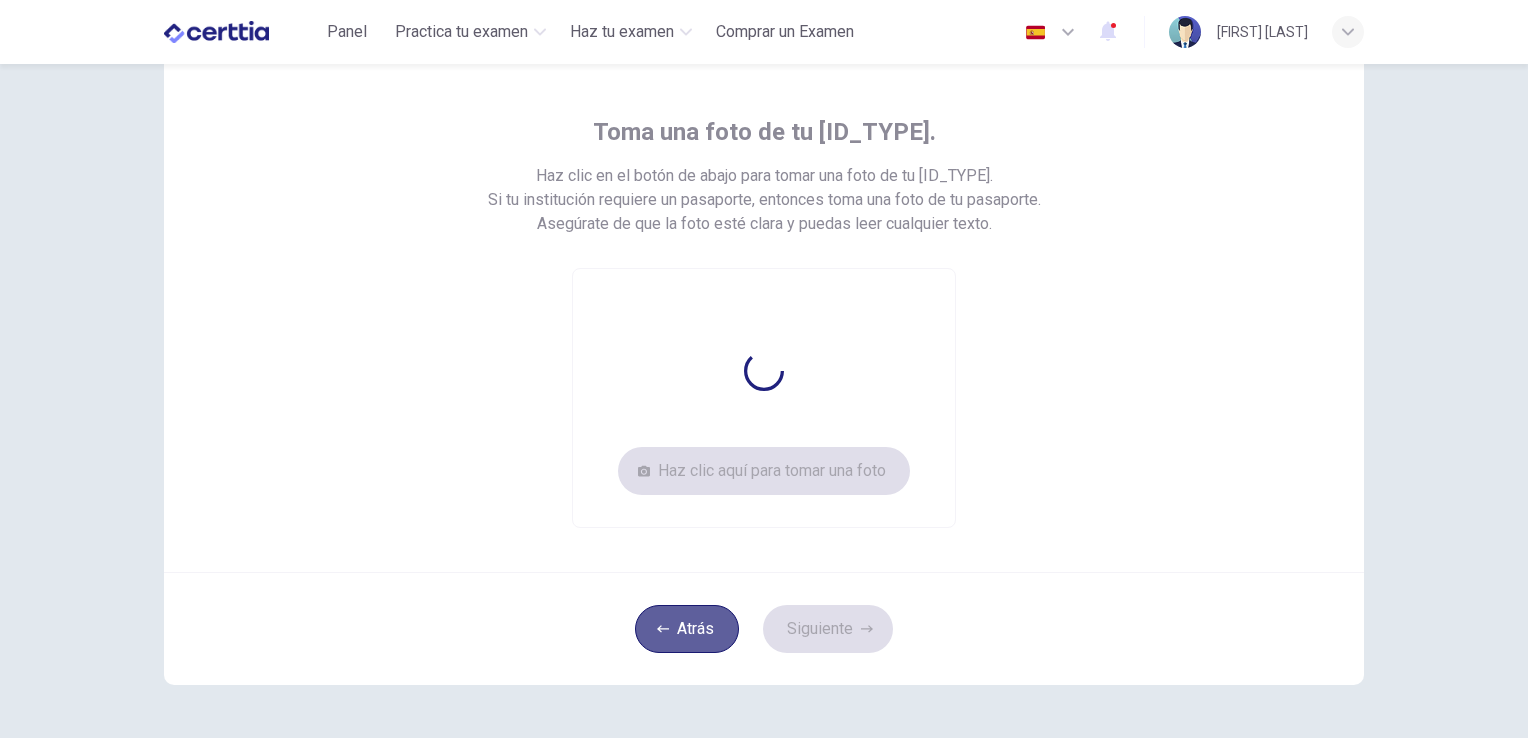 click on "Atrás" at bounding box center (687, 629) 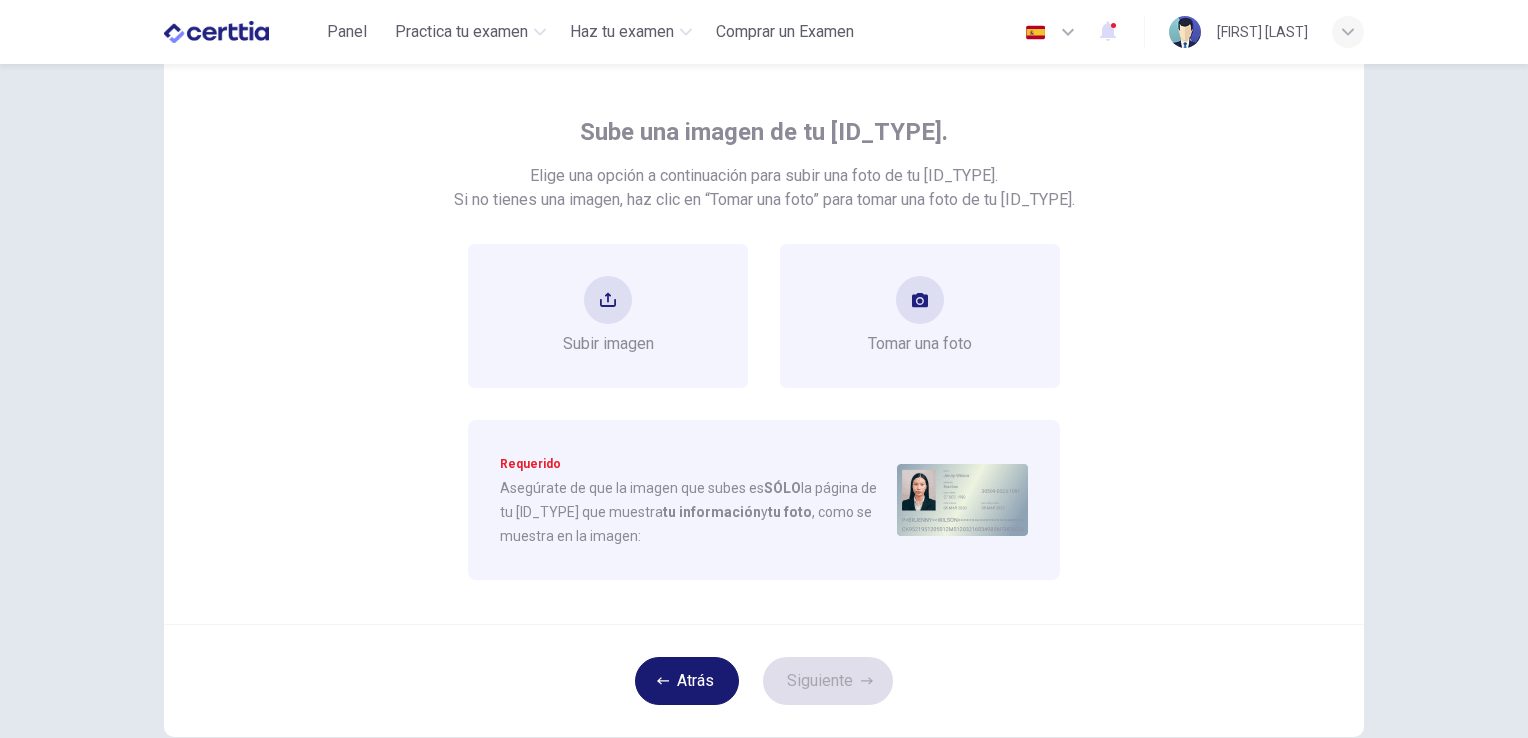 click on "Atrás" at bounding box center [687, 681] 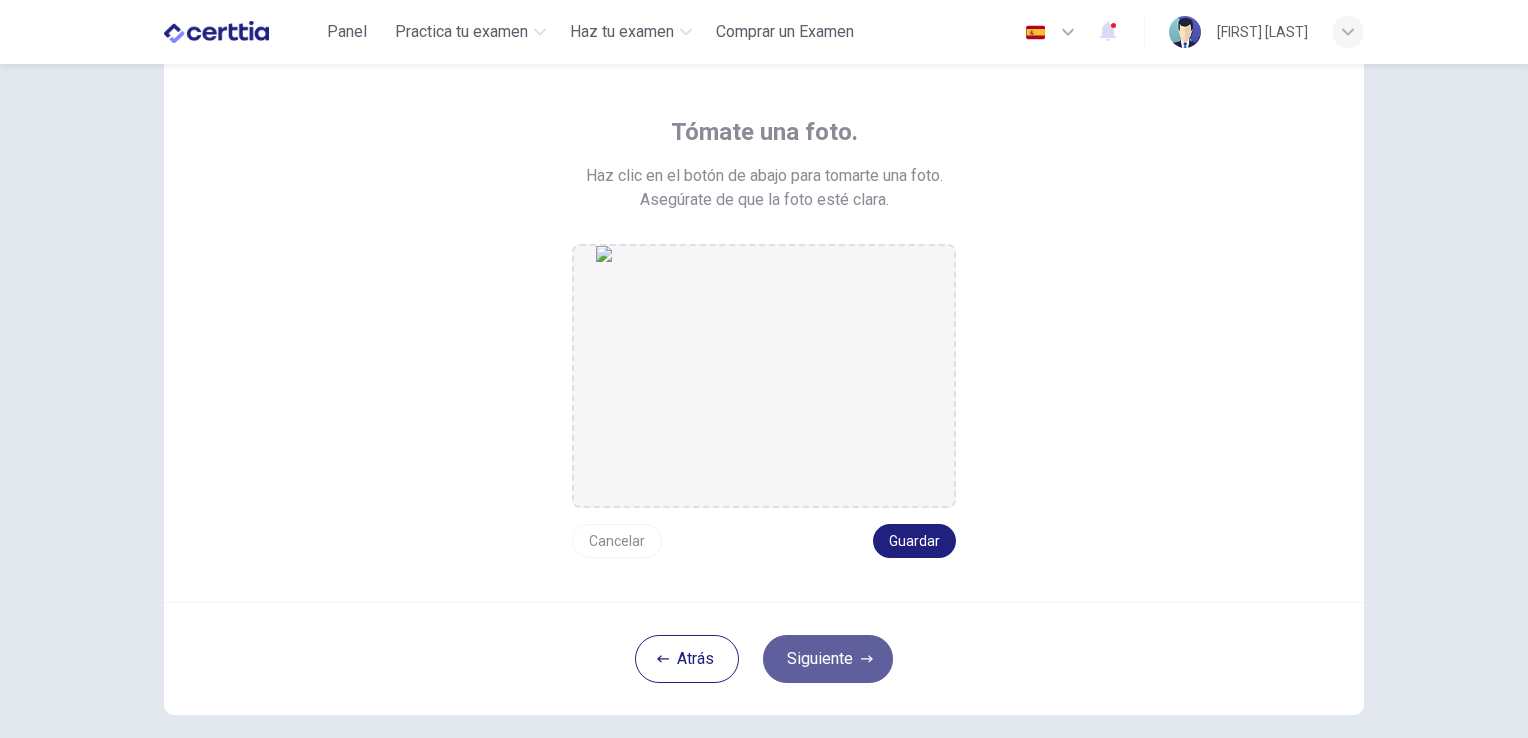 click on "Siguiente" at bounding box center [828, 659] 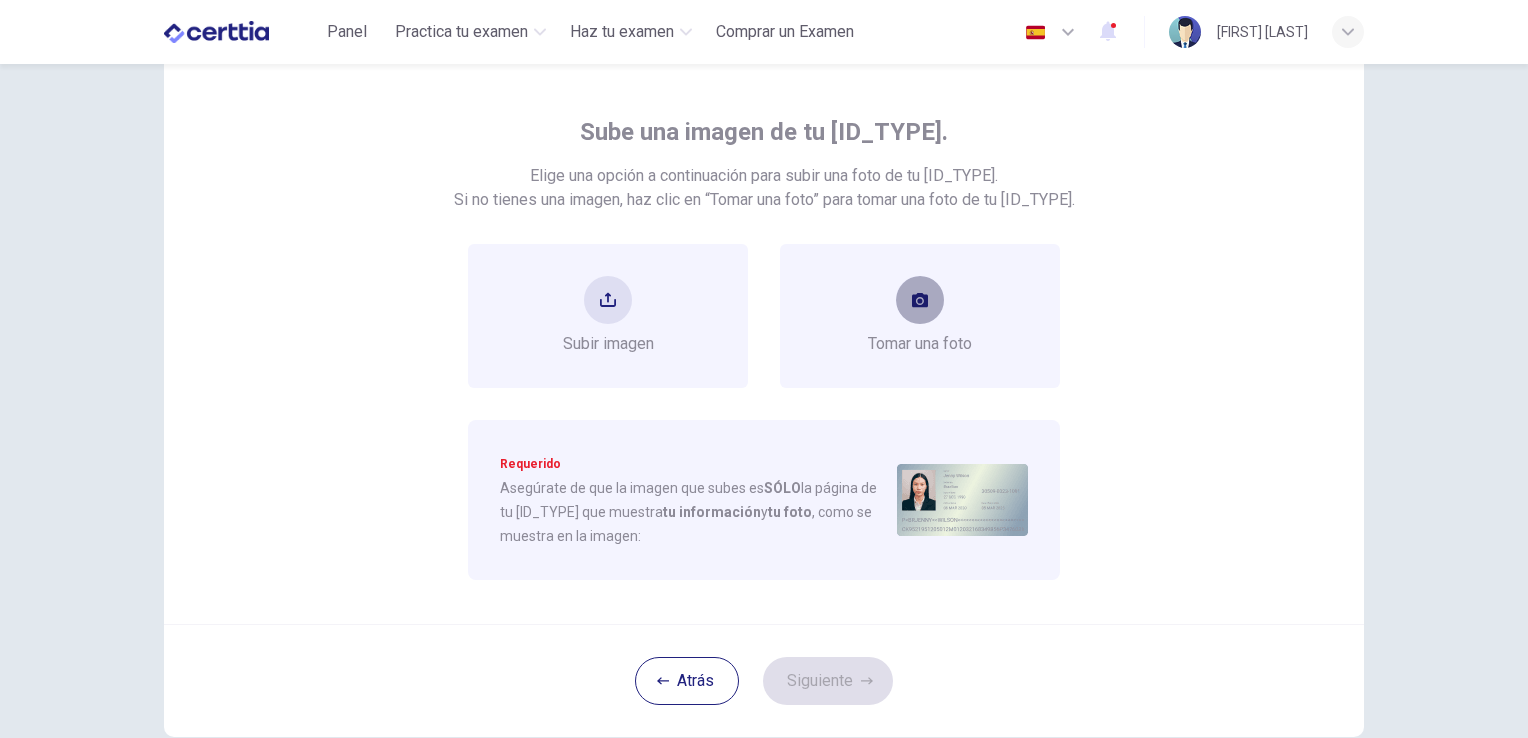 click at bounding box center [920, 300] 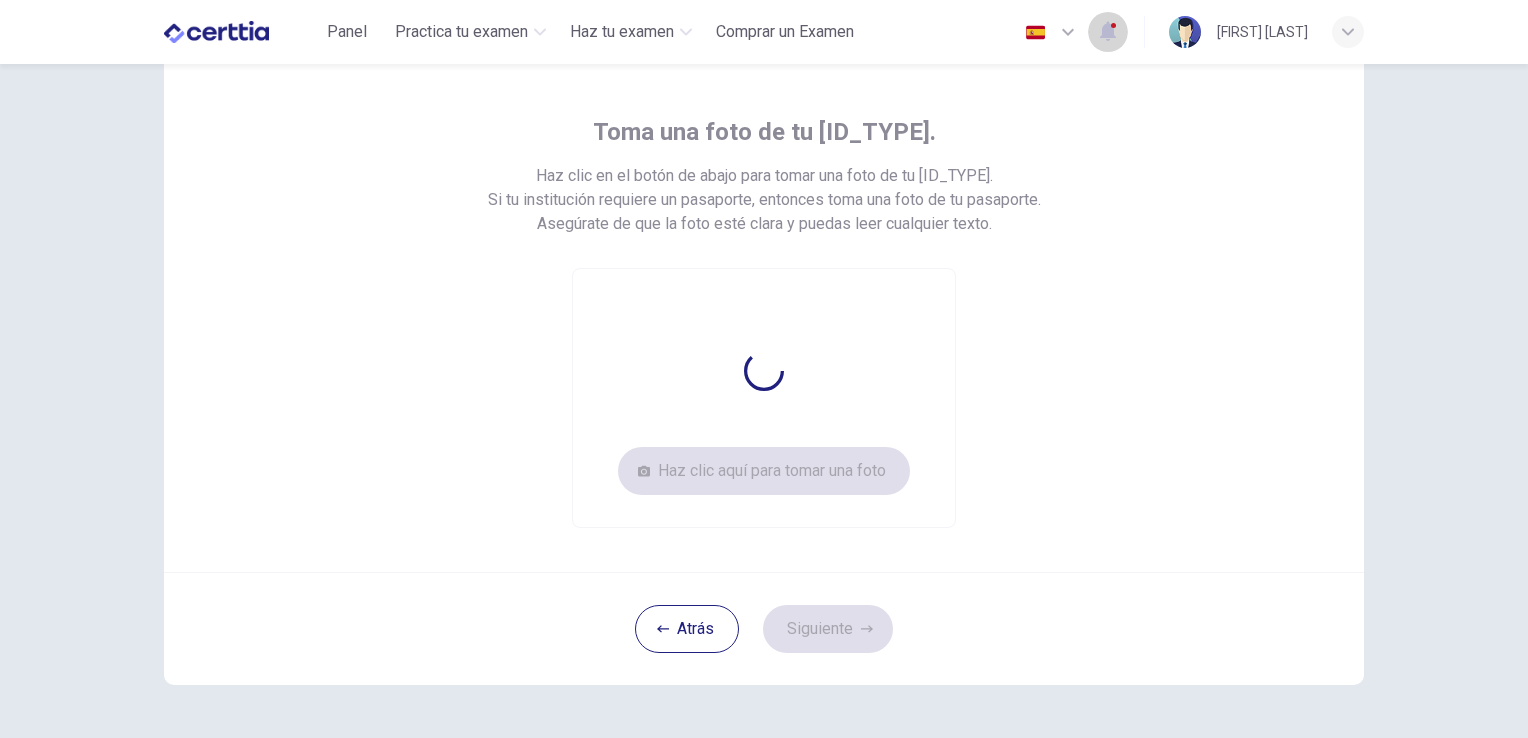 click at bounding box center (1108, 32) 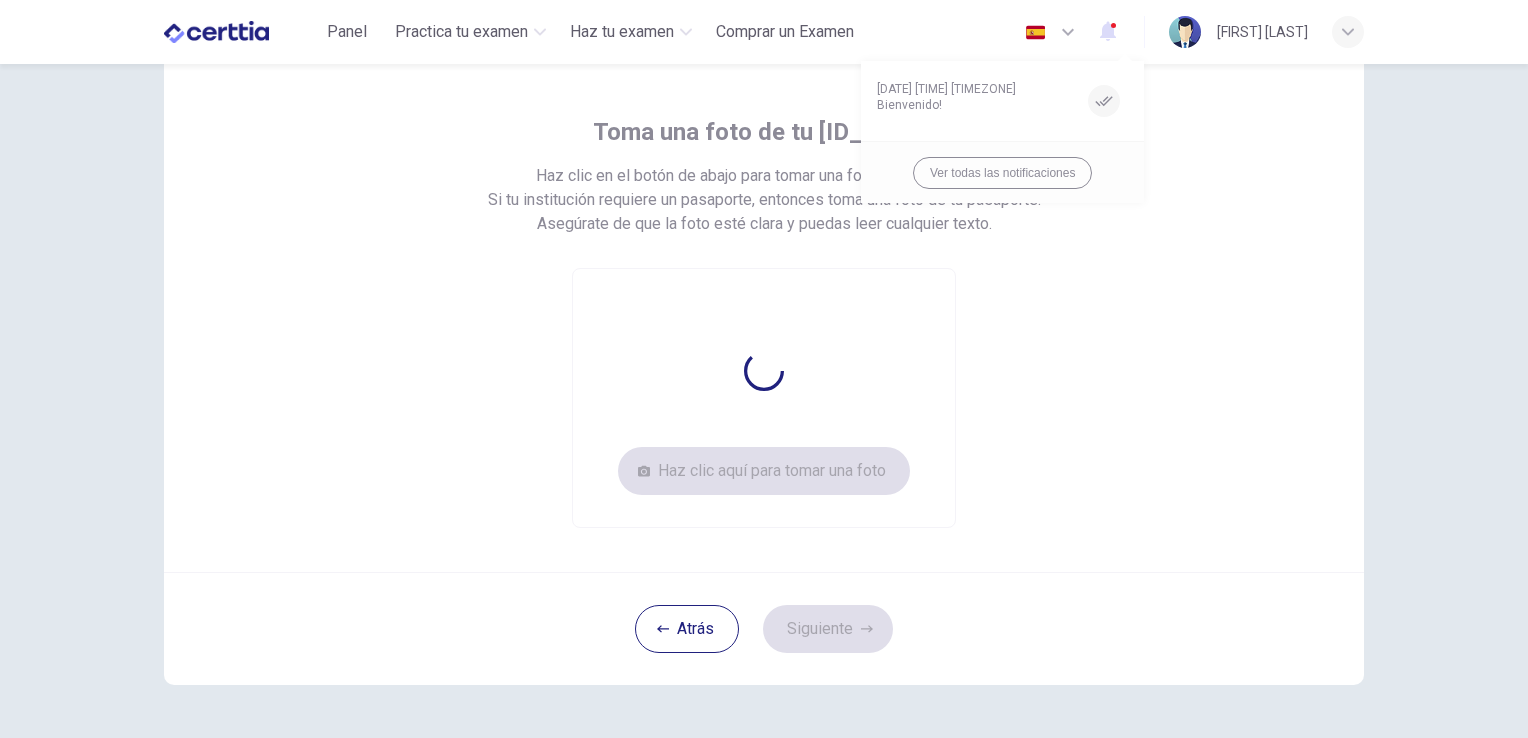 click at bounding box center [764, 369] 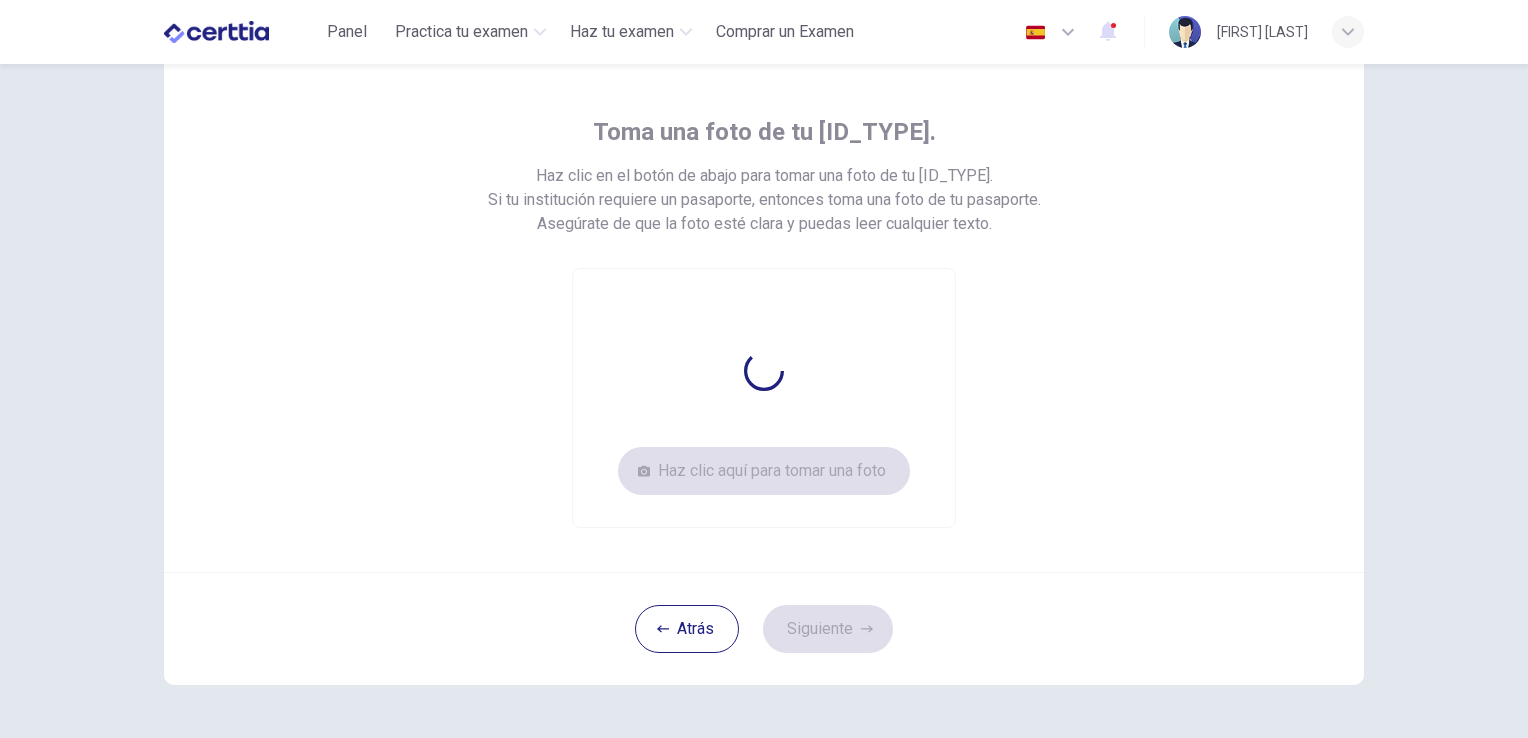 click on "Toma una foto de tu ID. Haz clic en el botón de abajo para tomar una foto de tu ID.   Si tu institución requiere un pasaporte, entonces toma una foto de tu pasaporte. Asegúrate de que la foto esté clara y puedas leer cualquier texto. Haz clic aquí para tomar una foto" at bounding box center [764, 322] 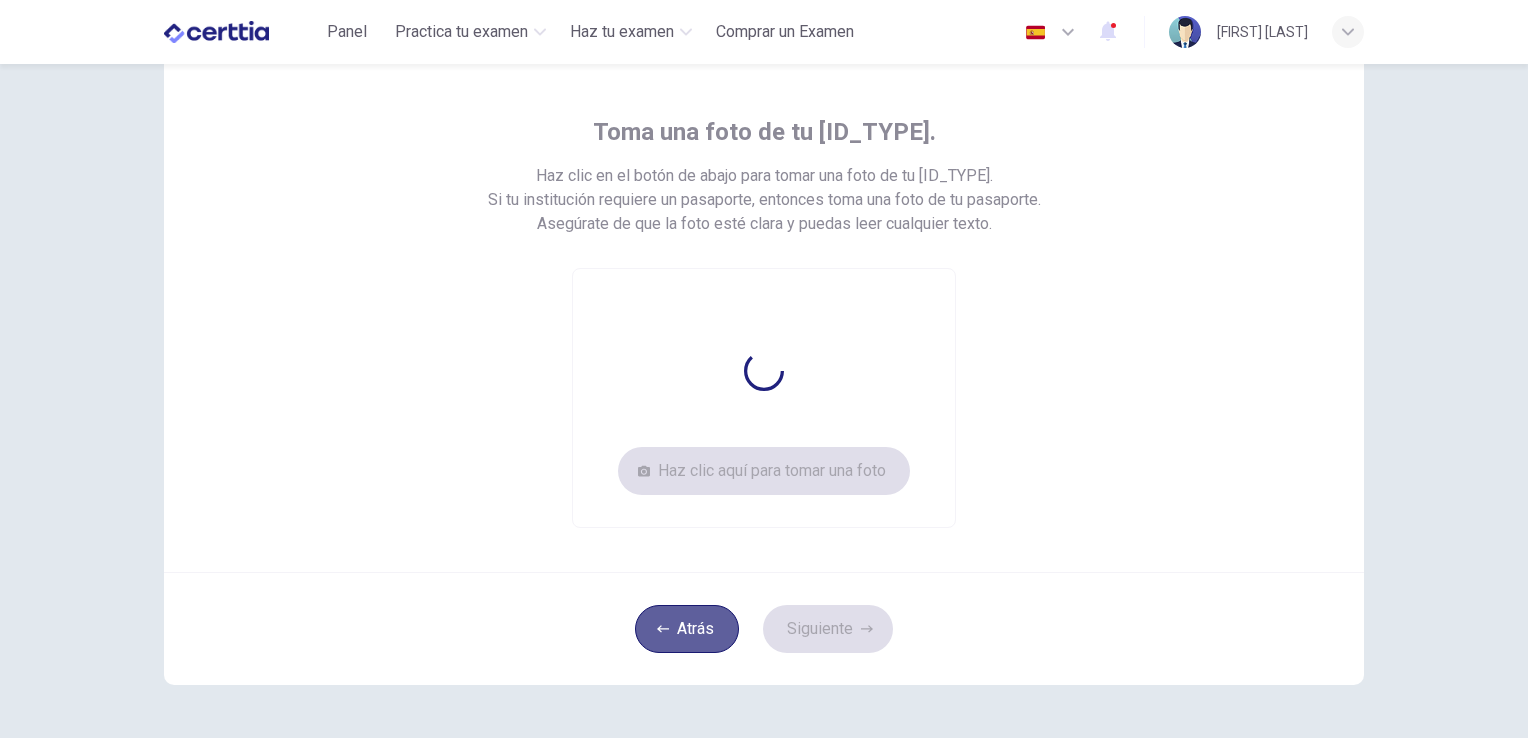 click on "Atrás" at bounding box center (687, 629) 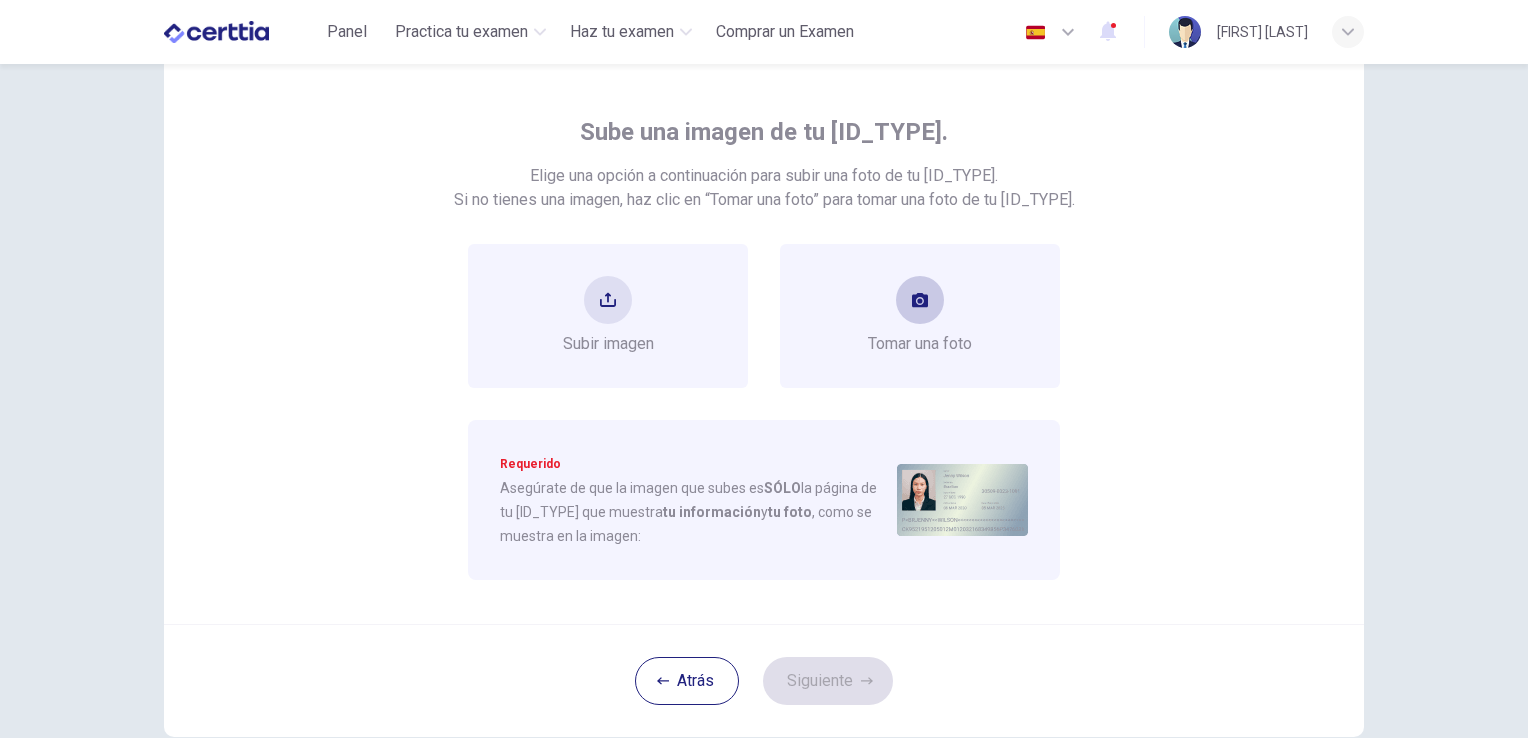 click on "Tomar una foto" at bounding box center [608, 316] 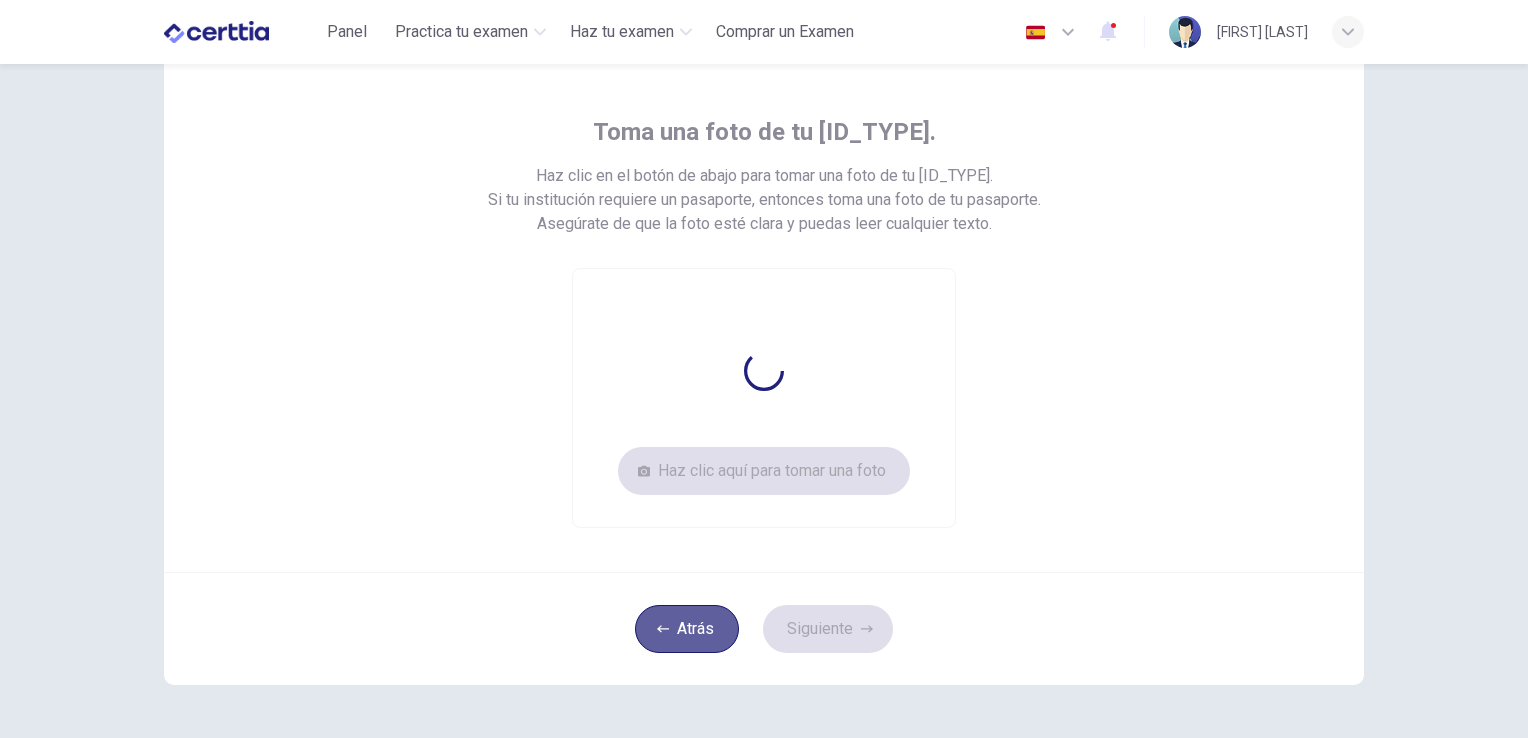 click on "Atrás" at bounding box center (687, 629) 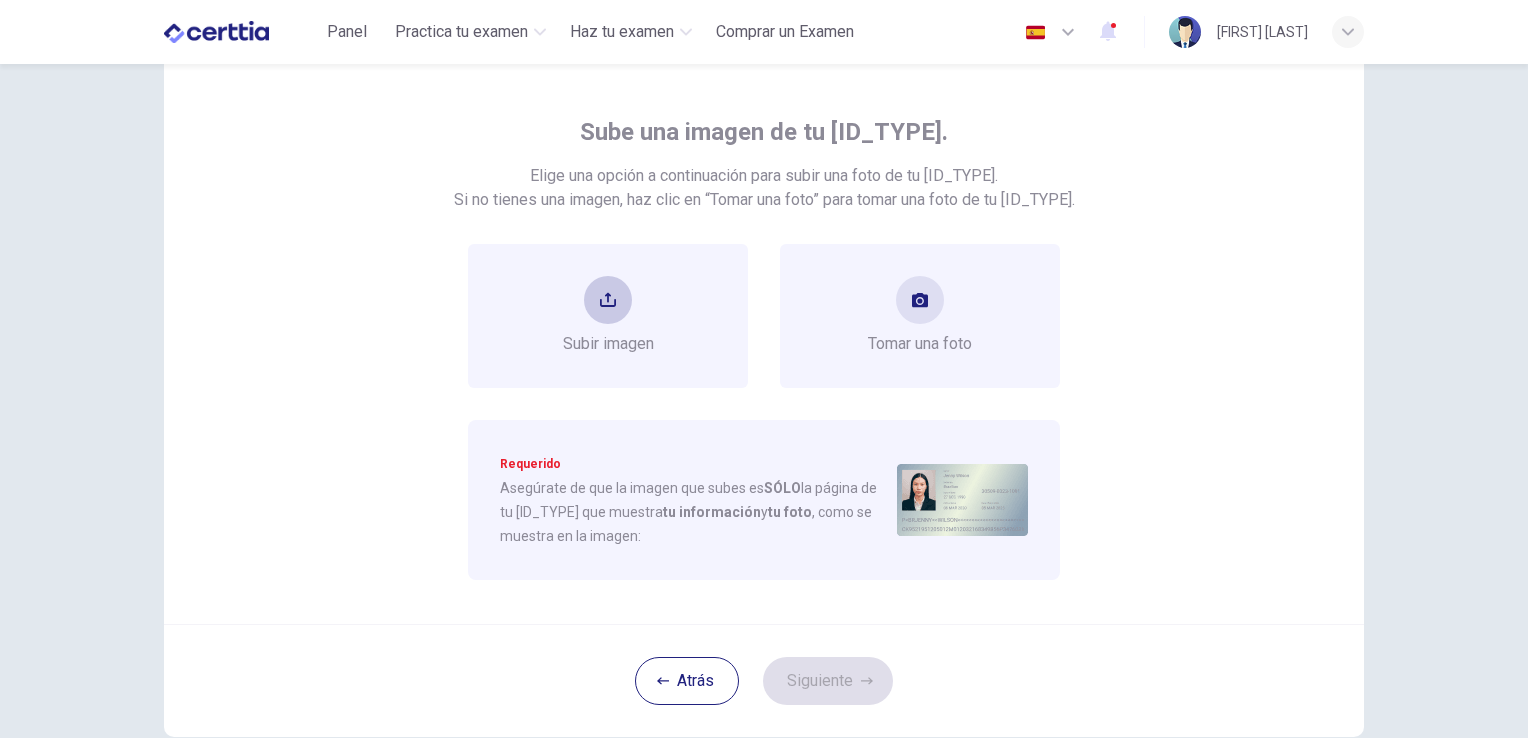 click on "Subir imagen" at bounding box center [608, 316] 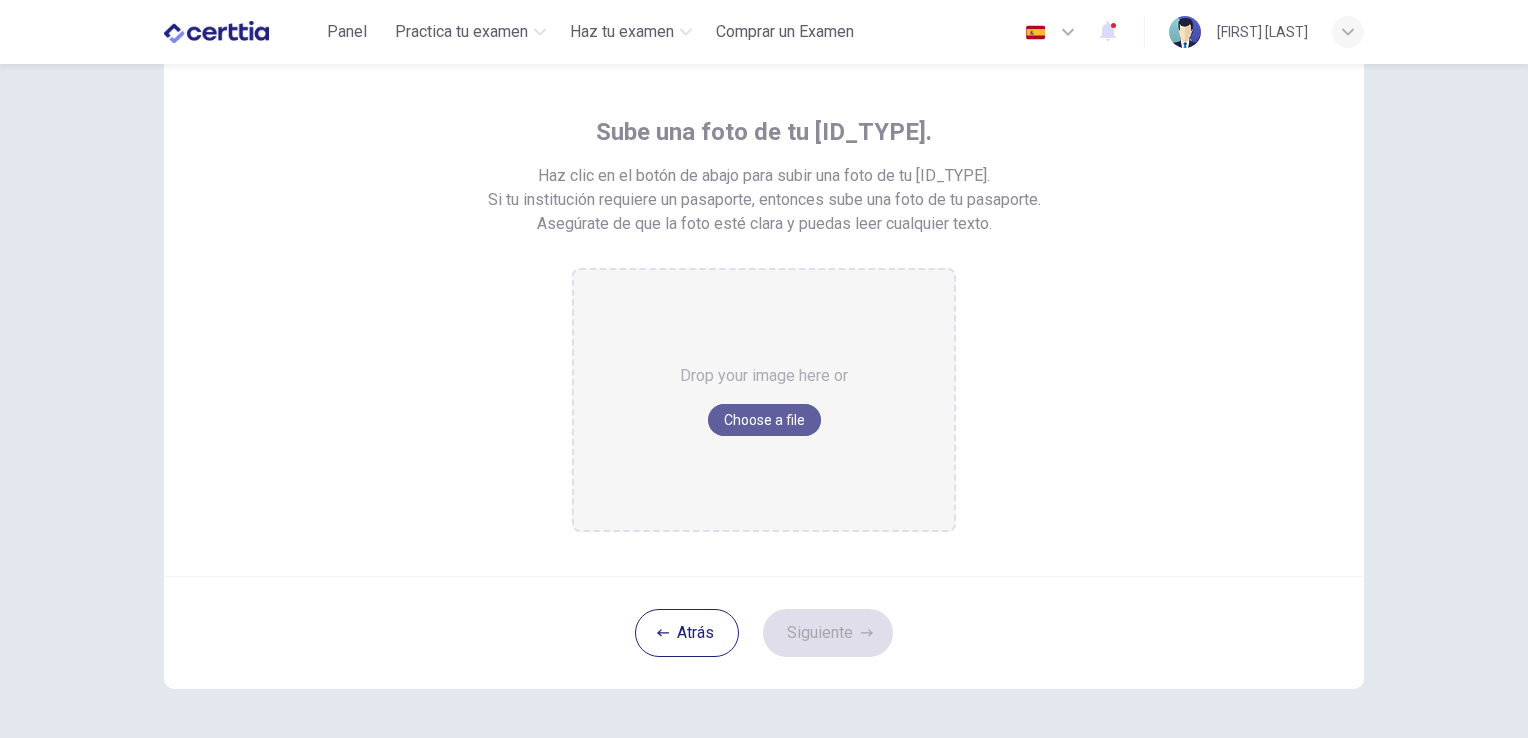 click on "Choose a file" at bounding box center (764, 420) 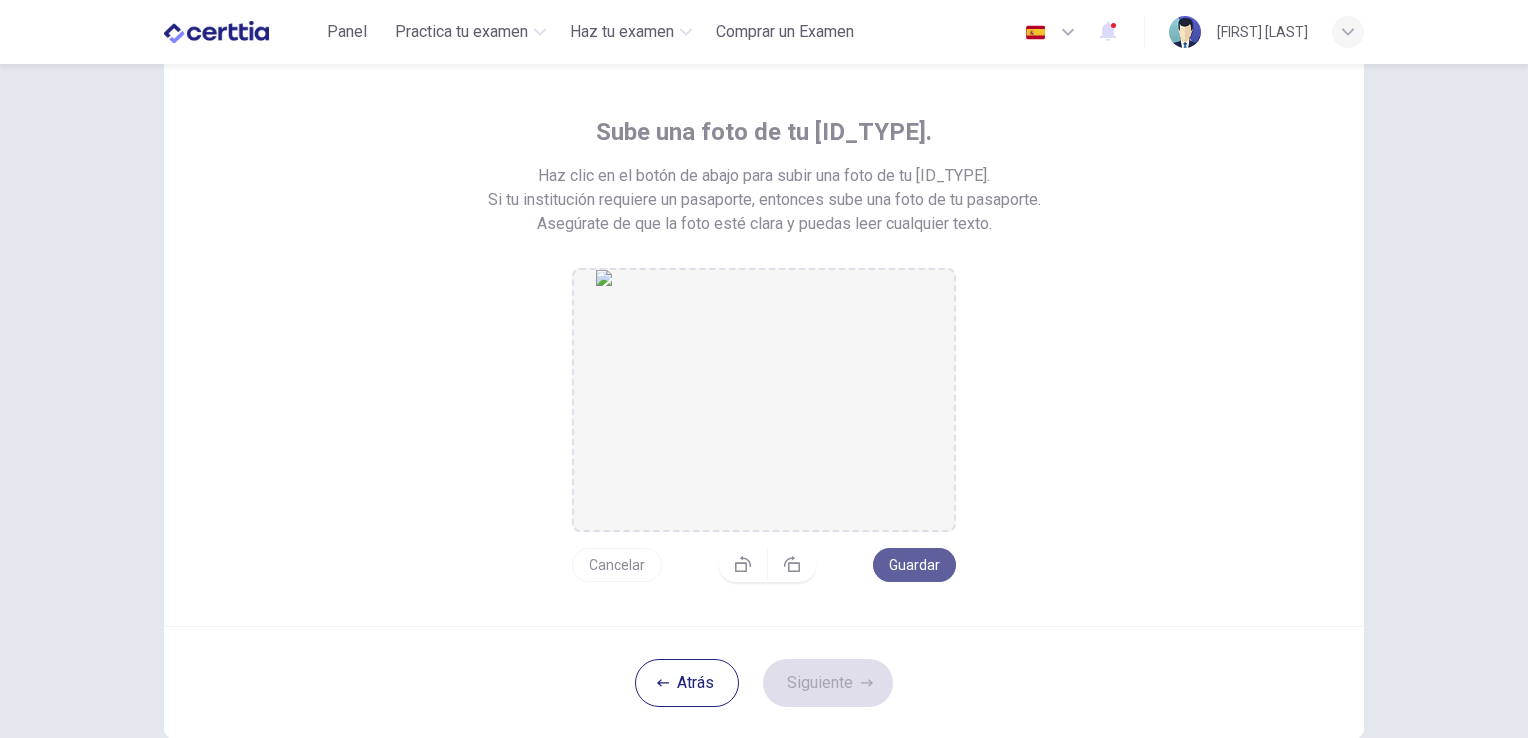 click on "Guardar" at bounding box center [914, 565] 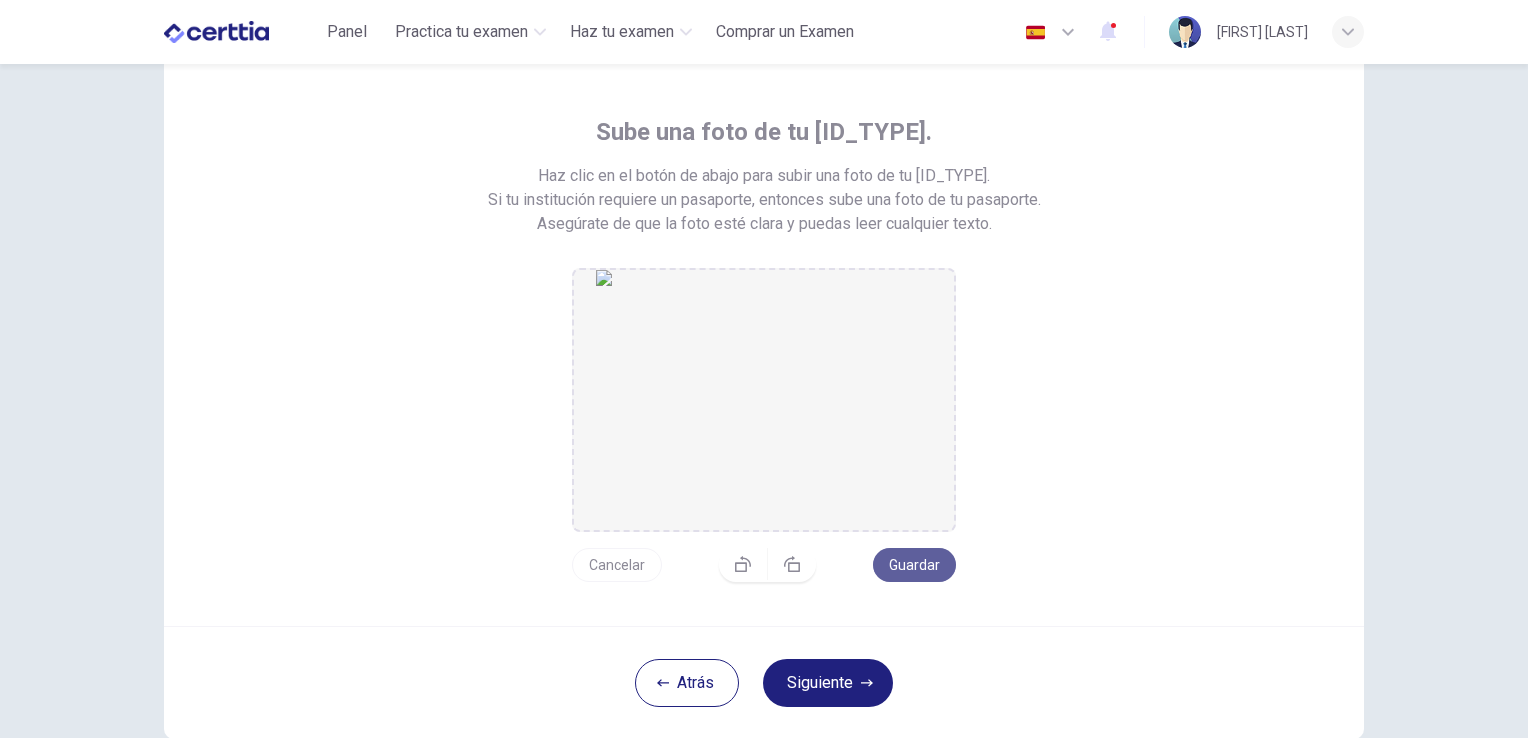click on "Guardar" at bounding box center (914, 565) 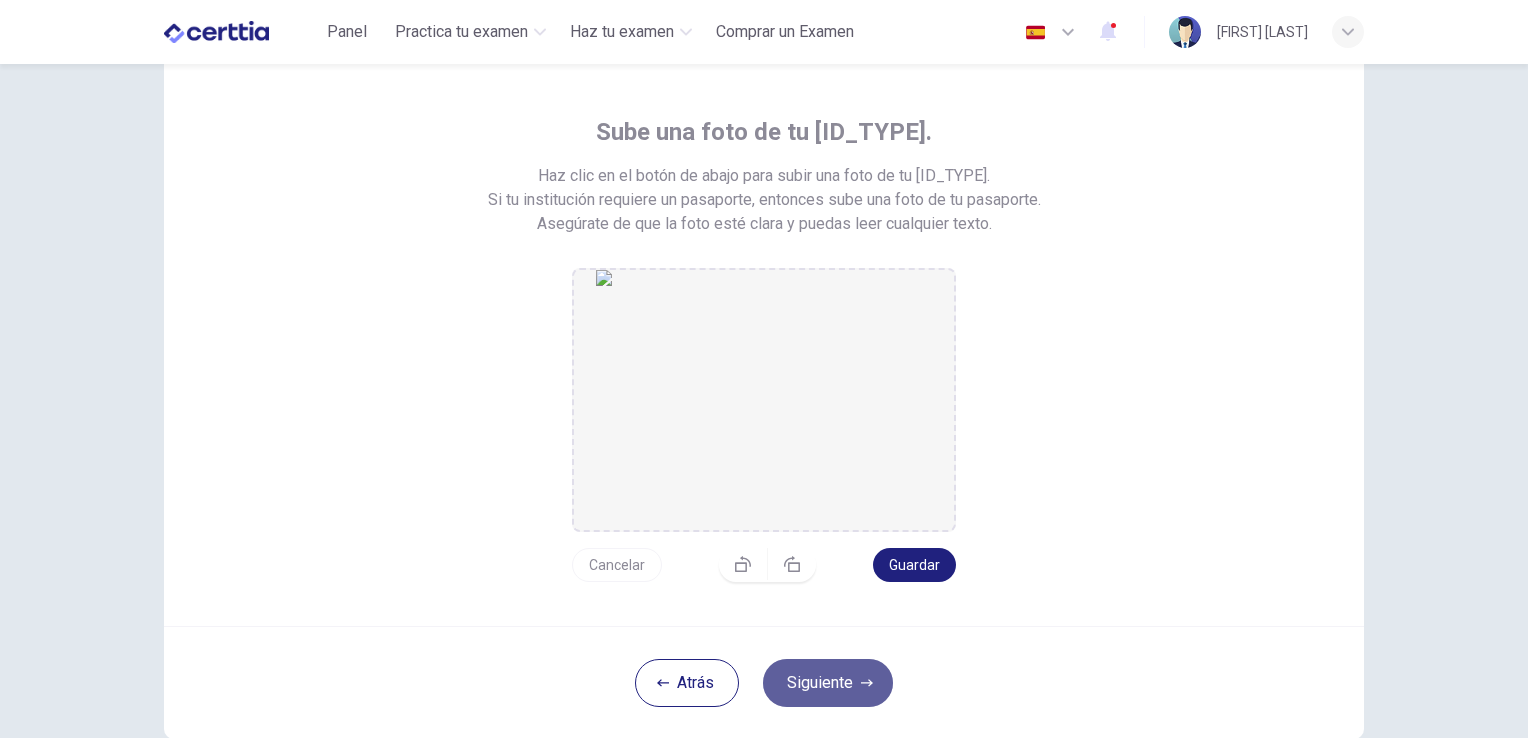 click on "Siguiente" at bounding box center (828, 683) 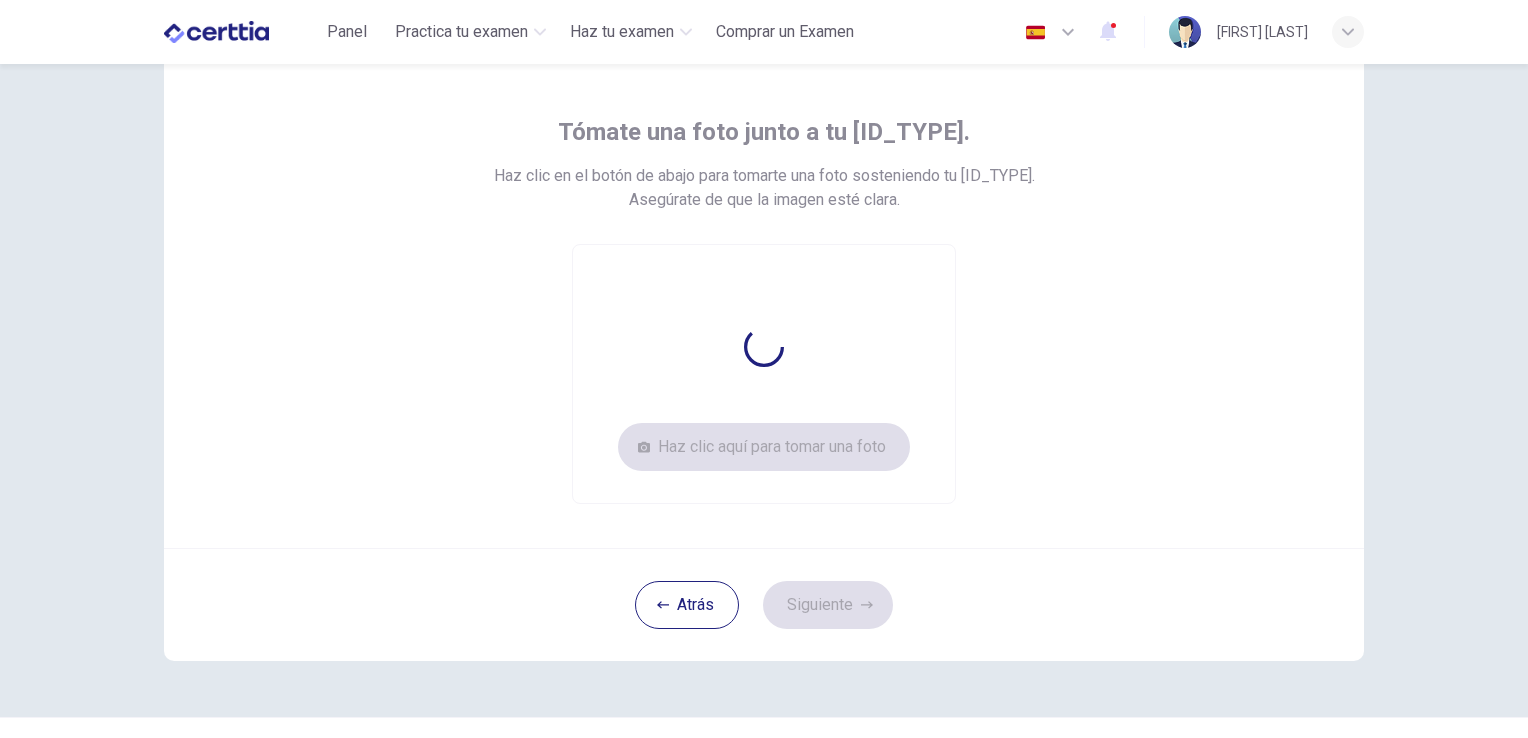 click on "Haz clic aquí para tomar una foto" at bounding box center [764, 374] 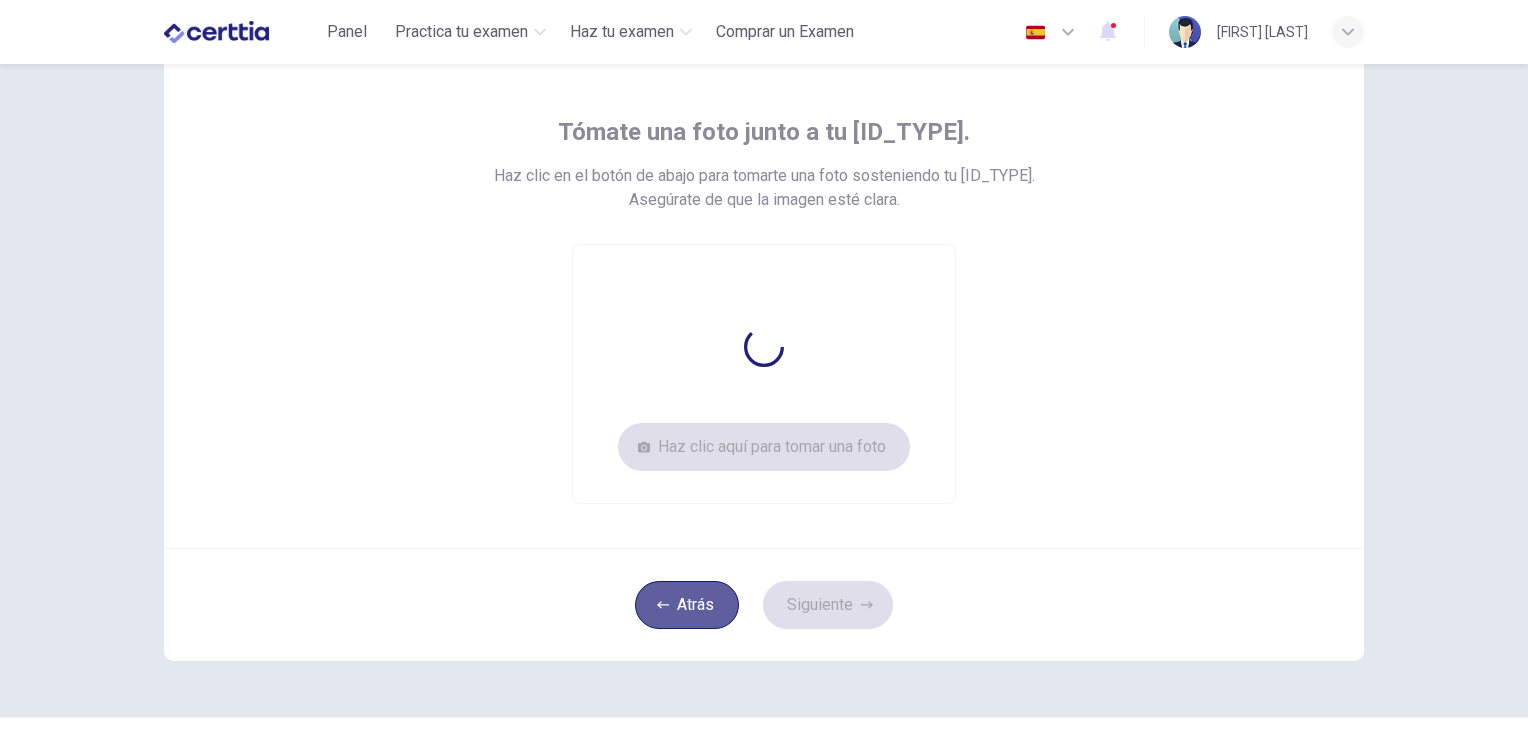 click on "Atrás" at bounding box center [687, 605] 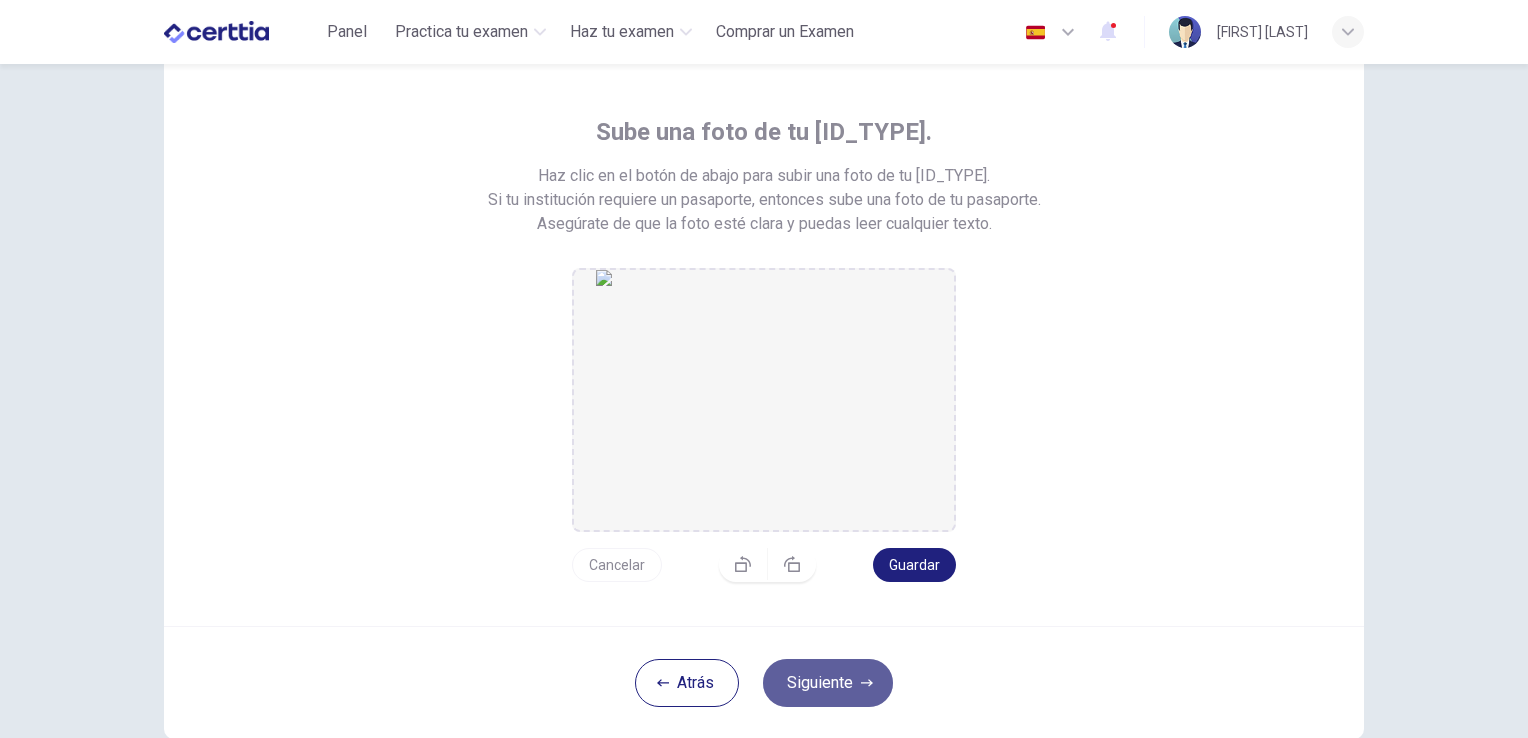 click on "Siguiente" at bounding box center [828, 683] 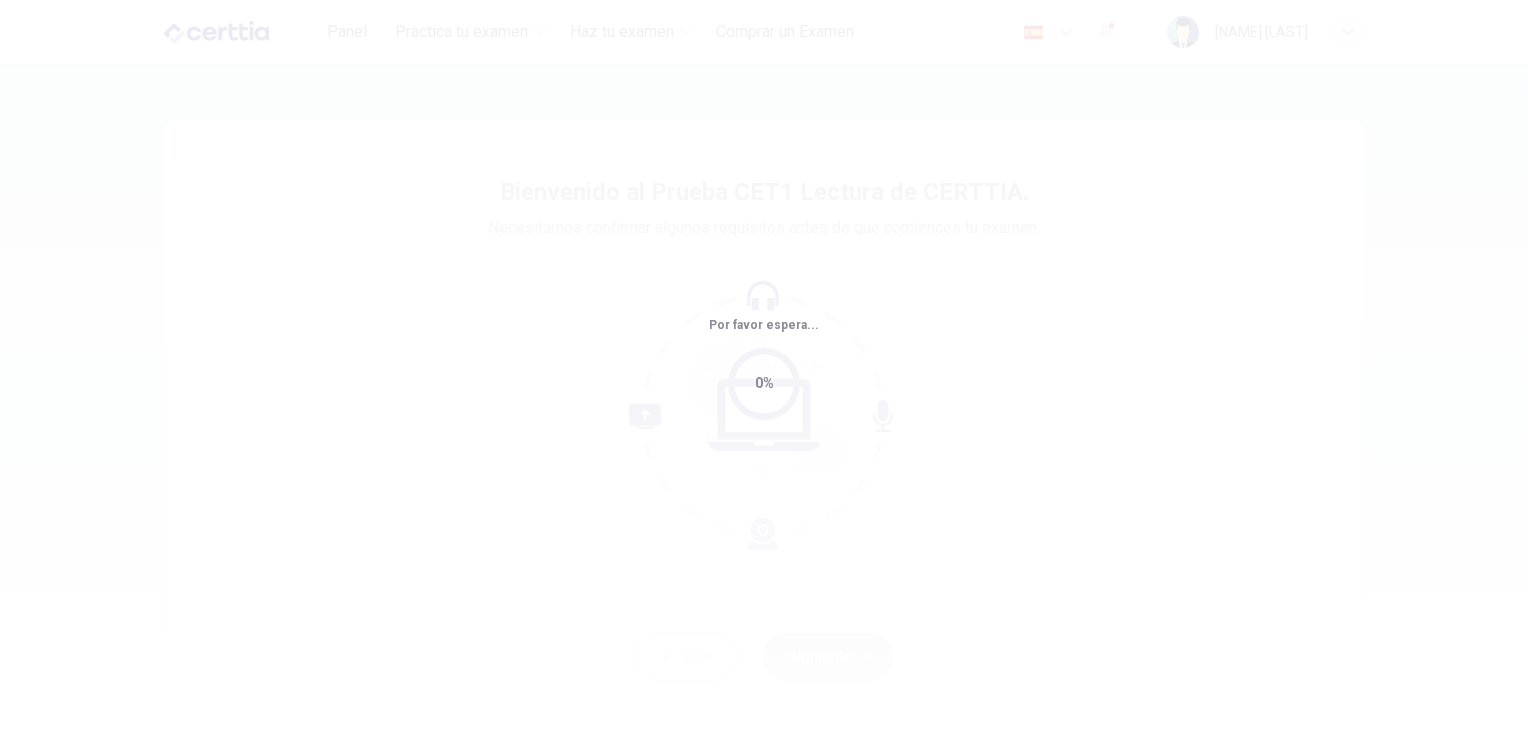 scroll, scrollTop: 0, scrollLeft: 0, axis: both 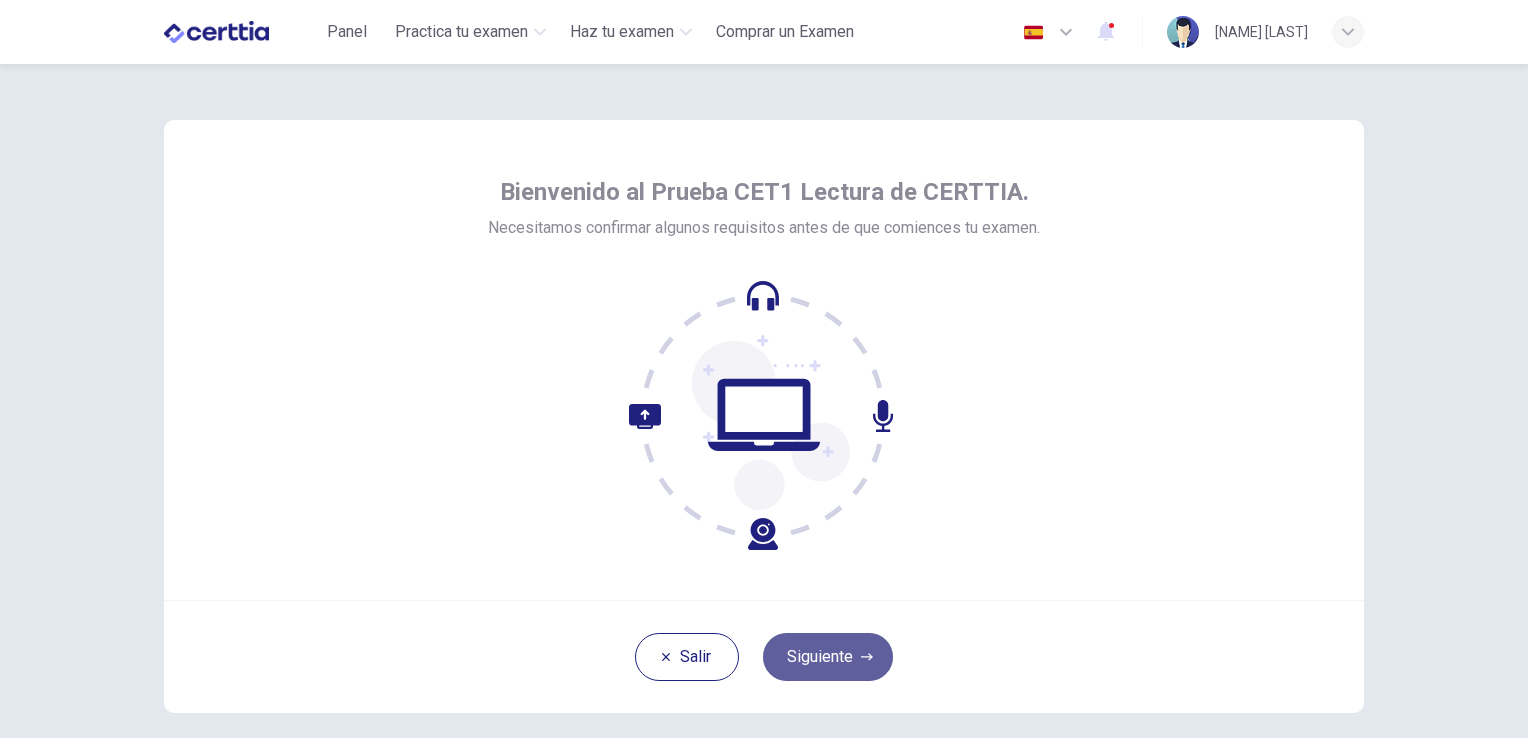 click on "Siguiente" at bounding box center (828, 657) 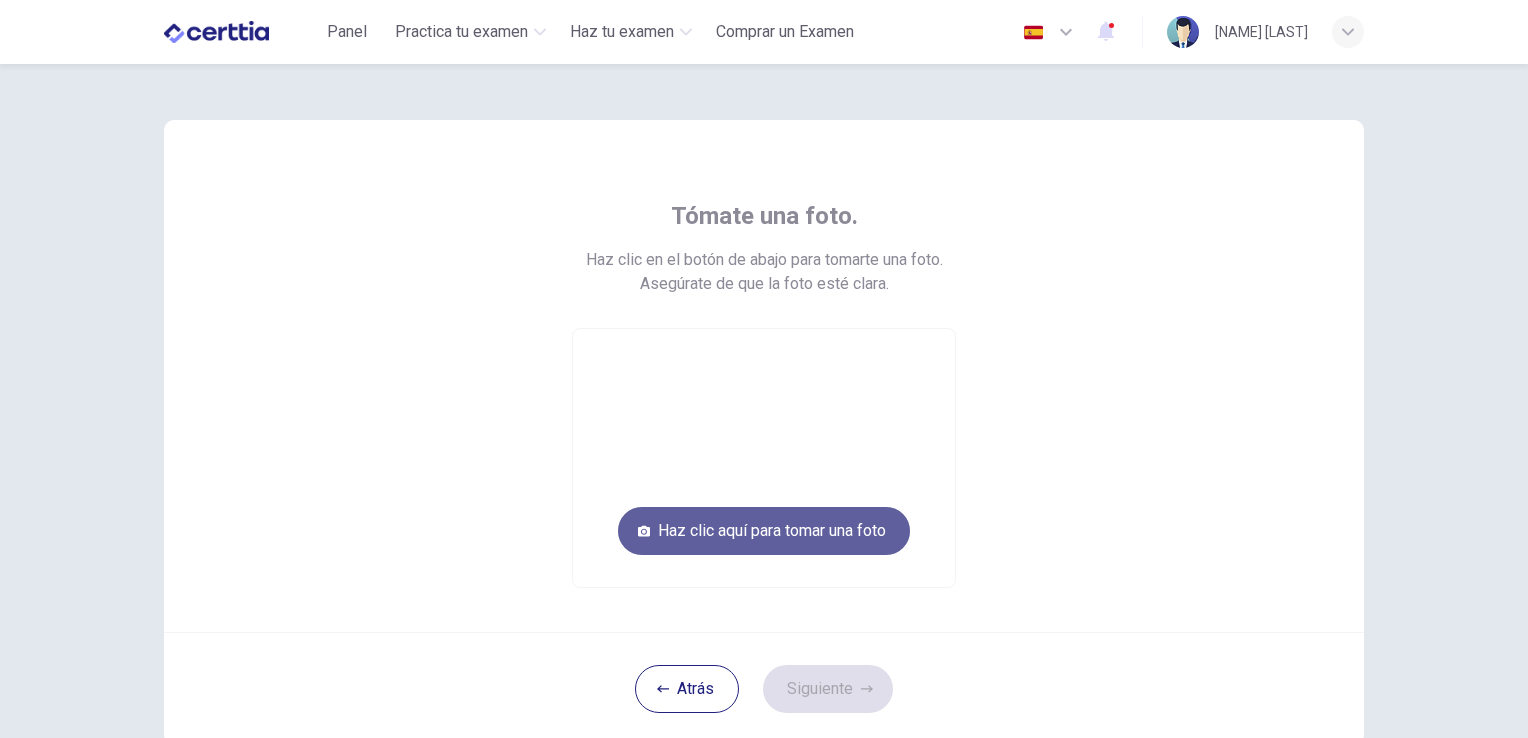 click on "Haz clic aquí para tomar una foto" at bounding box center (764, 531) 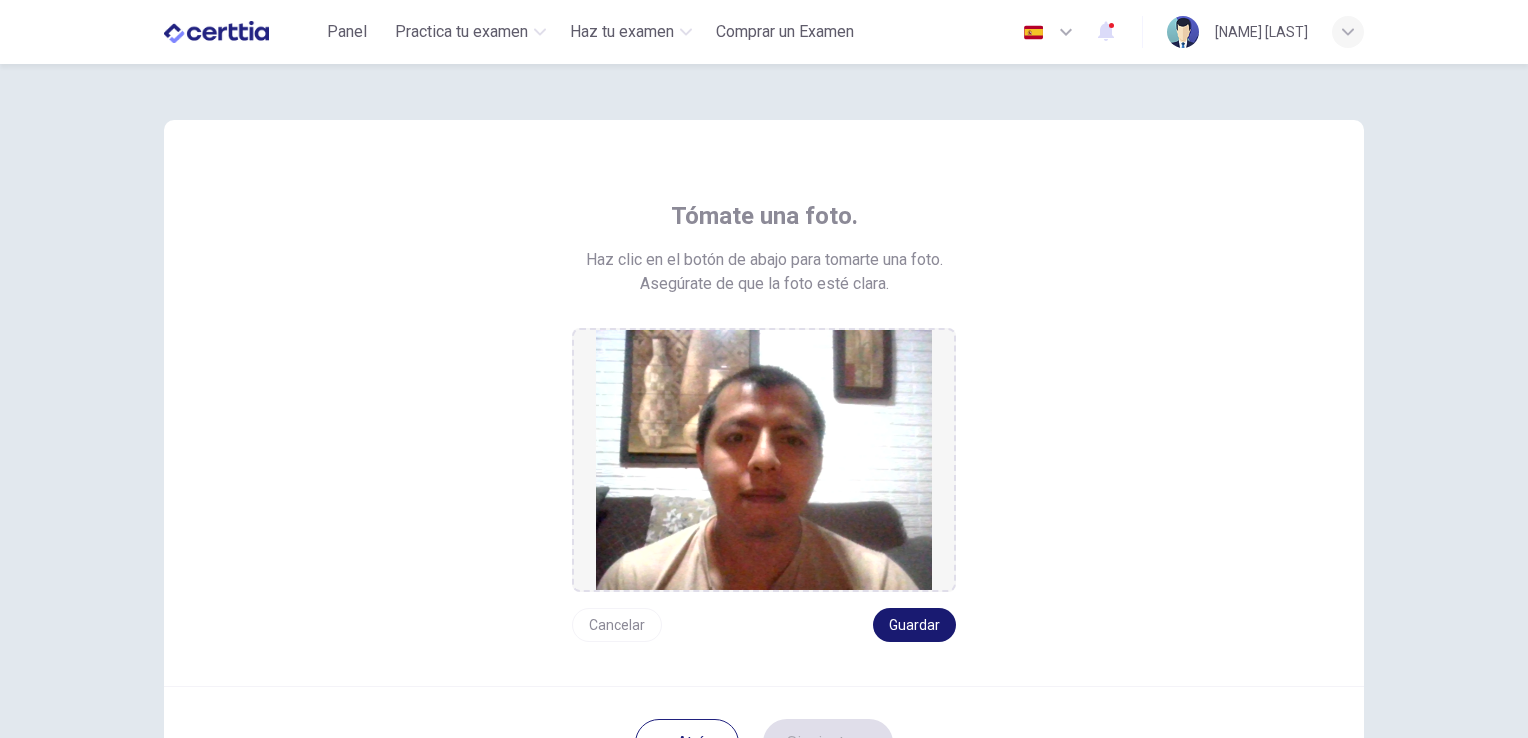 click on "Guardar" at bounding box center (914, 625) 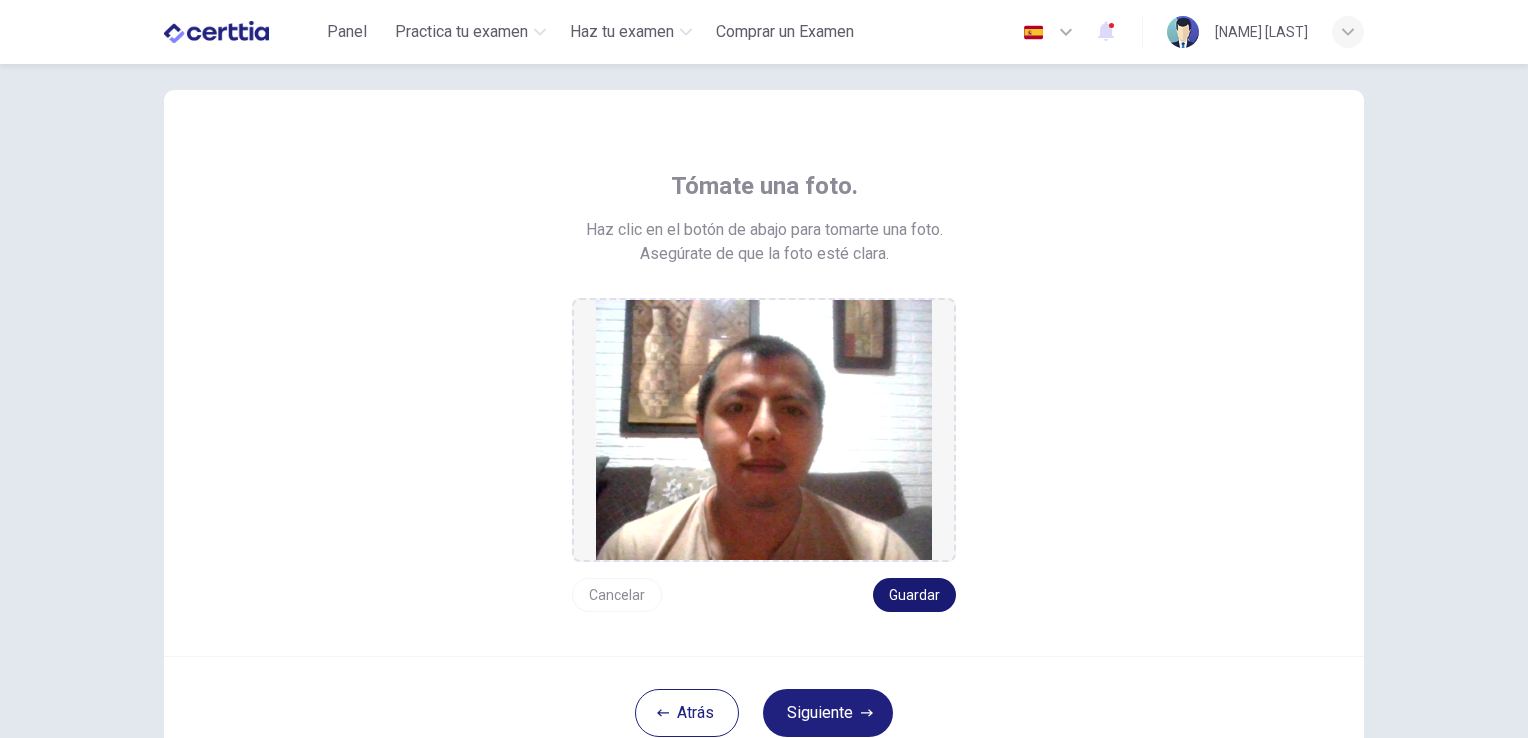 scroll, scrollTop: 28, scrollLeft: 0, axis: vertical 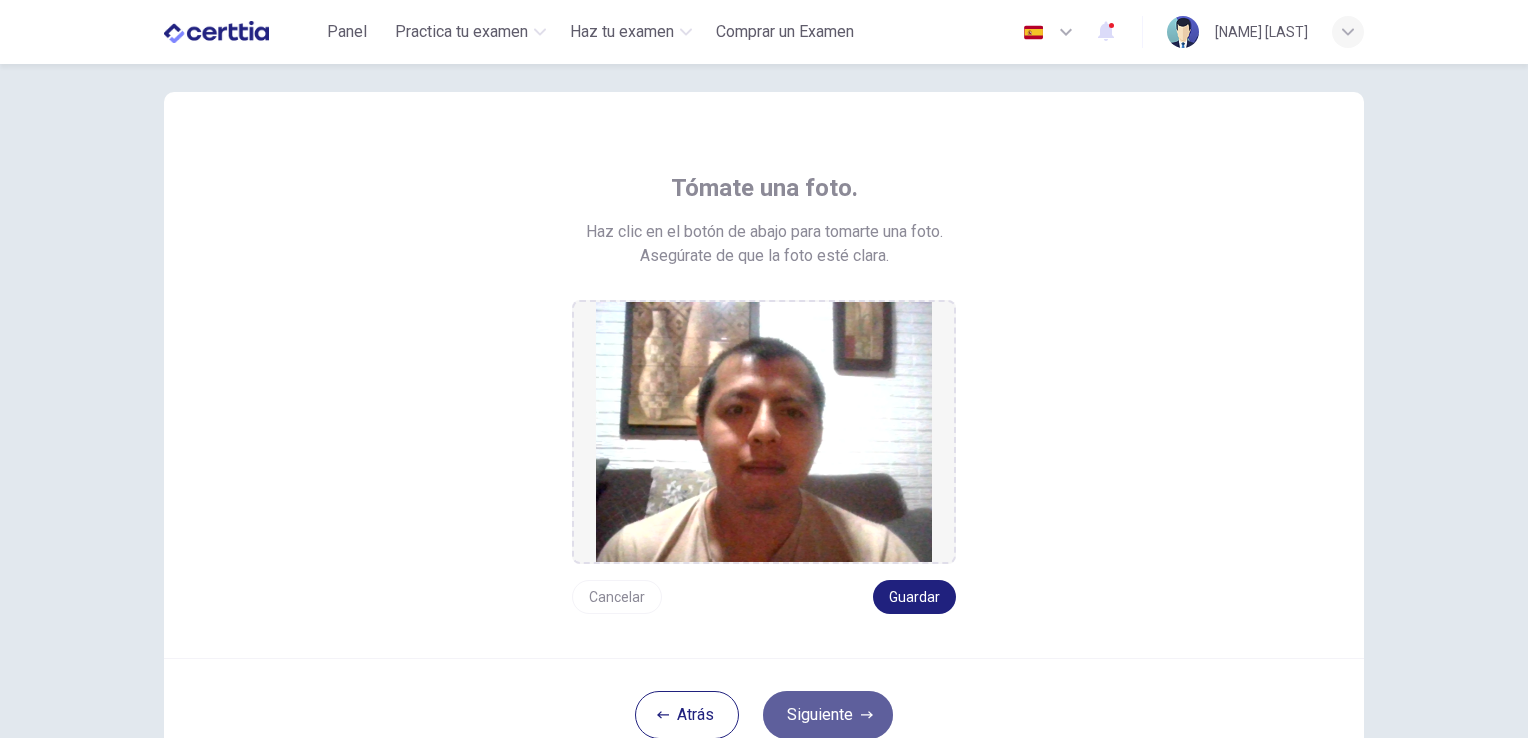 click on "Siguiente" at bounding box center (828, 715) 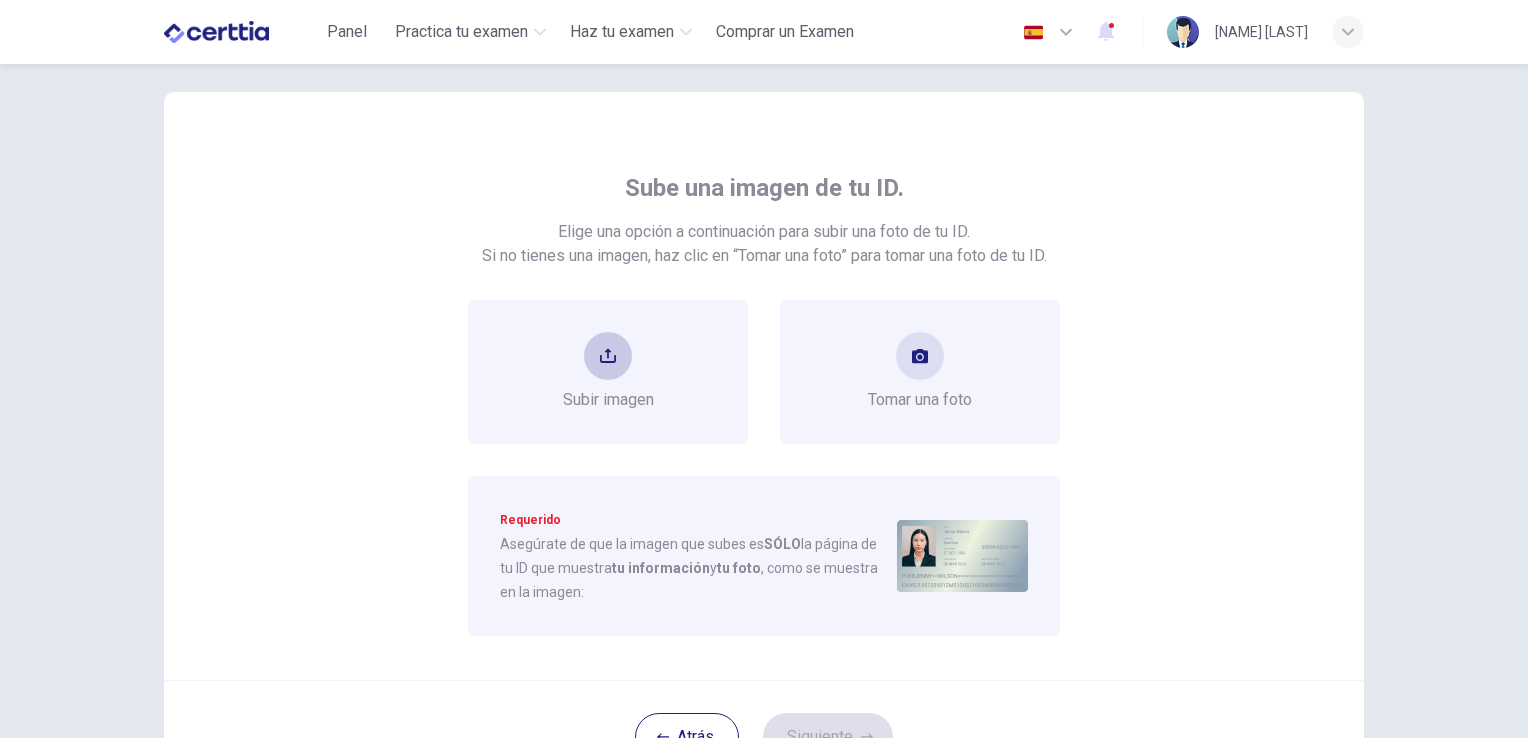 click on "Subir imagen" at bounding box center [608, 372] 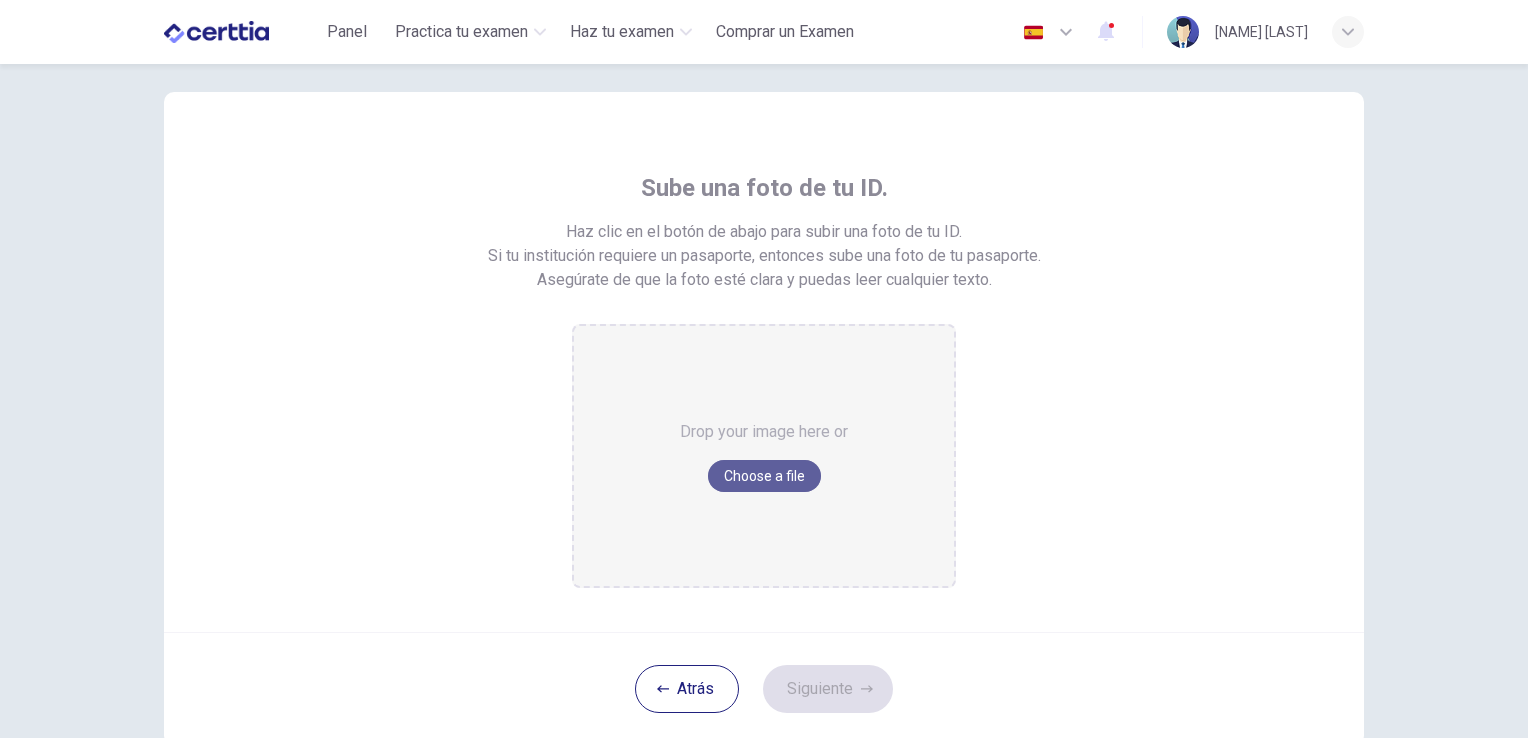 click on "Choose a file" at bounding box center [764, 476] 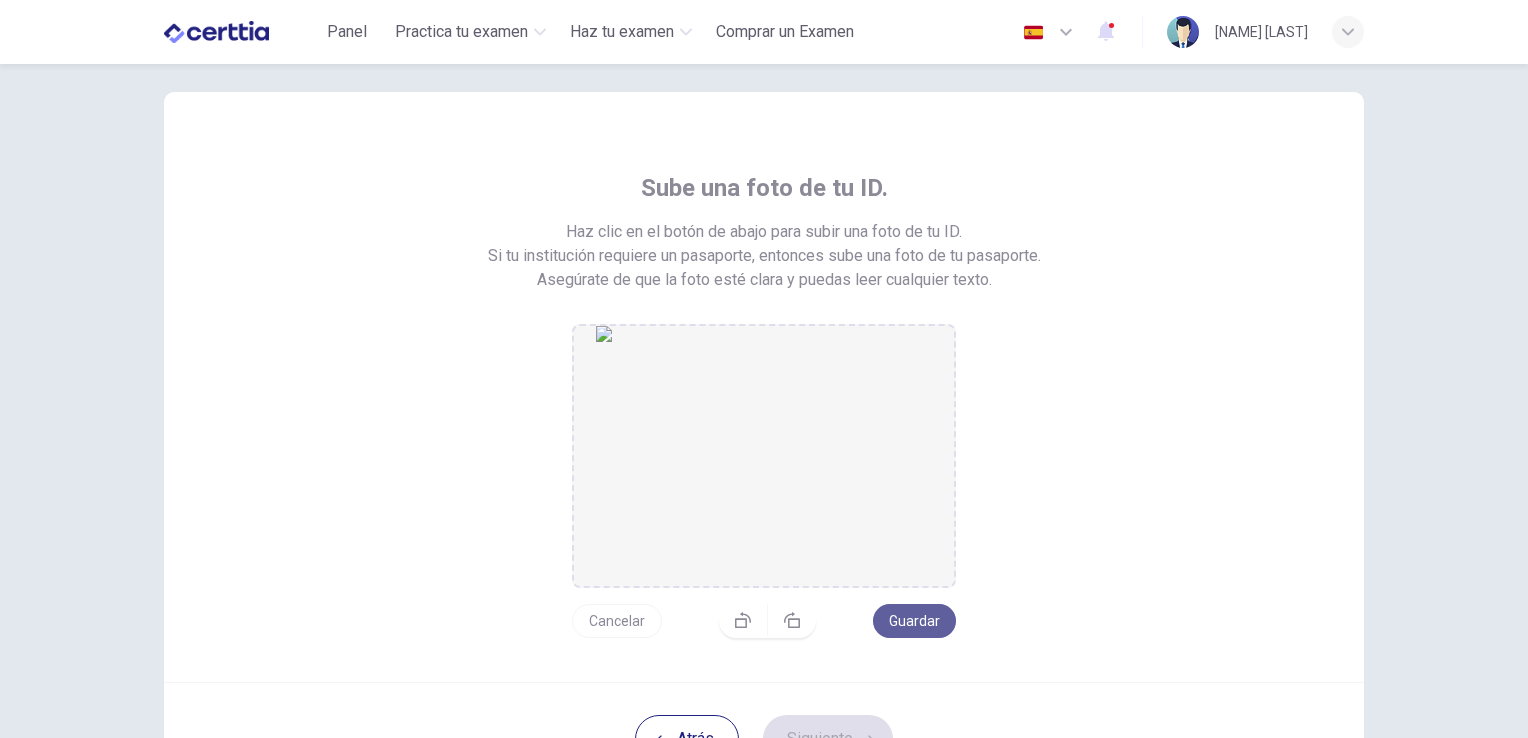 click on "Guardar" at bounding box center (914, 621) 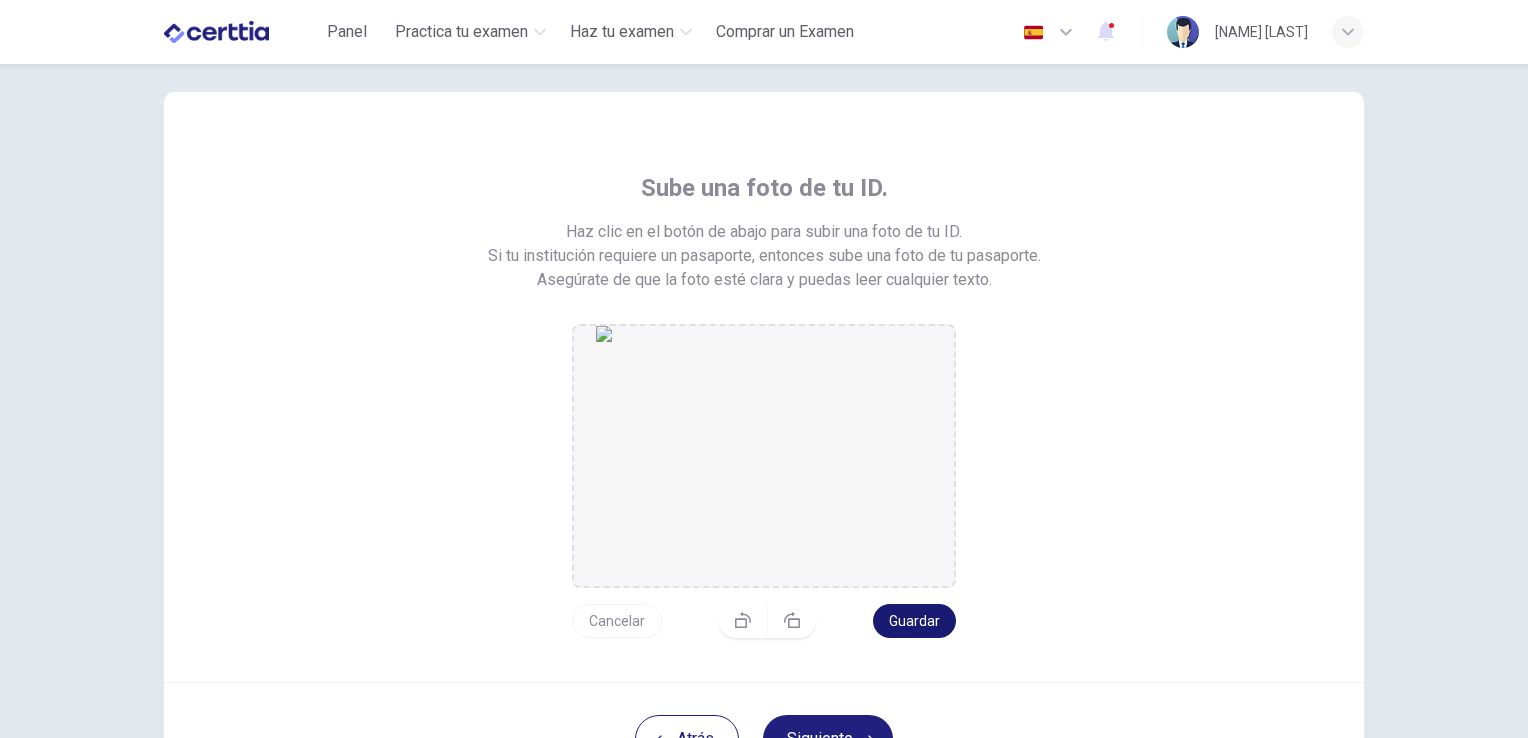 scroll, scrollTop: 68, scrollLeft: 0, axis: vertical 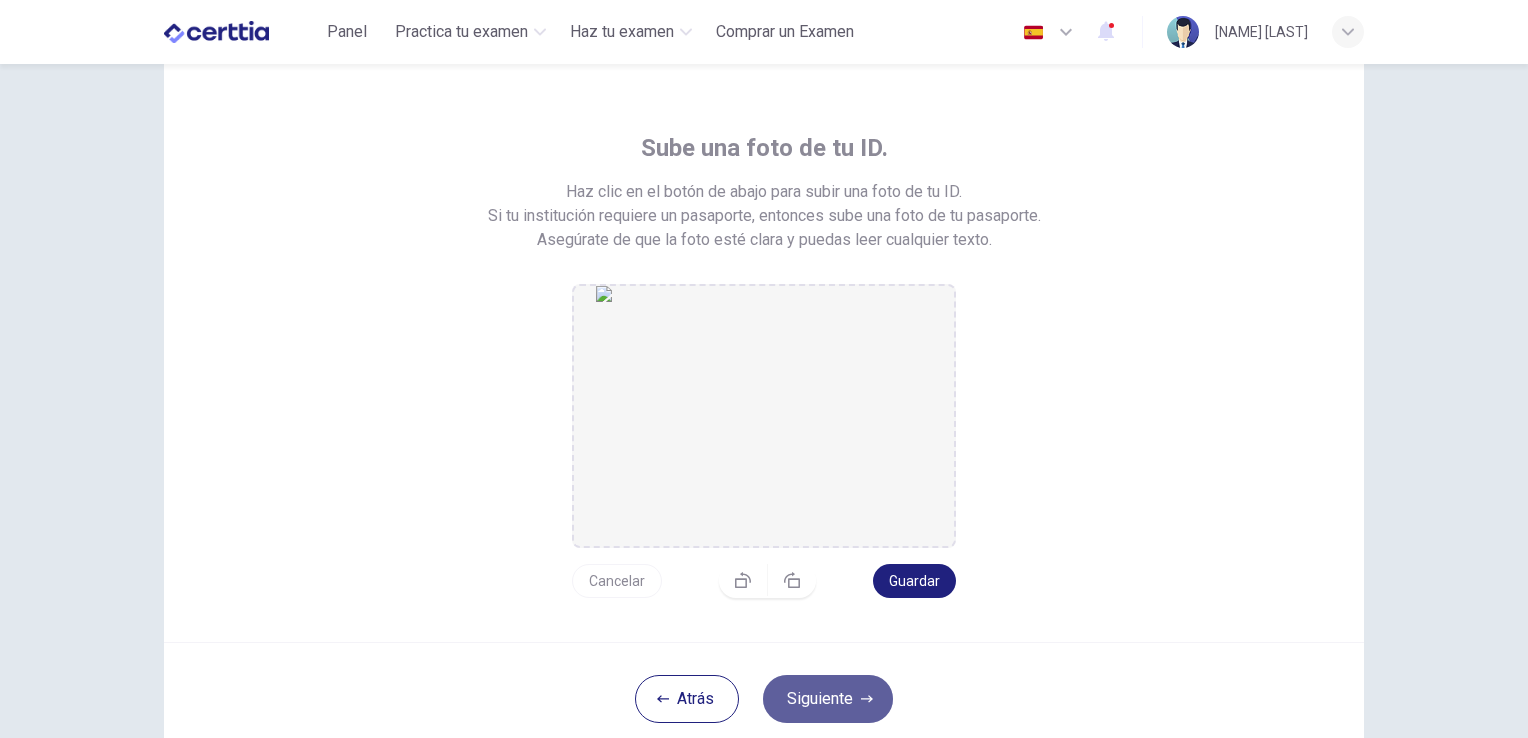 click on "Siguiente" at bounding box center [828, 699] 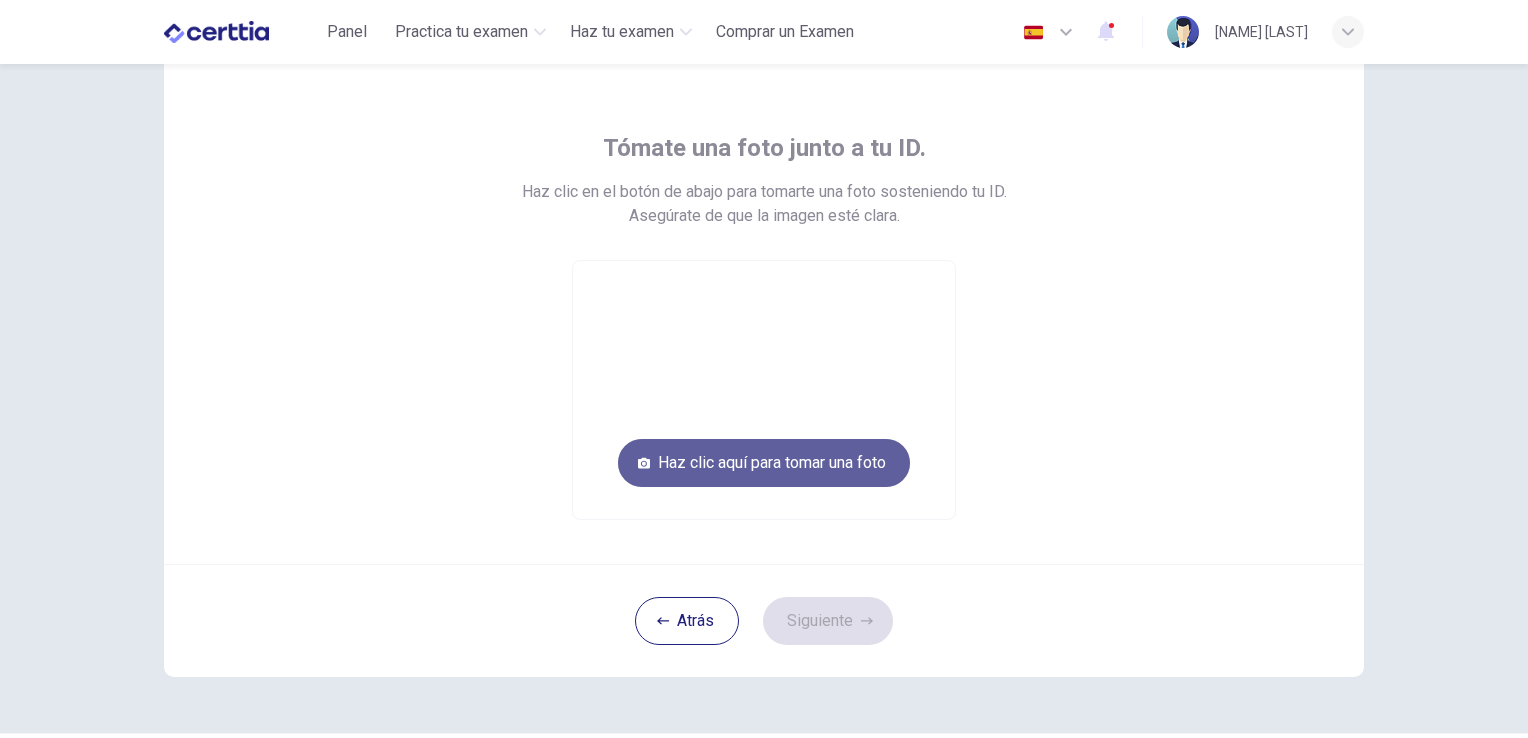 click on "Haz clic aquí para tomar una foto" at bounding box center [764, 463] 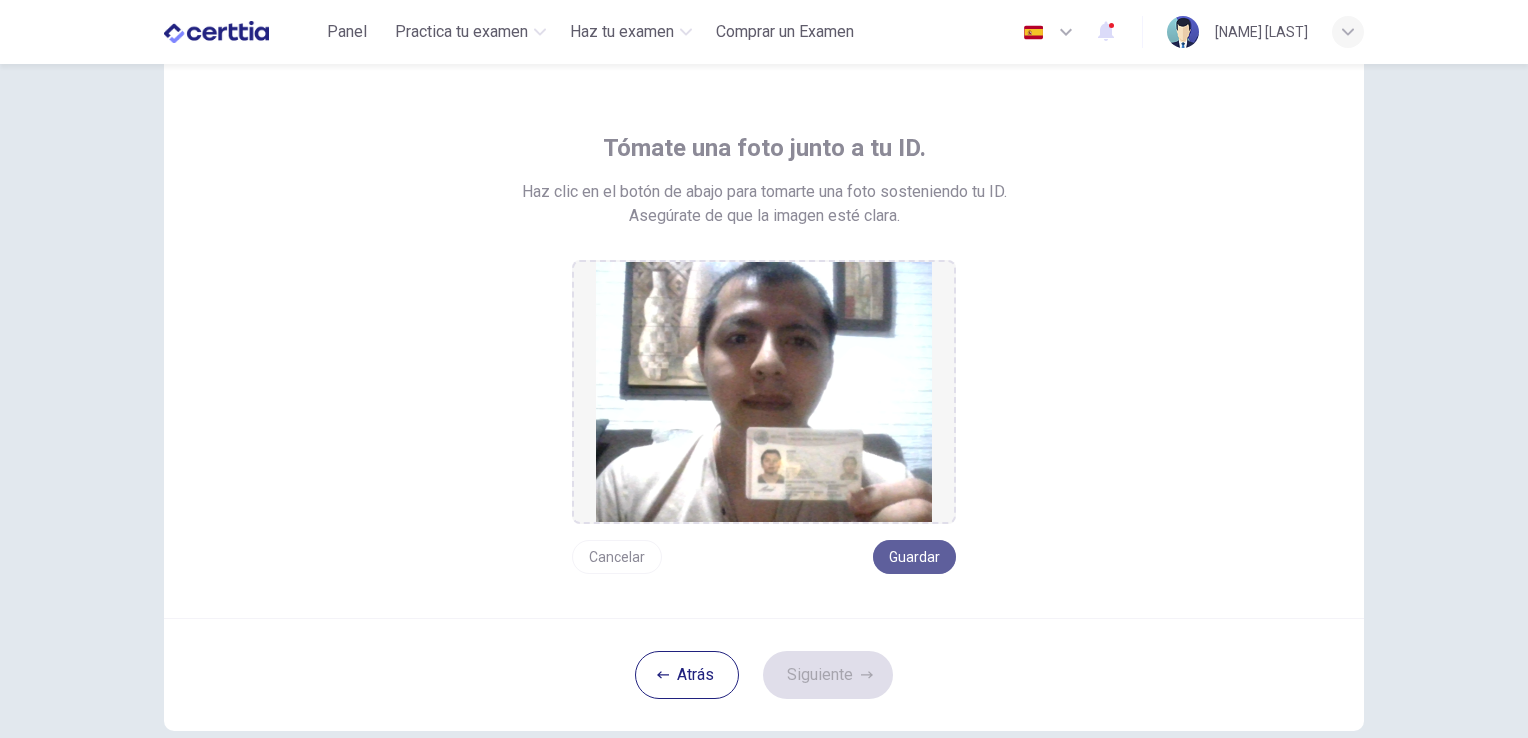 click on "Guardar" at bounding box center (914, 557) 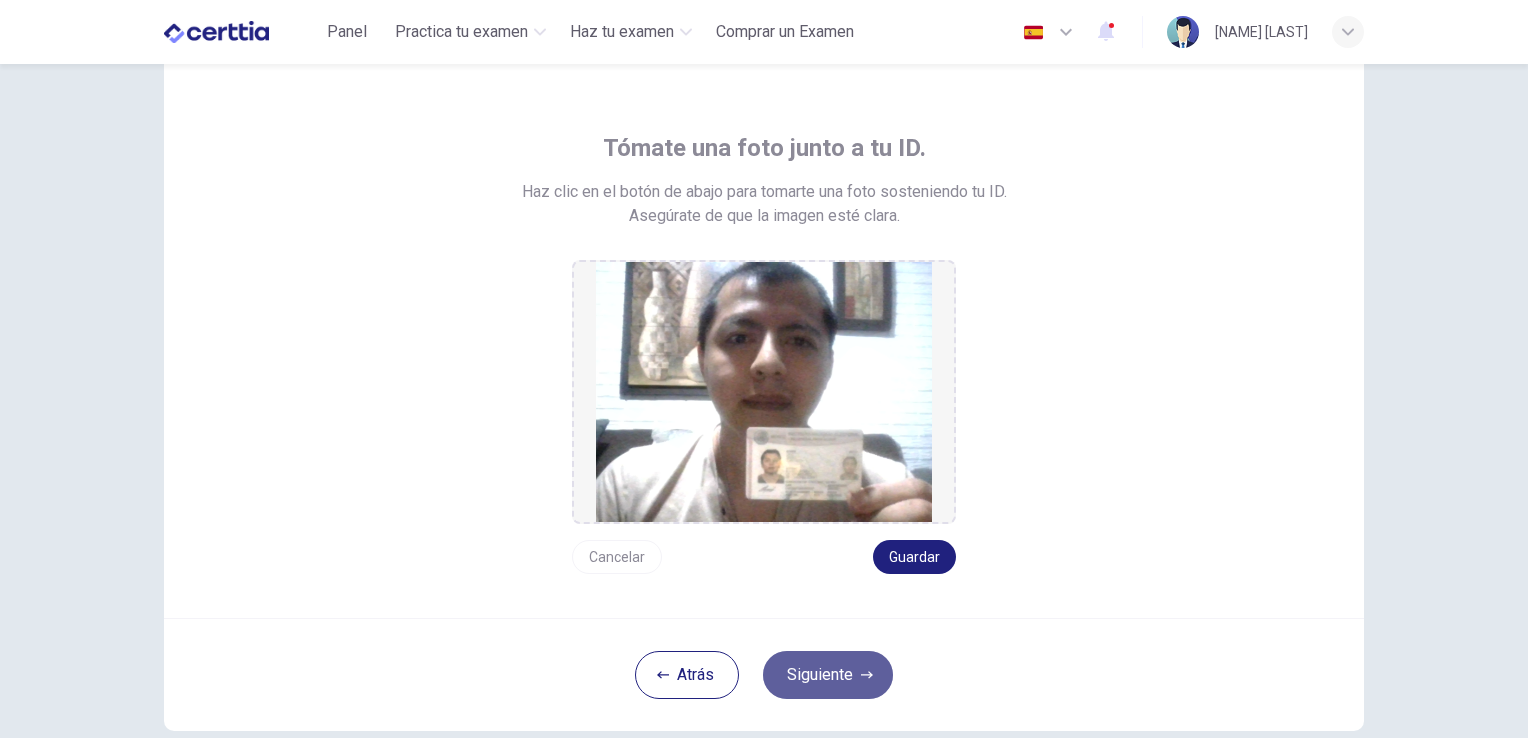 click on "Siguiente" at bounding box center (828, 675) 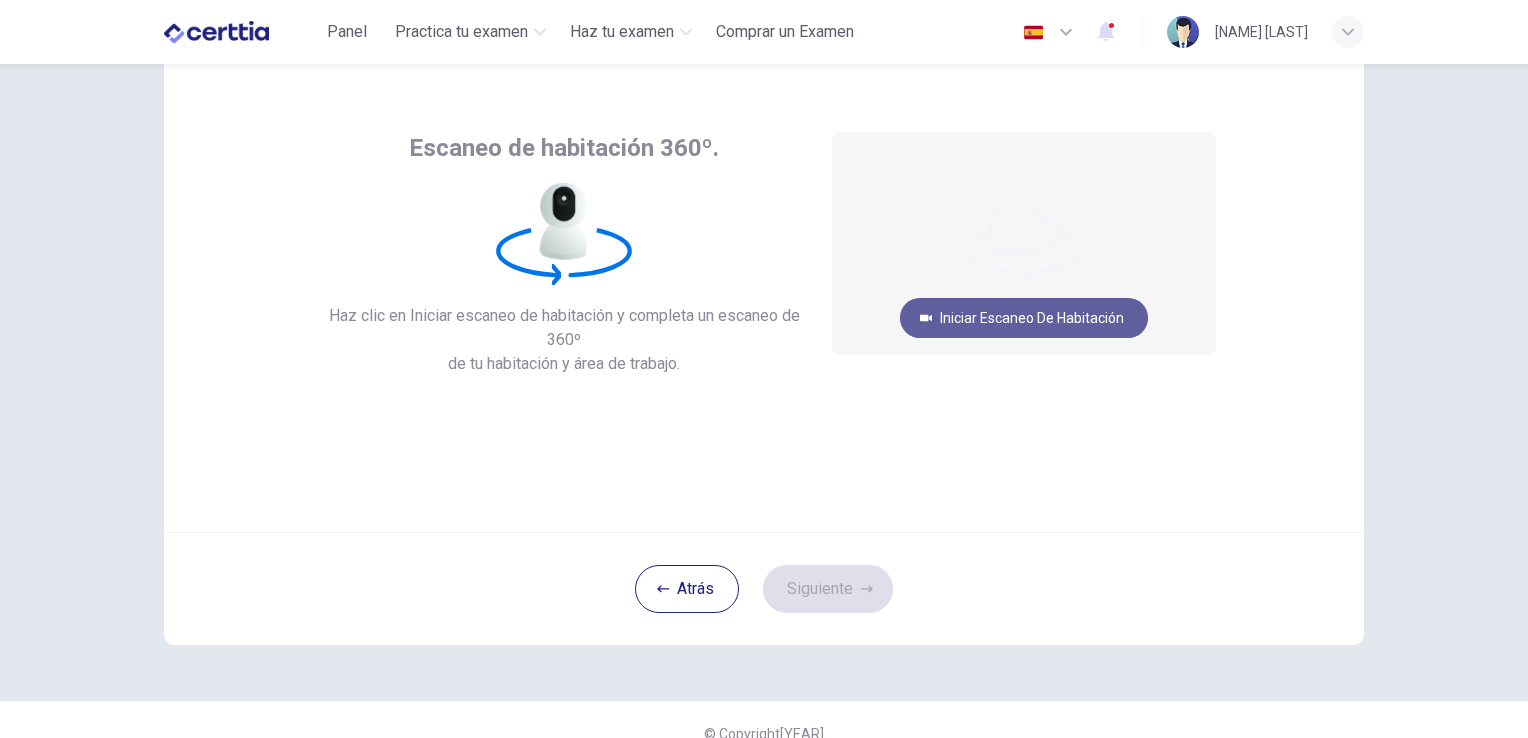 click on "Iniciar escaneo de habitación" at bounding box center [1024, 318] 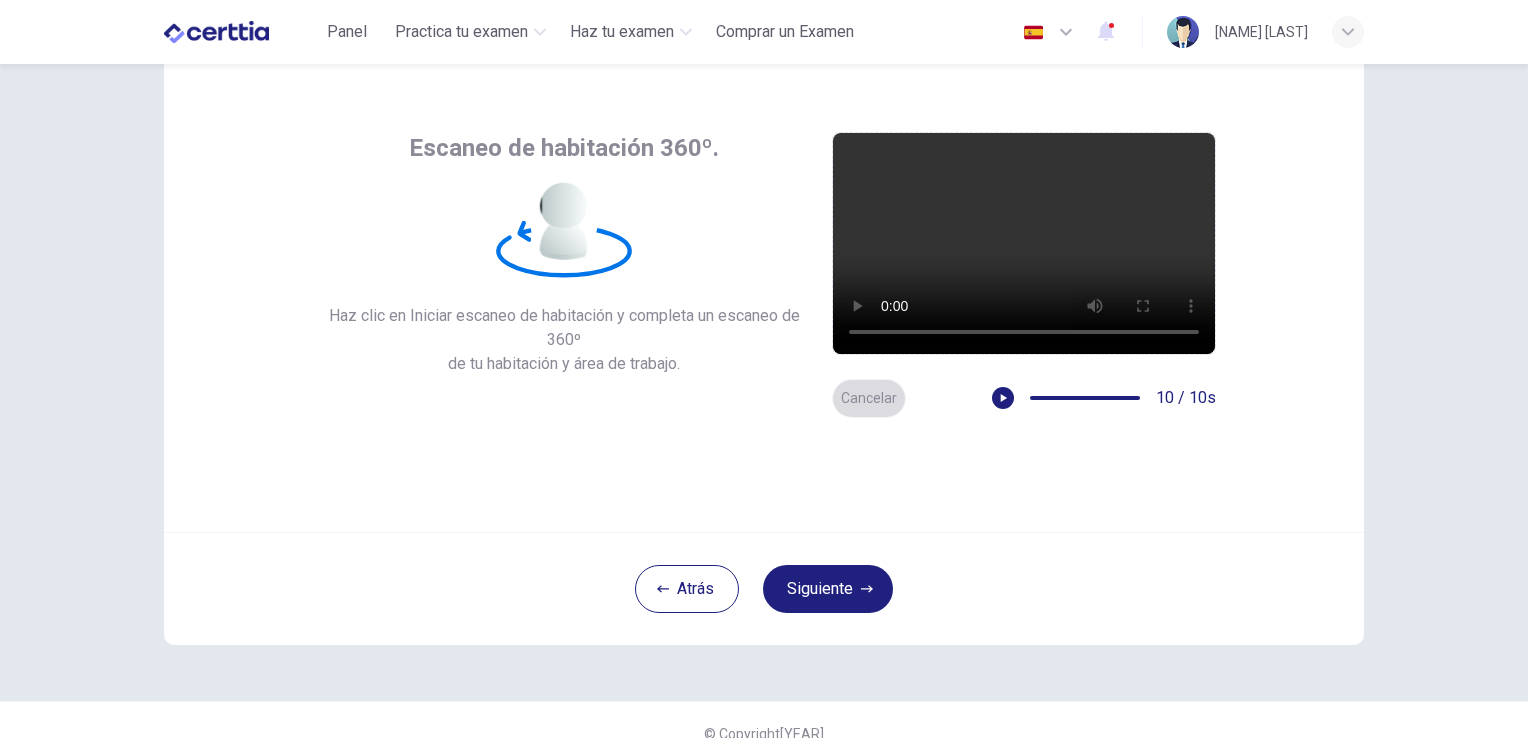 click on "Cancelar" at bounding box center (869, 398) 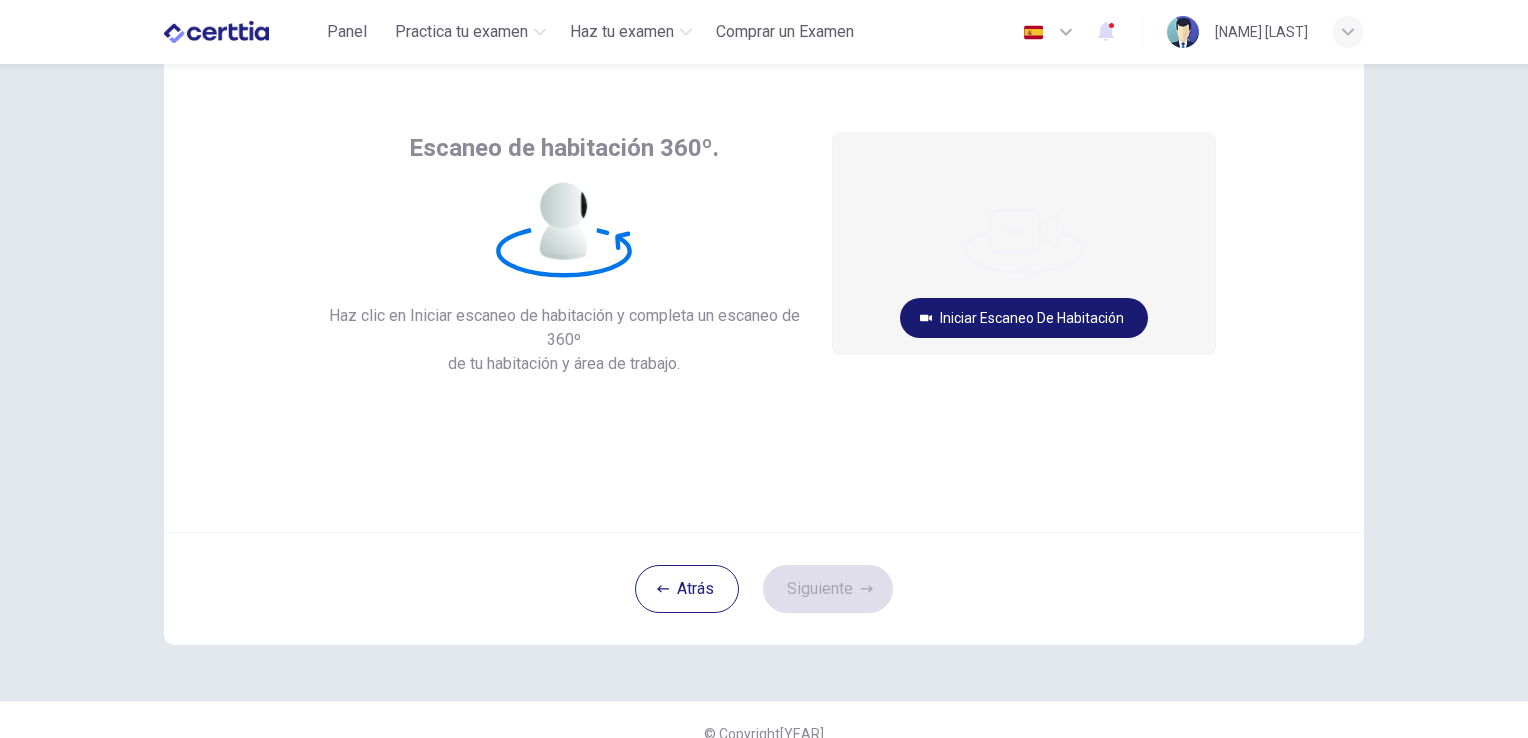 click on "Iniciar escaneo de habitación" at bounding box center [1024, 318] 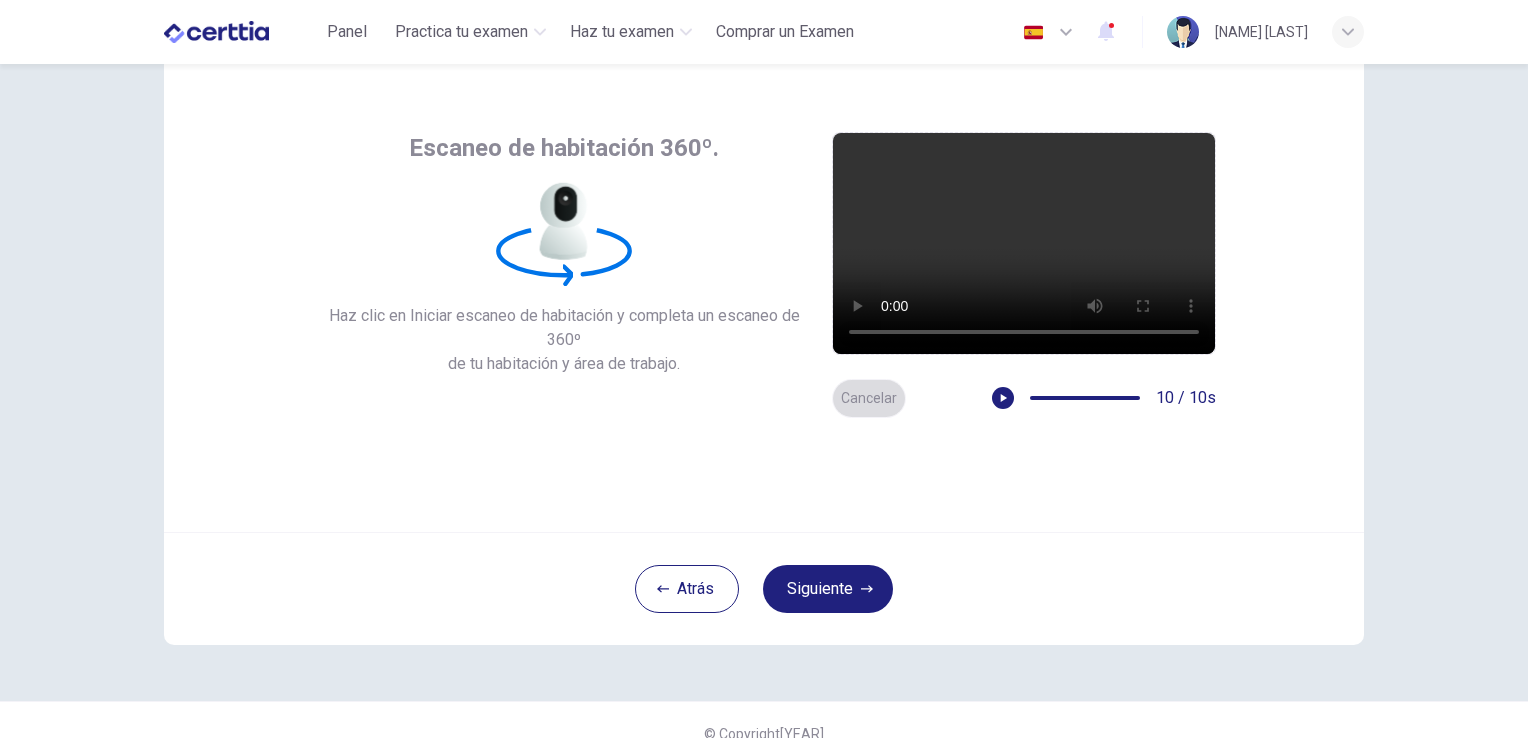 click on "Cancelar" at bounding box center [869, 398] 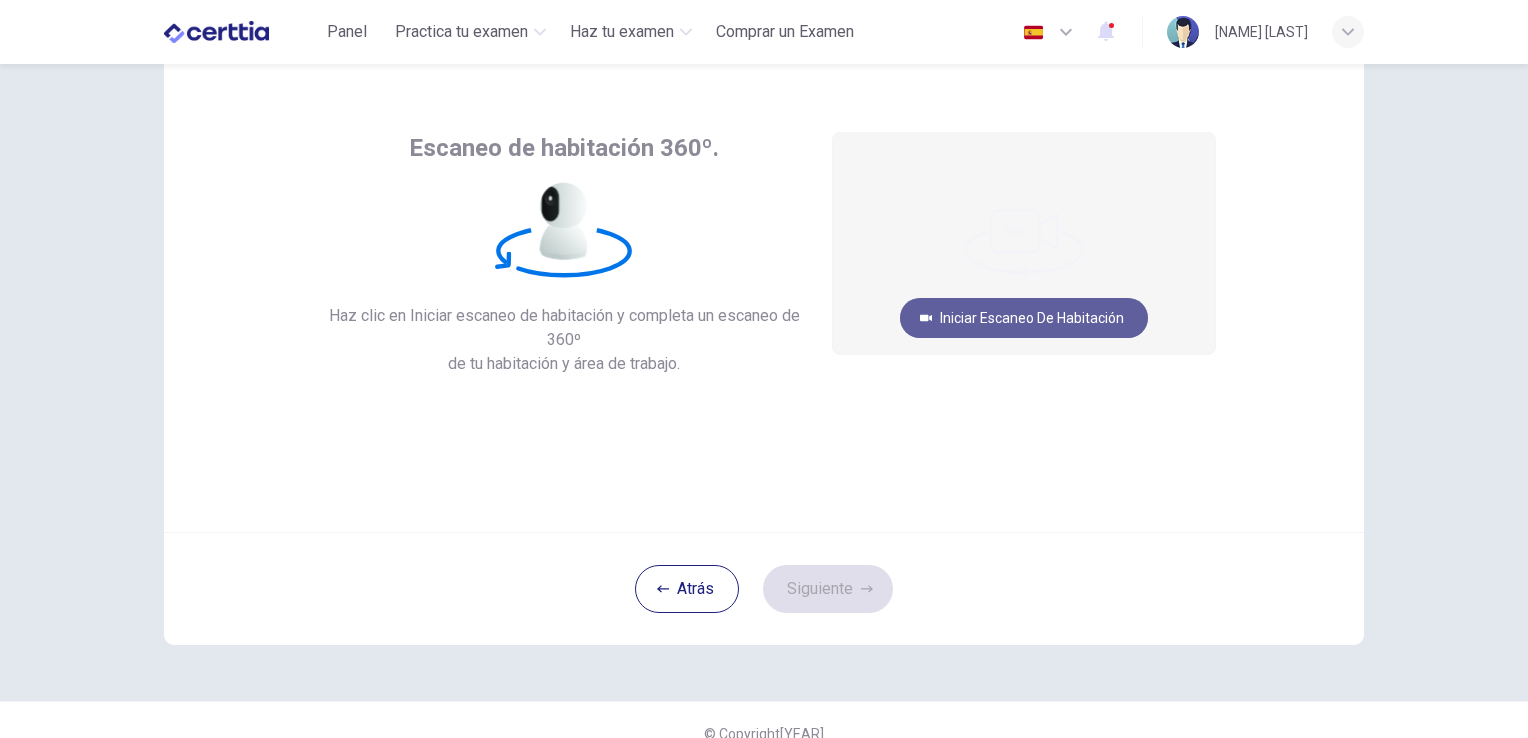 click on "Iniciar escaneo de habitación" at bounding box center (1024, 318) 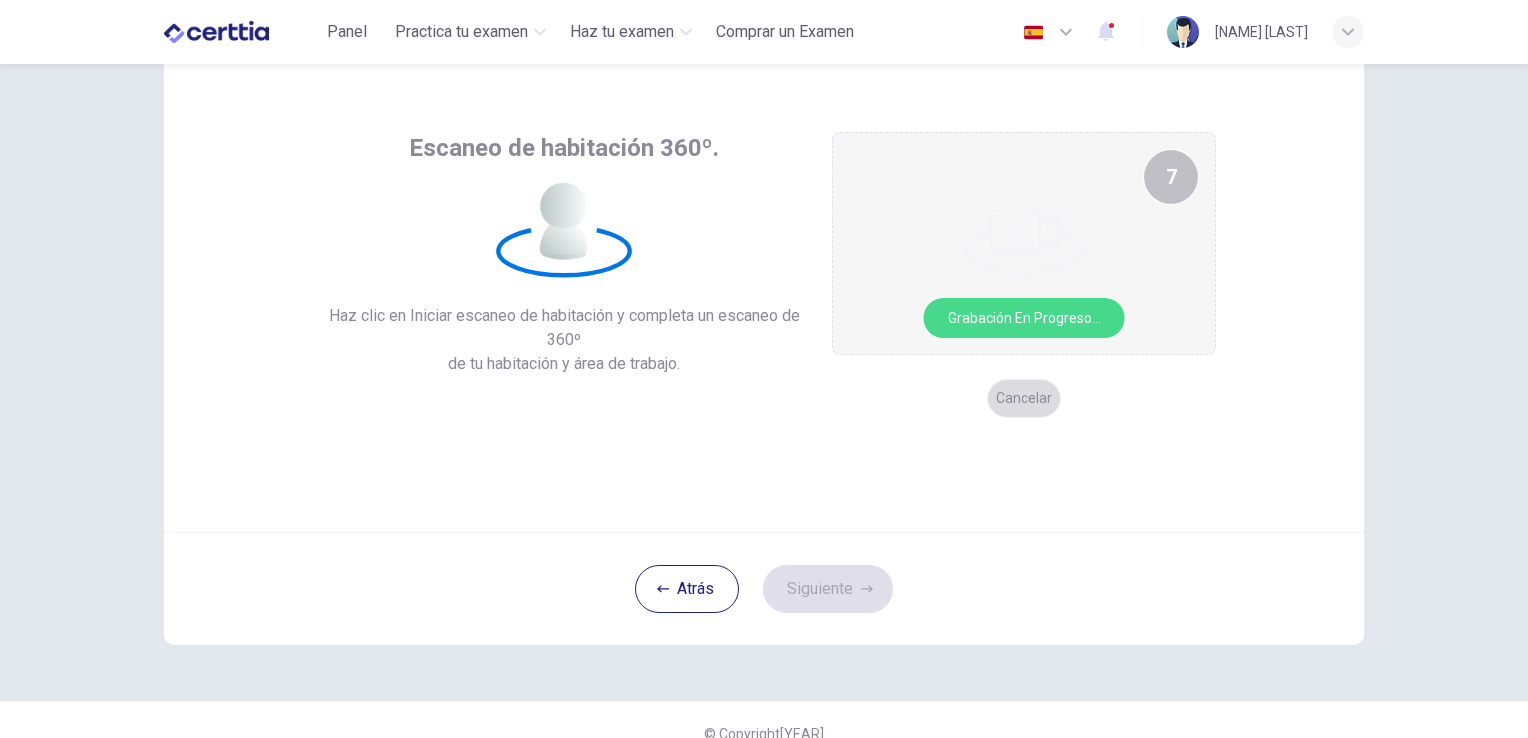click on "Cancelar" at bounding box center [1024, 398] 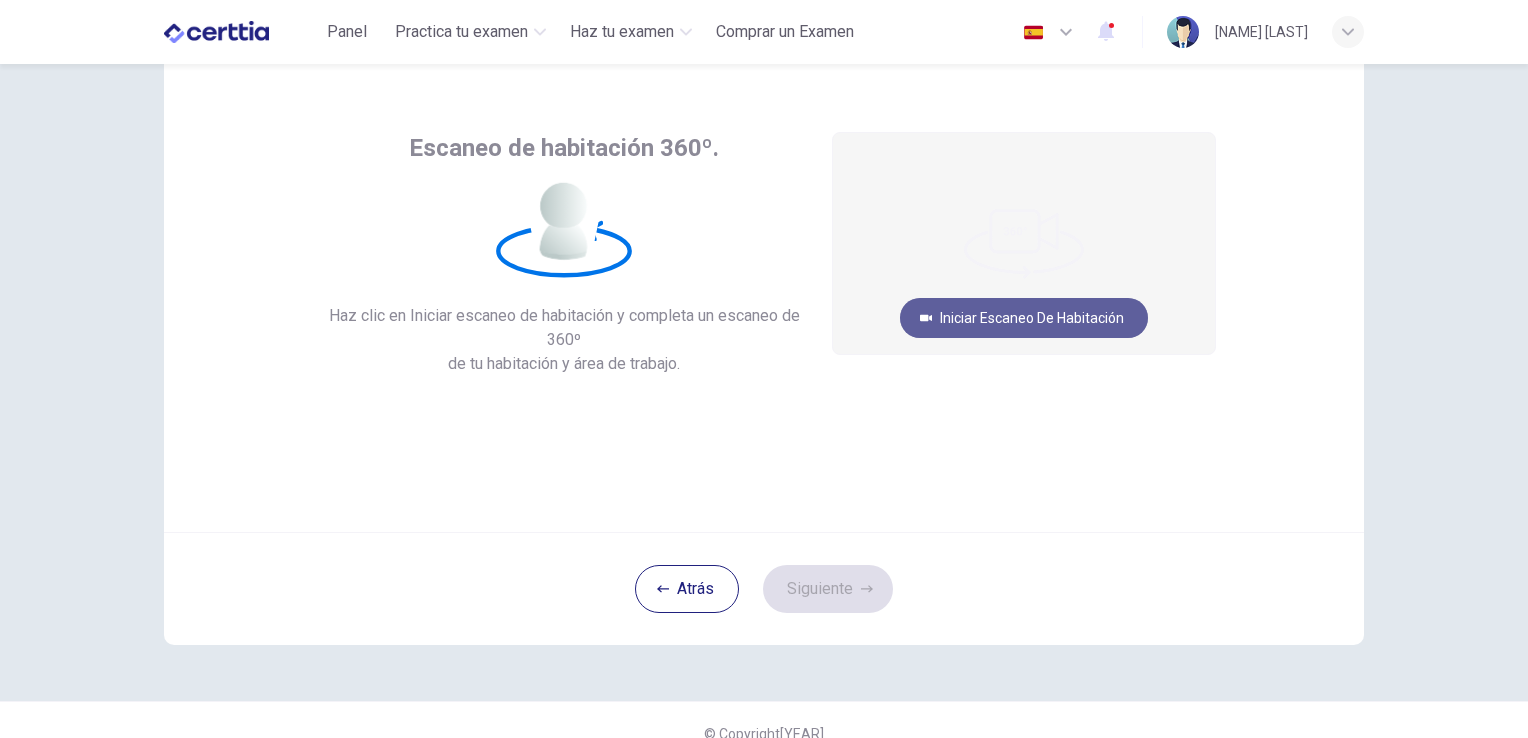 click on "Iniciar escaneo de habitación" at bounding box center (1024, 318) 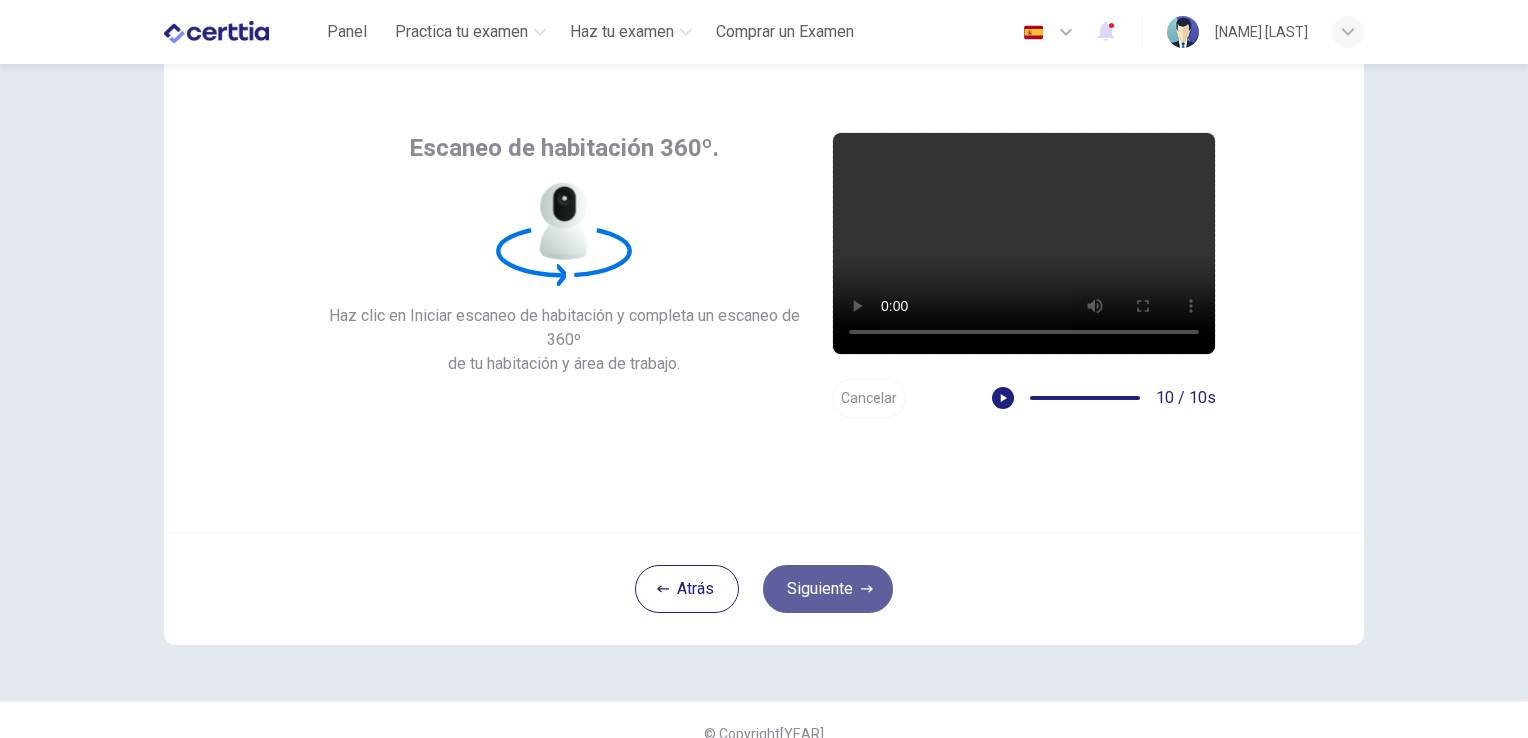 click on "Siguiente" at bounding box center [828, 589] 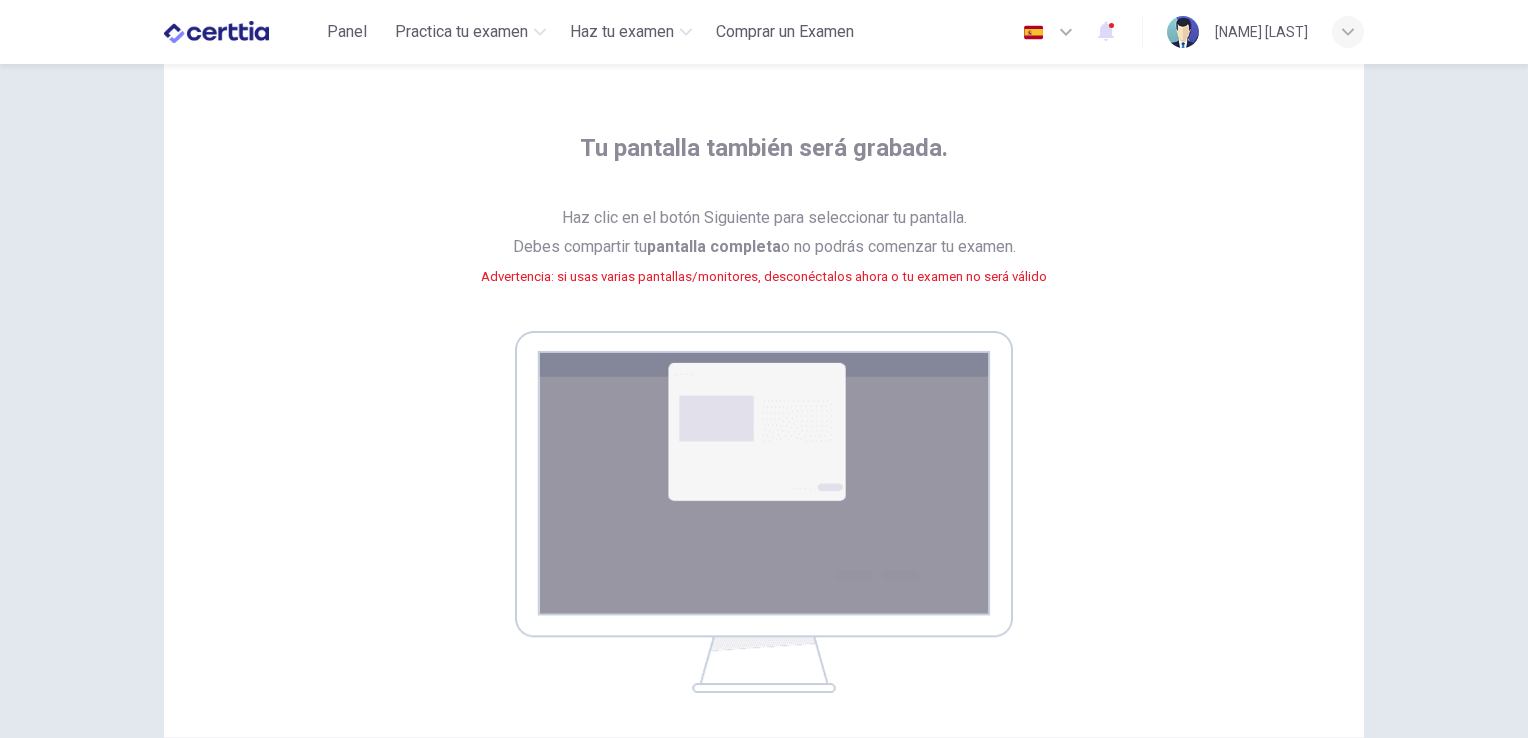 type 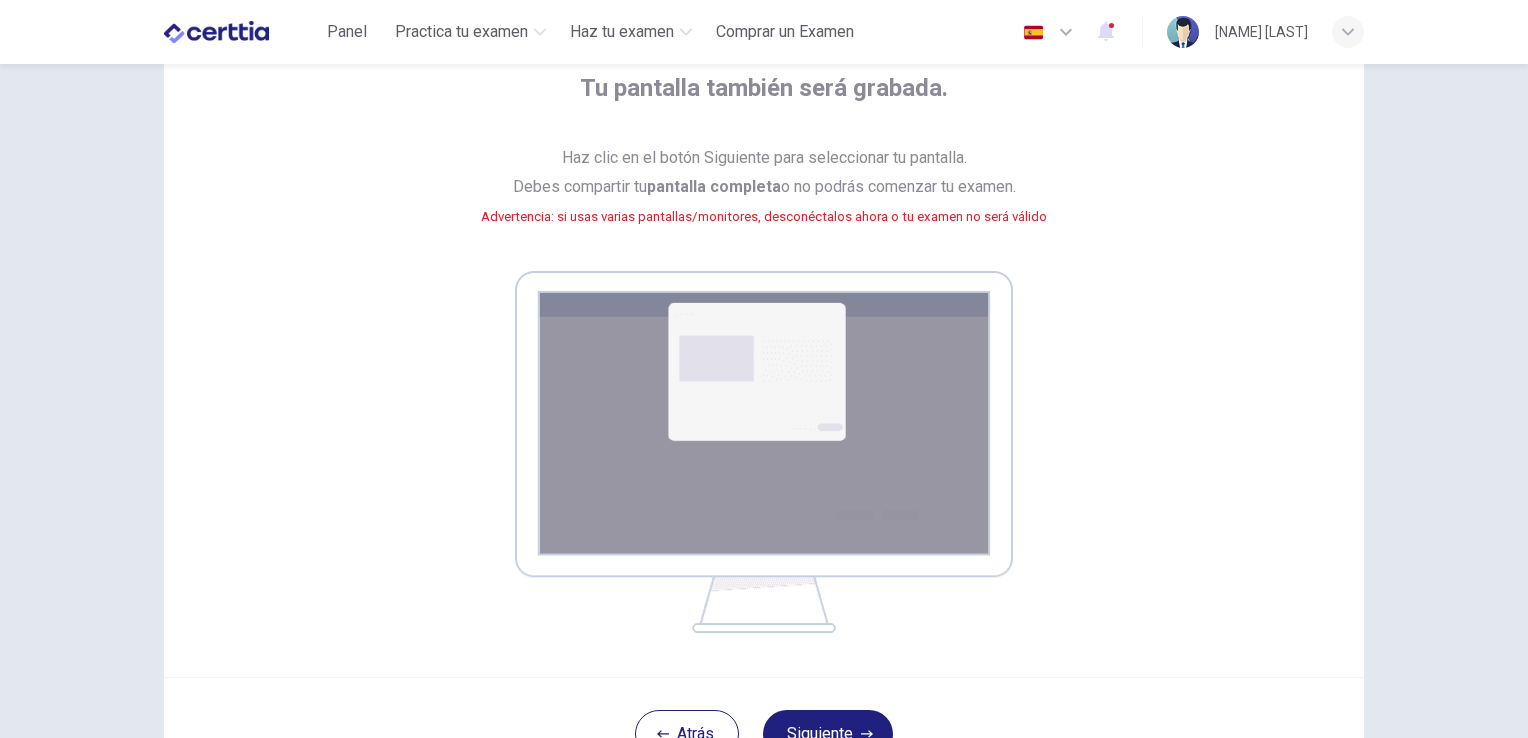 scroll, scrollTop: 148, scrollLeft: 0, axis: vertical 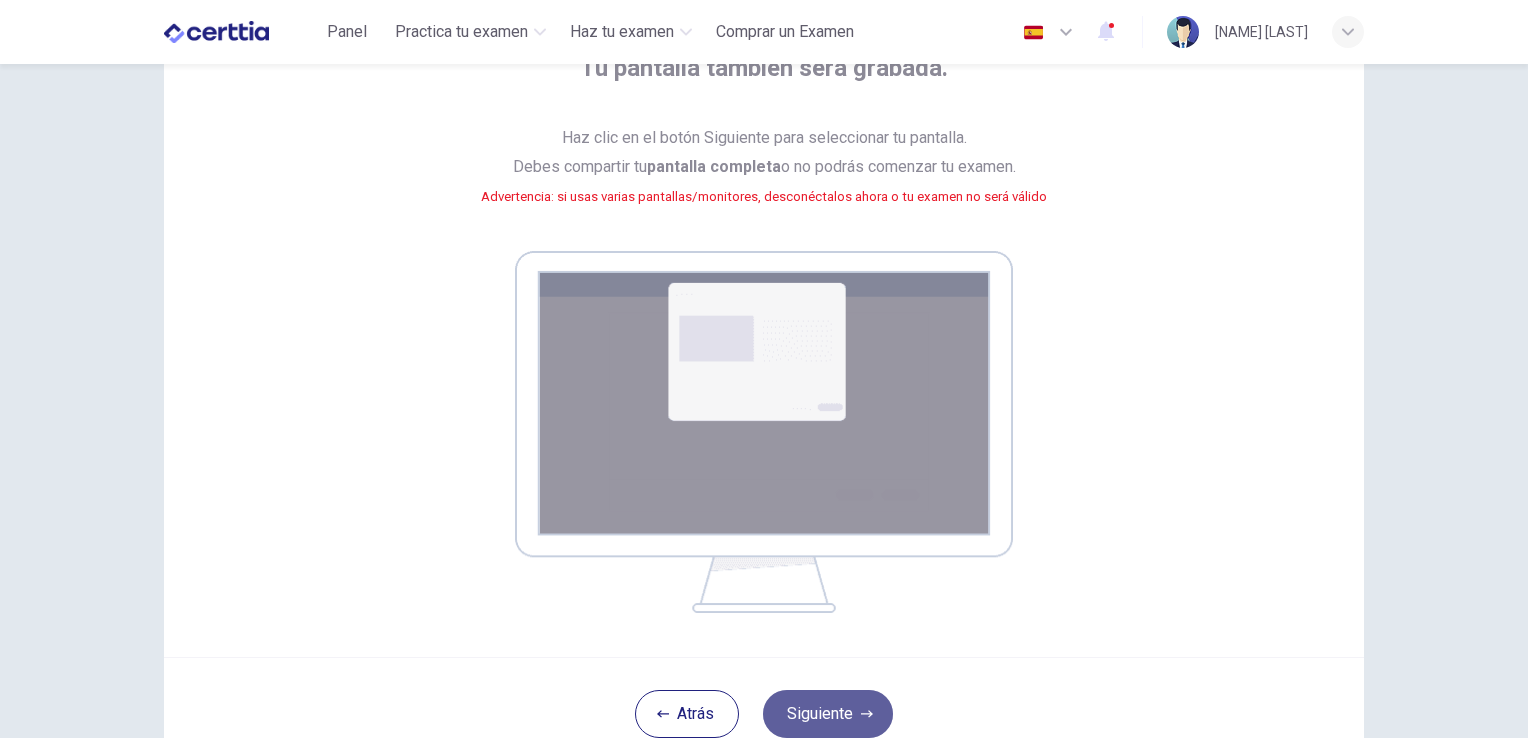 click on "Siguiente" at bounding box center [828, 714] 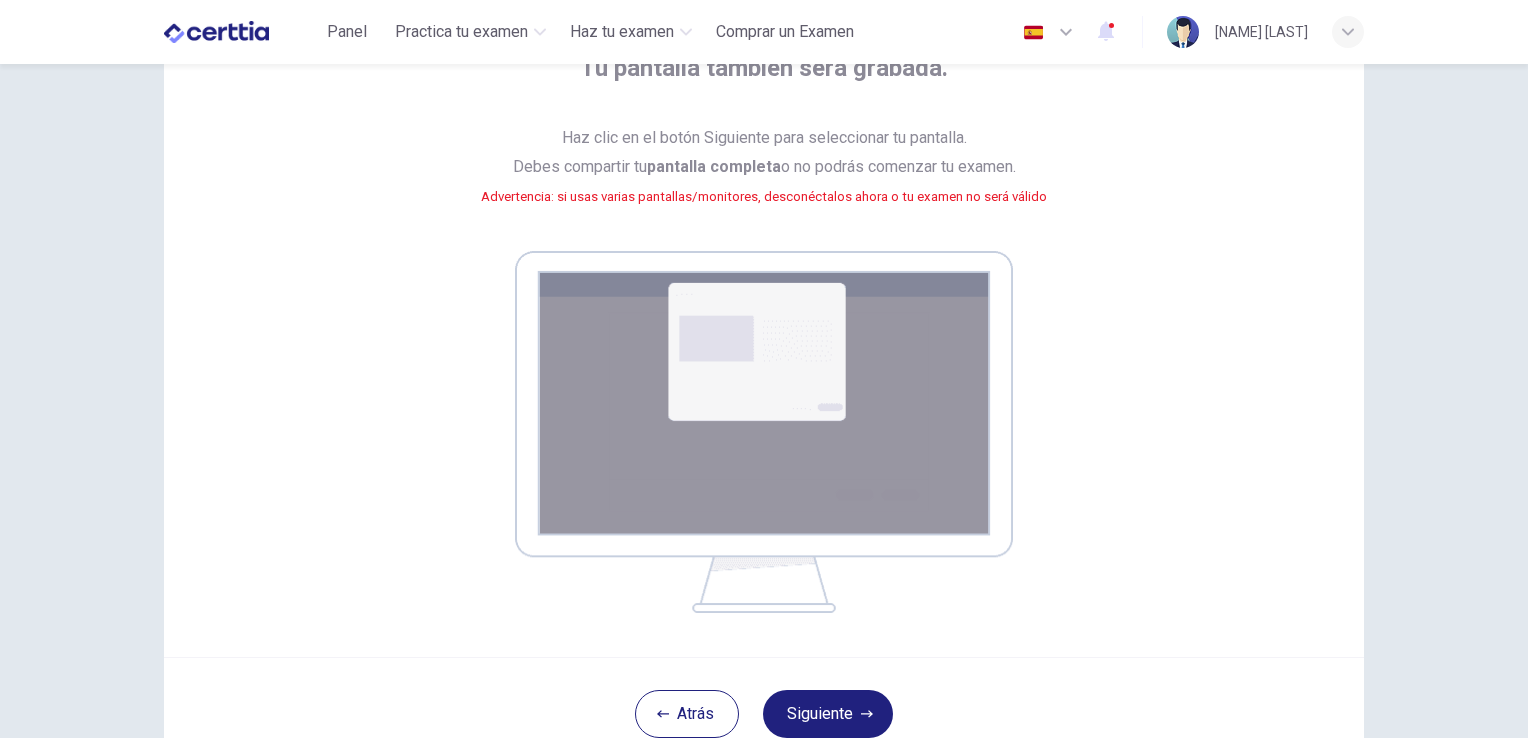 scroll, scrollTop: 94, scrollLeft: 0, axis: vertical 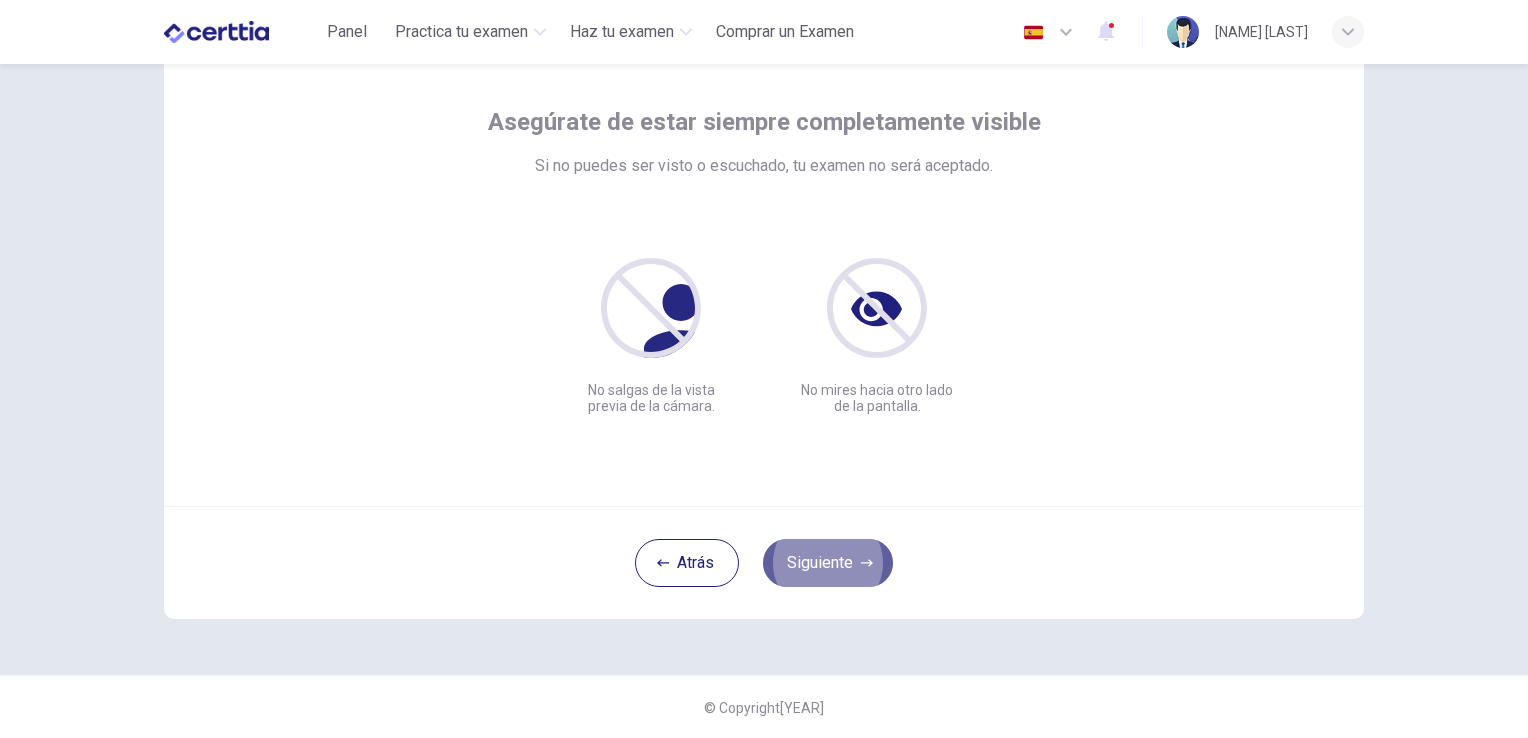click on "Siguiente" at bounding box center [828, 563] 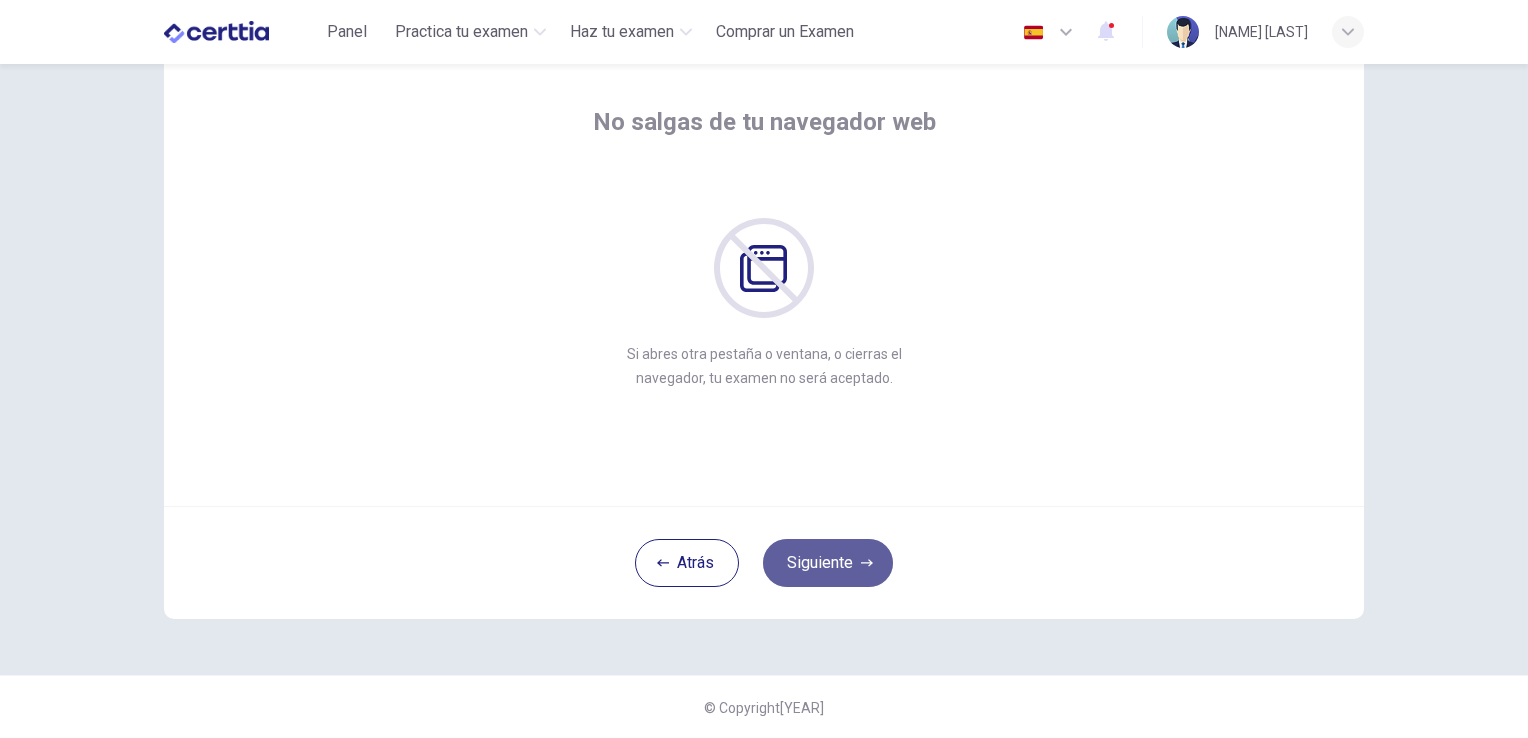 click on "Siguiente" at bounding box center [828, 563] 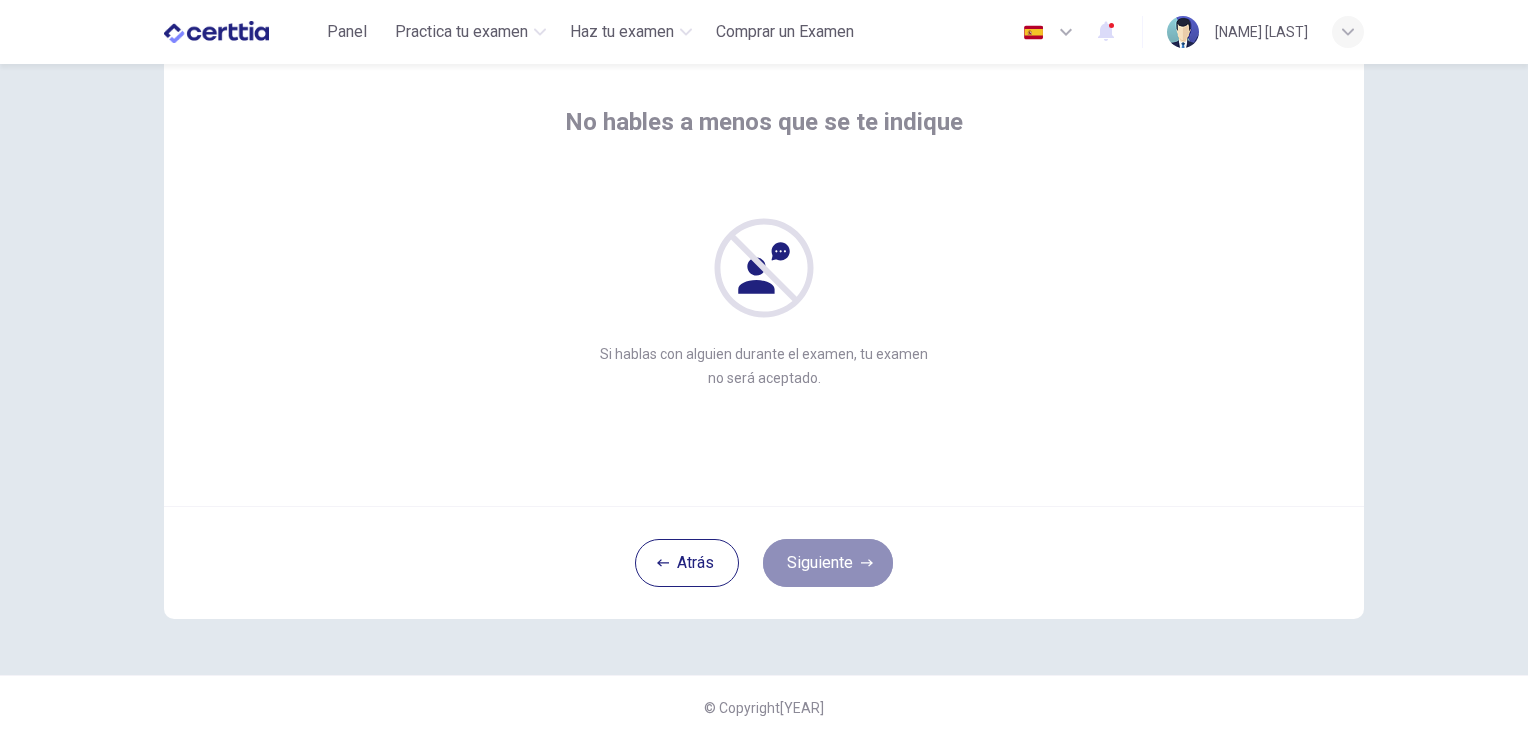 click on "Siguiente" at bounding box center [828, 563] 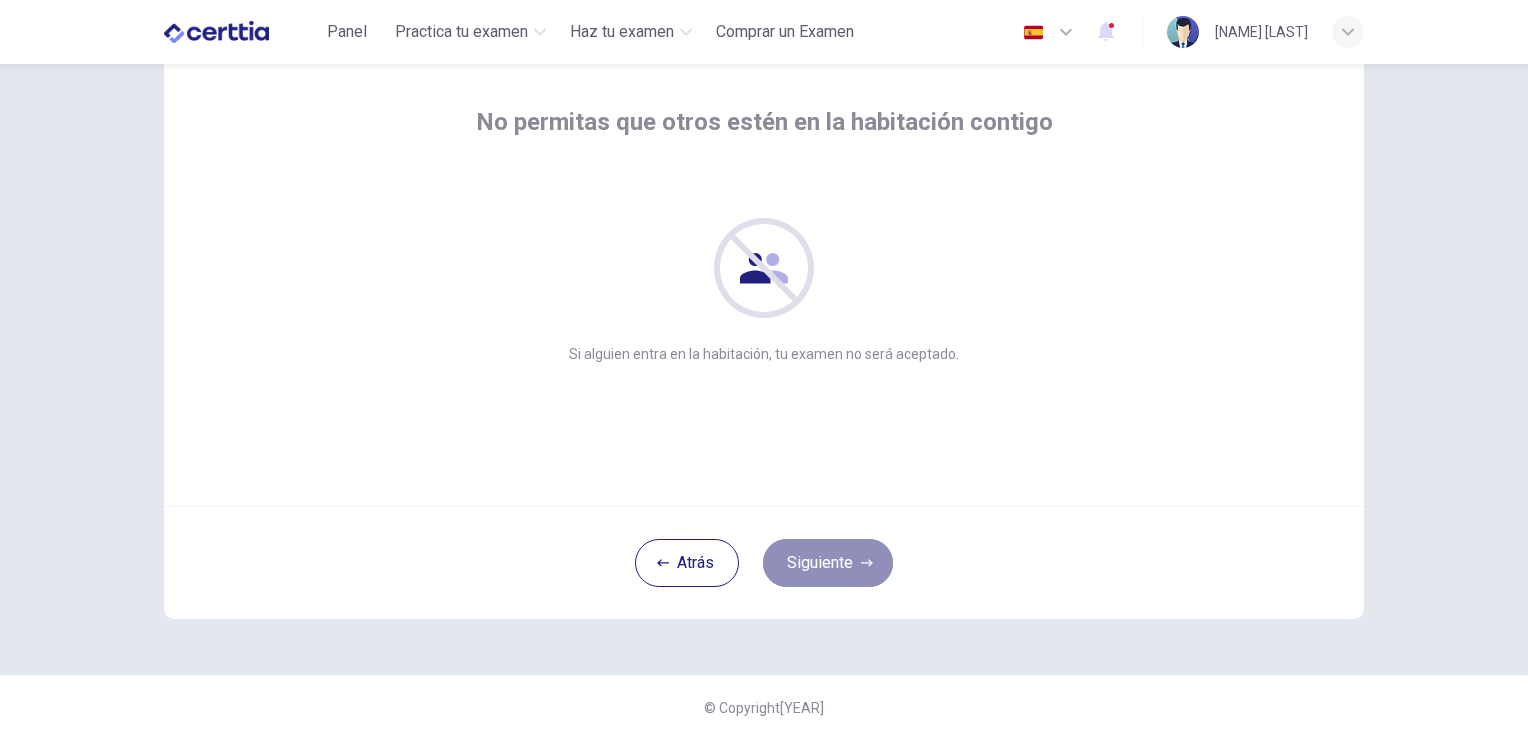 click on "Siguiente" at bounding box center (828, 563) 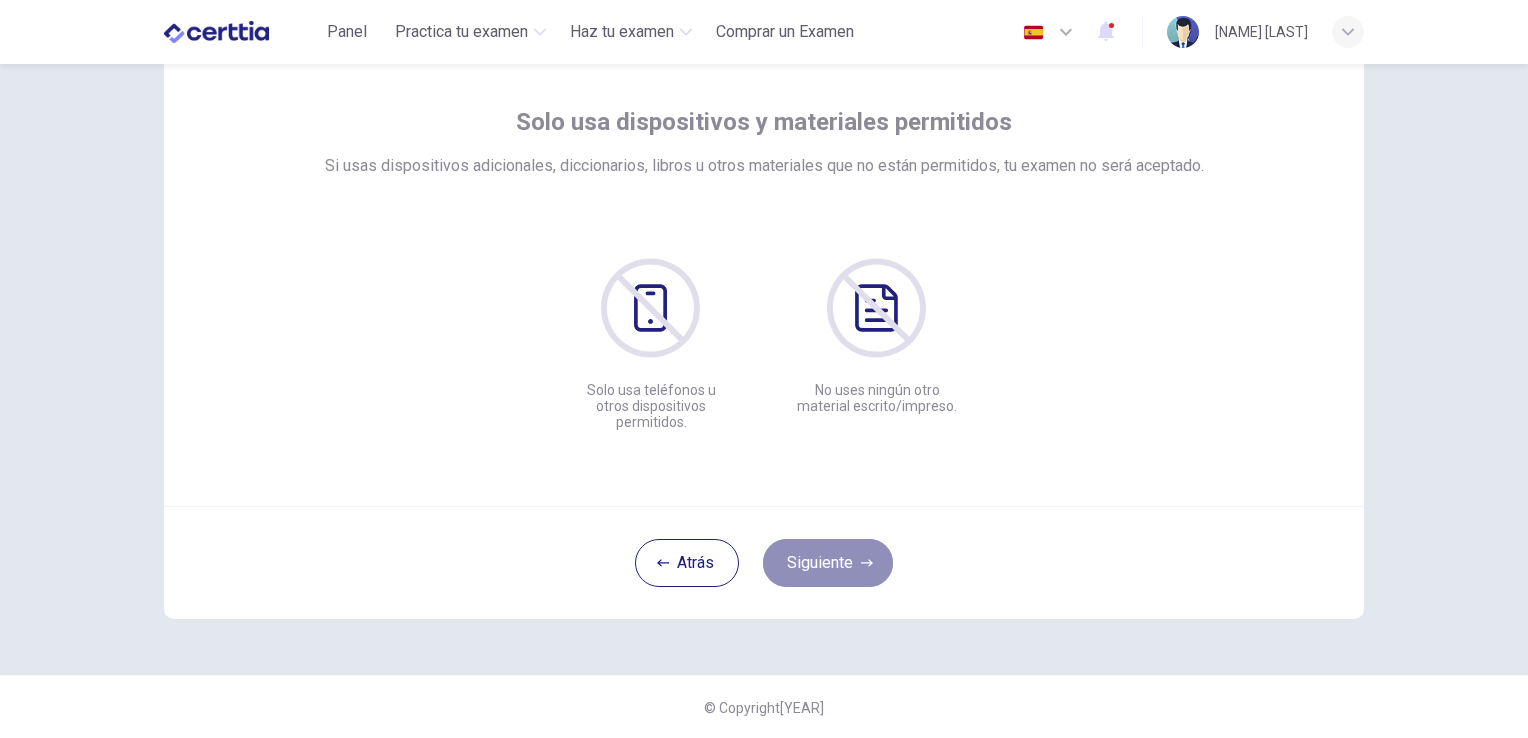 click on "Siguiente" at bounding box center (828, 563) 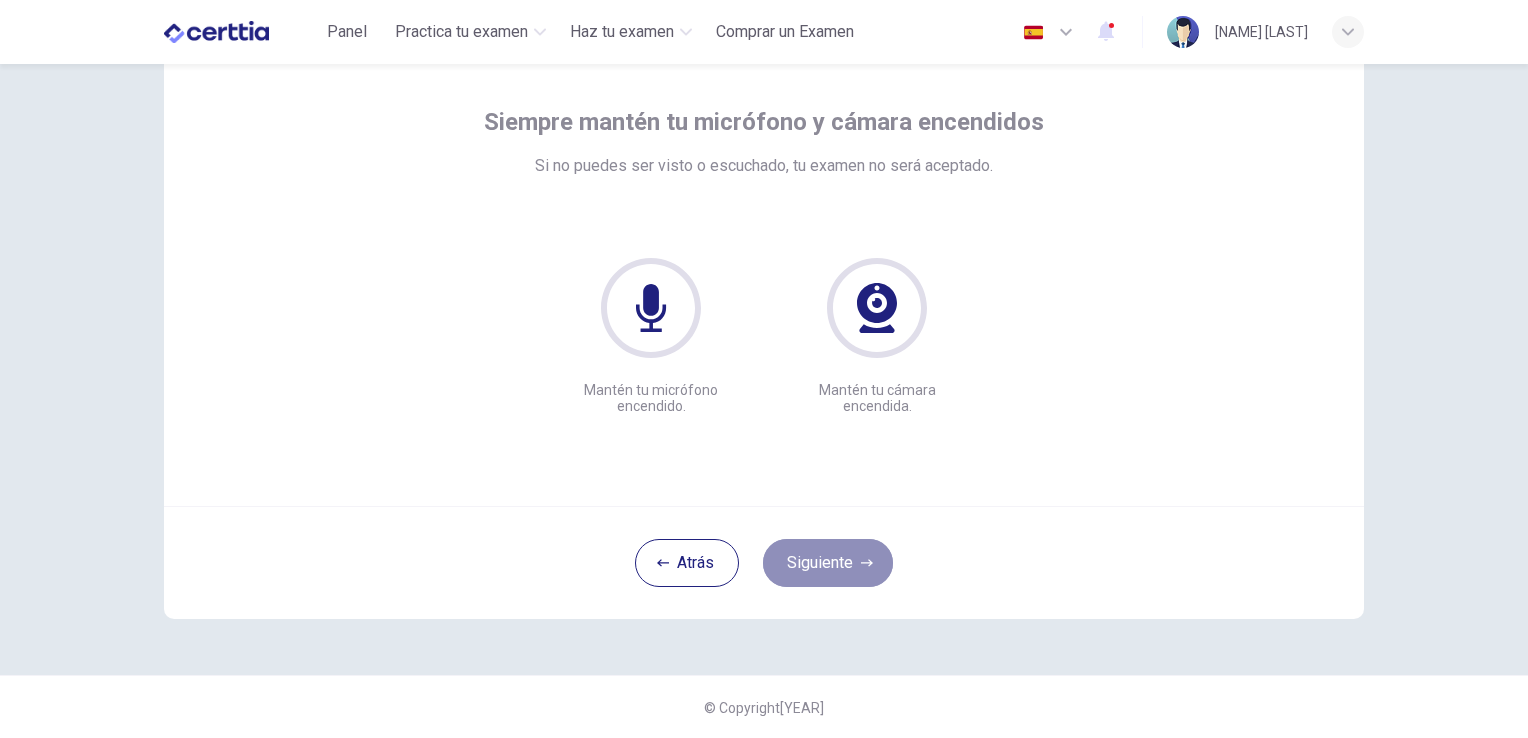 click on "Siguiente" at bounding box center [828, 563] 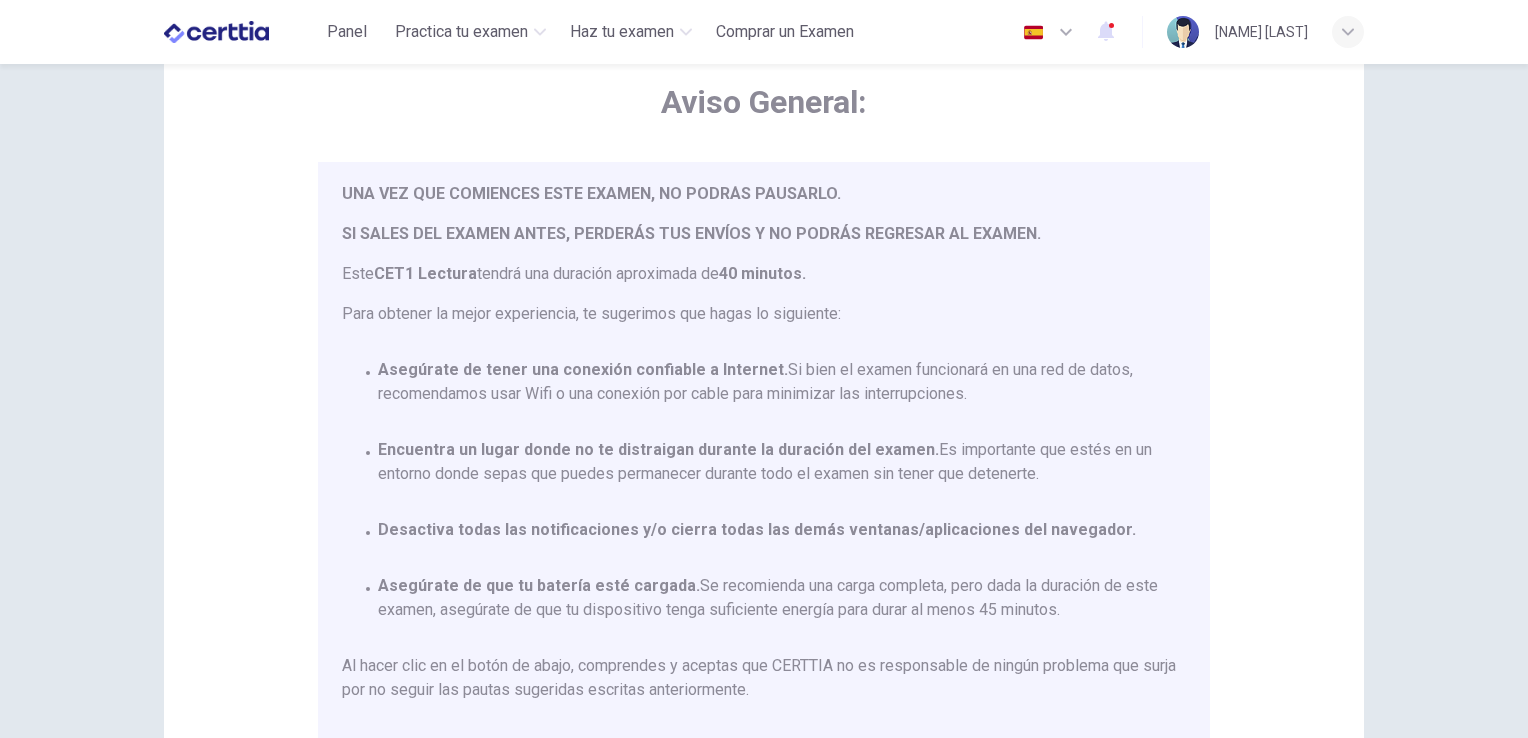 scroll, scrollTop: 116, scrollLeft: 0, axis: vertical 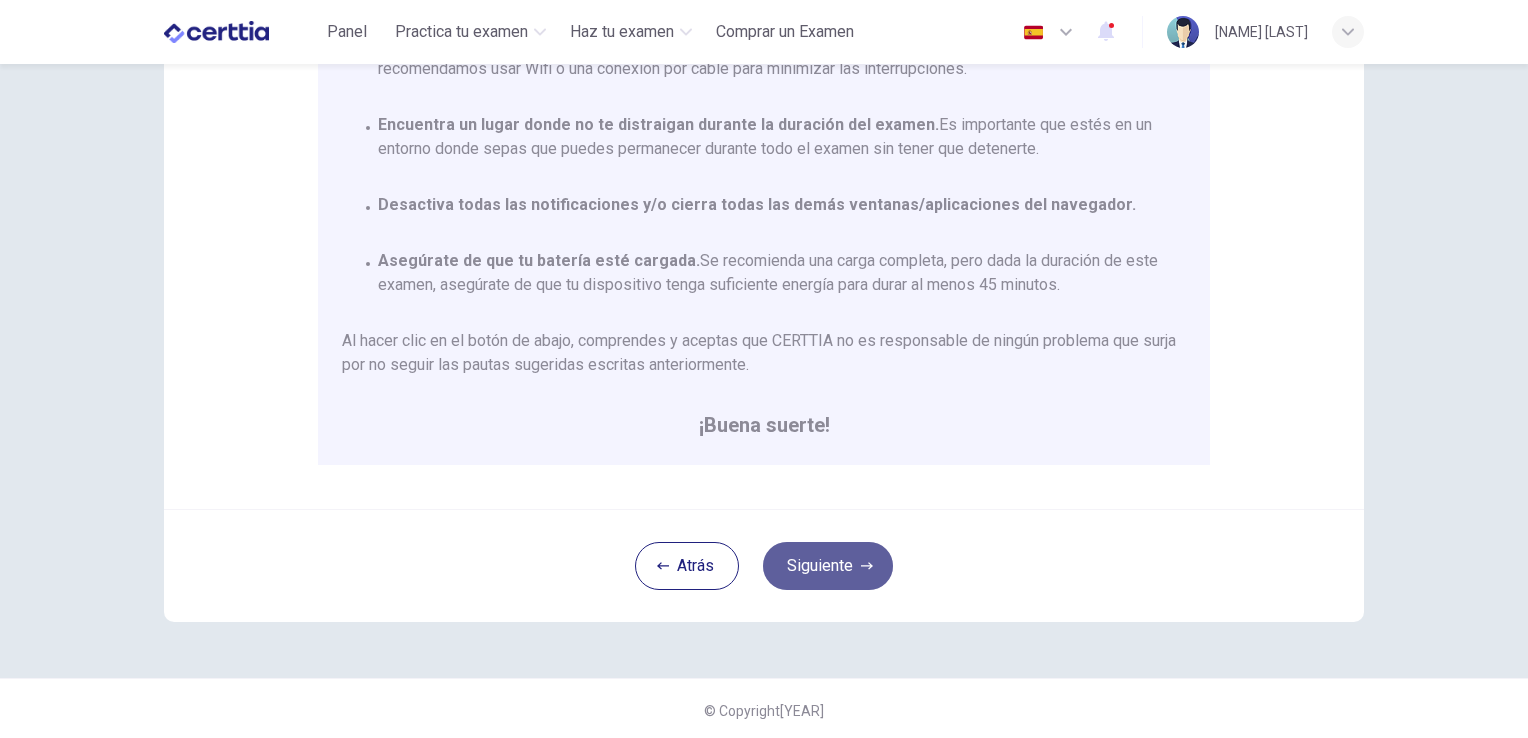 click on "Siguiente" at bounding box center [828, 566] 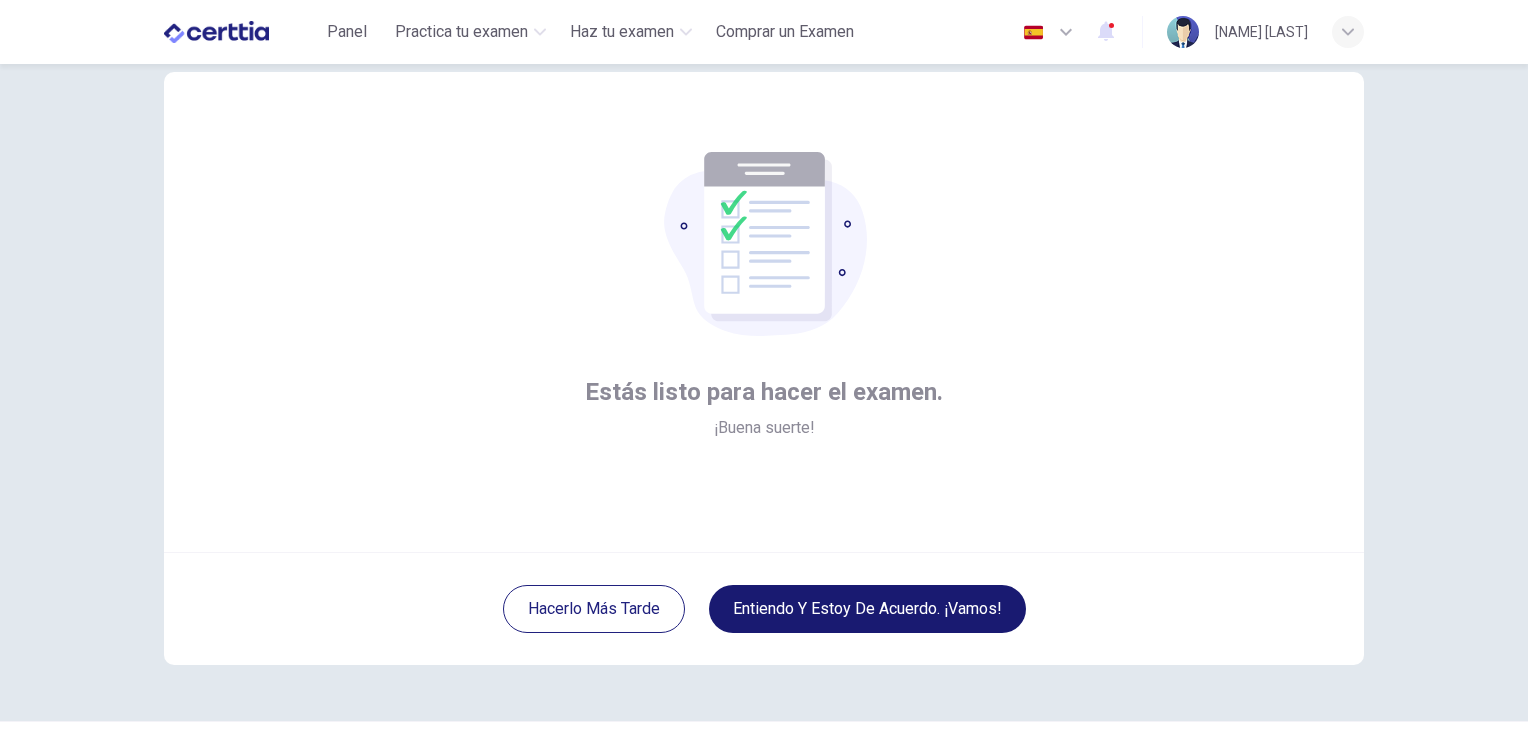 scroll, scrollTop: 33, scrollLeft: 0, axis: vertical 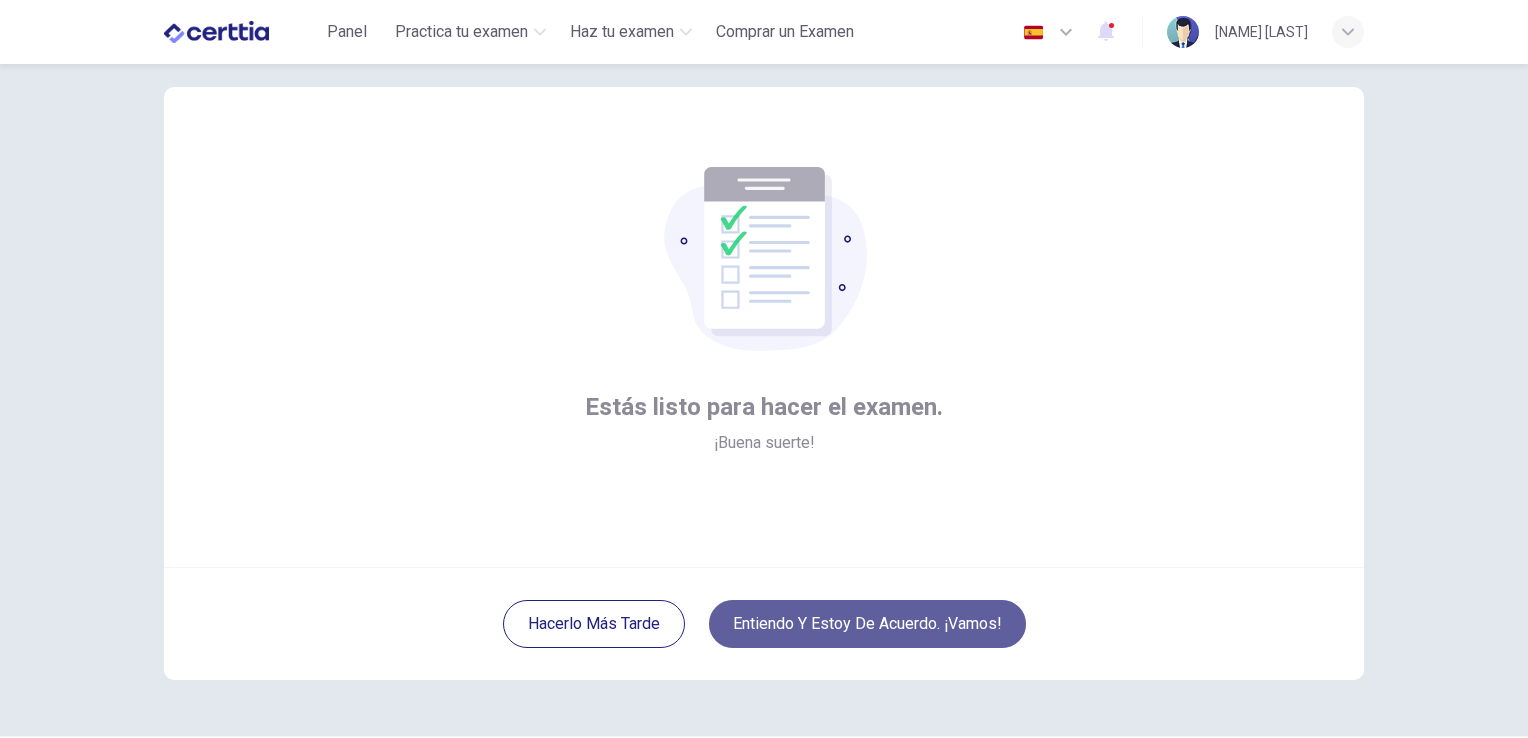 click on "Entiendo y estoy de acuerdo. ¡Vamos!" at bounding box center [867, 624] 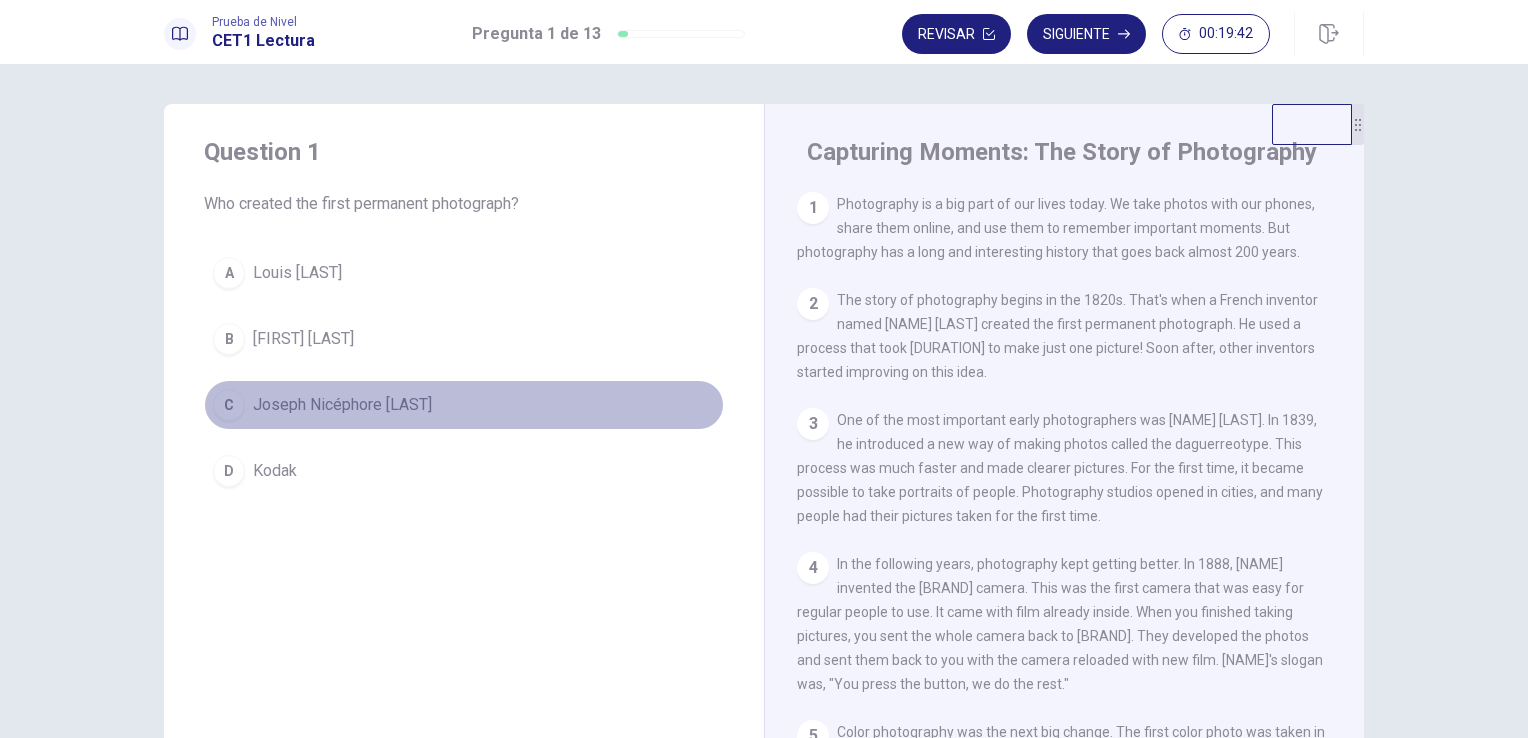 click on "C [NAME] [LAST]" at bounding box center (464, 405) 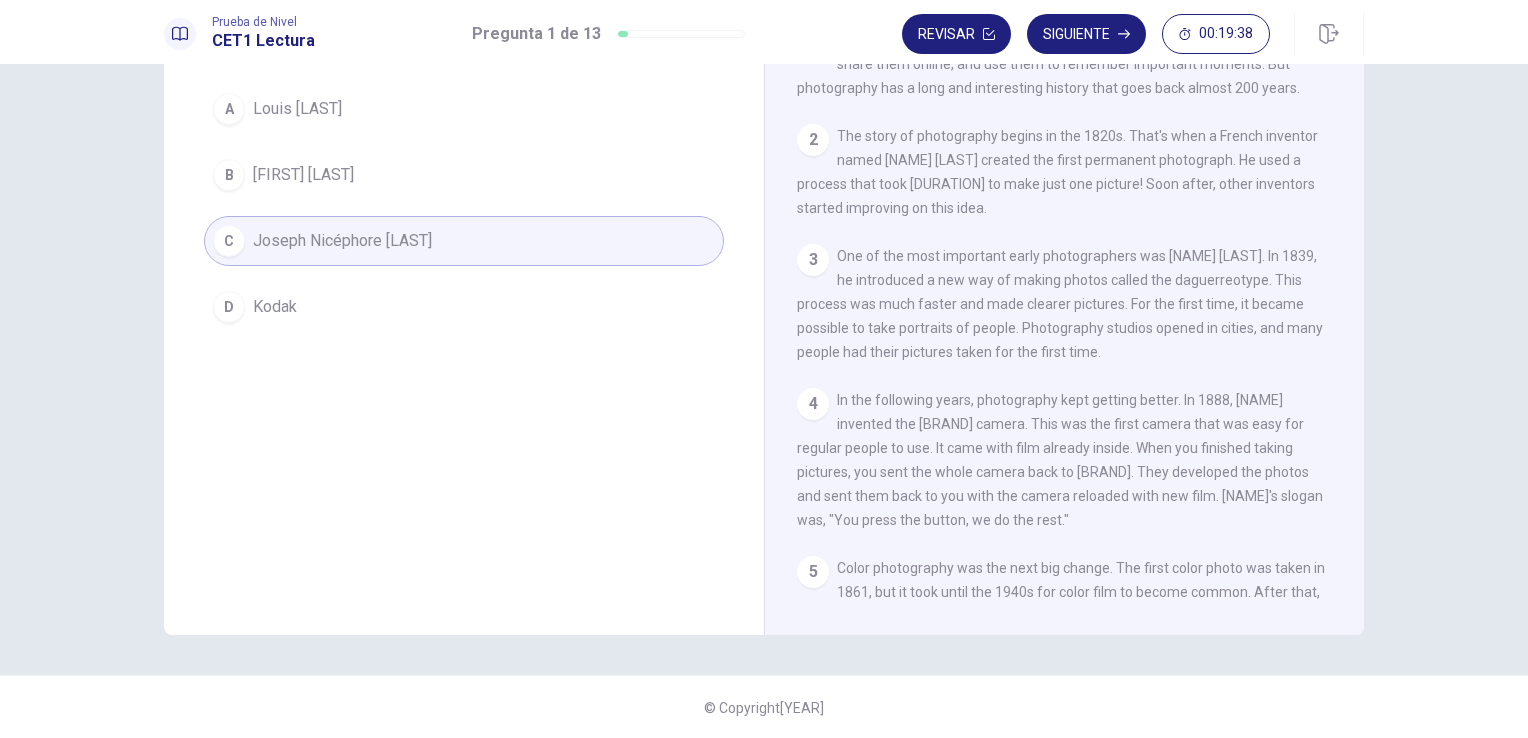 scroll, scrollTop: 0, scrollLeft: 0, axis: both 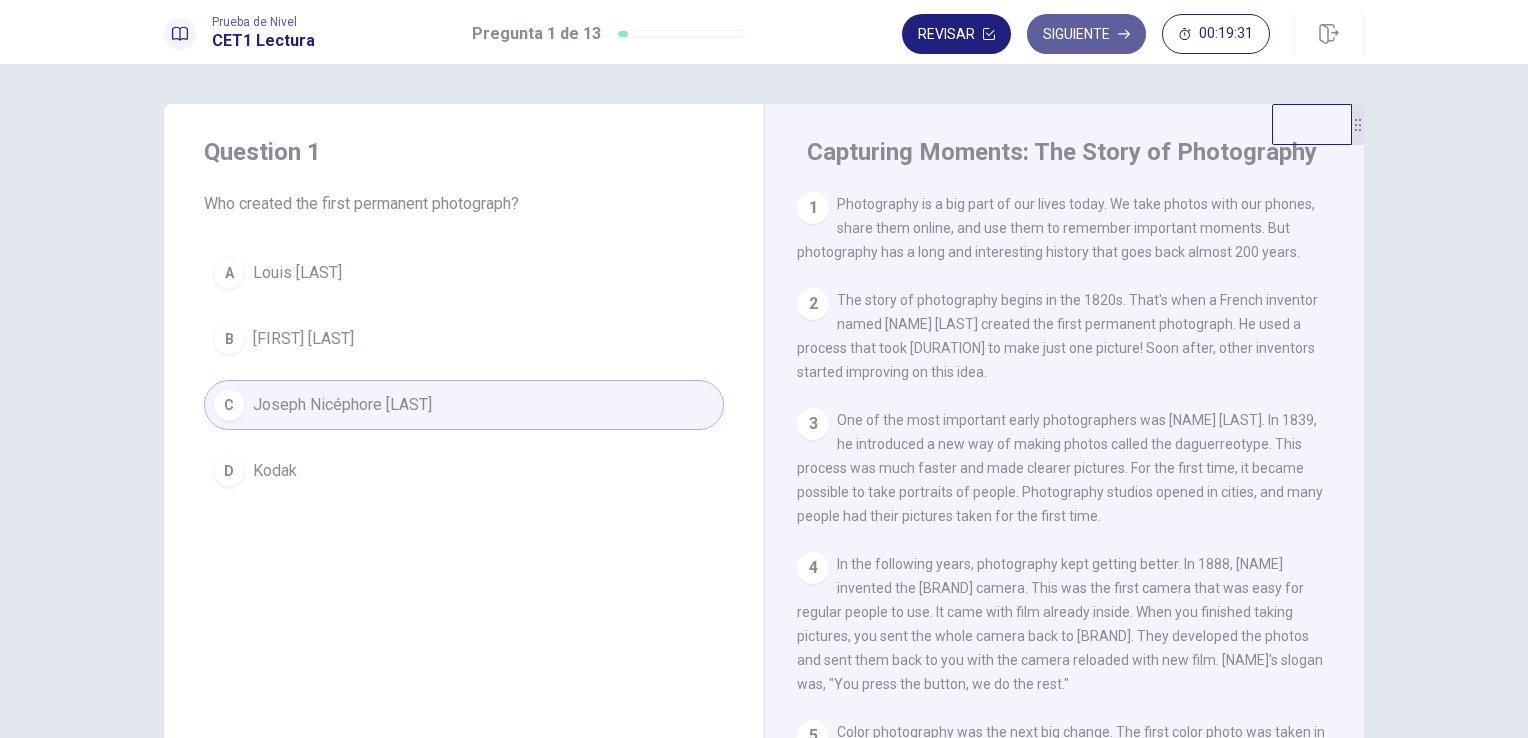 click on "Siguiente" at bounding box center [1086, 34] 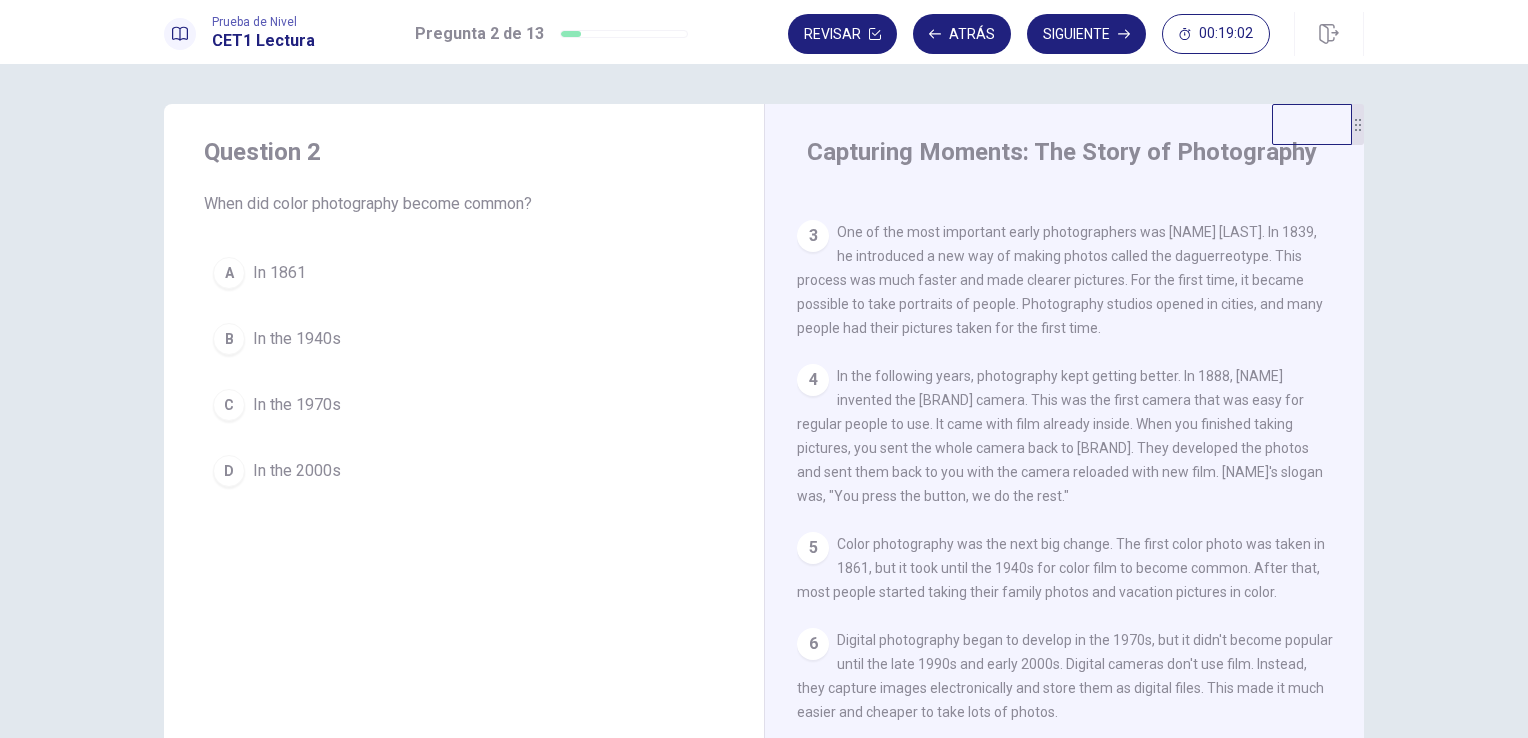 scroll, scrollTop: 188, scrollLeft: 0, axis: vertical 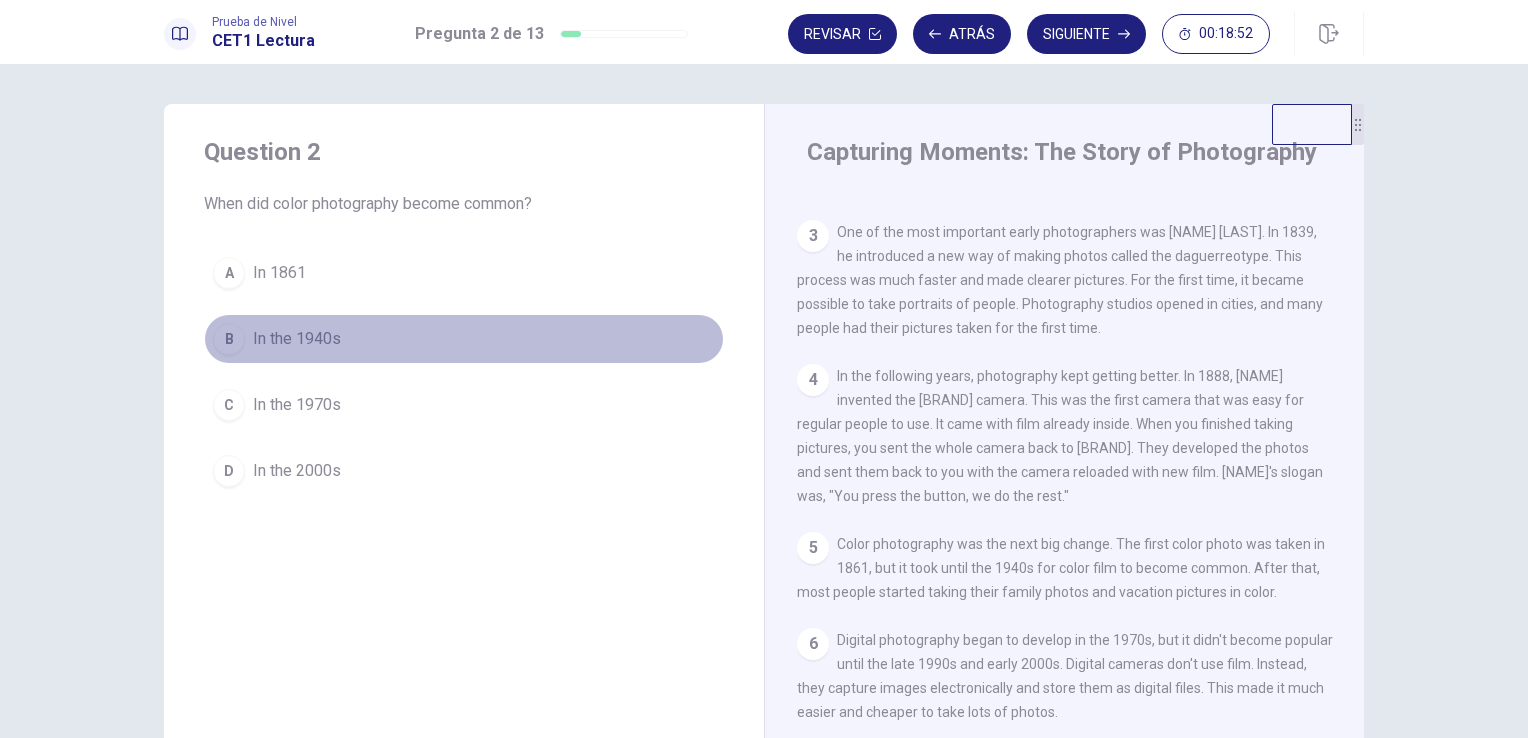 click on "B In the 1940s" at bounding box center [464, 339] 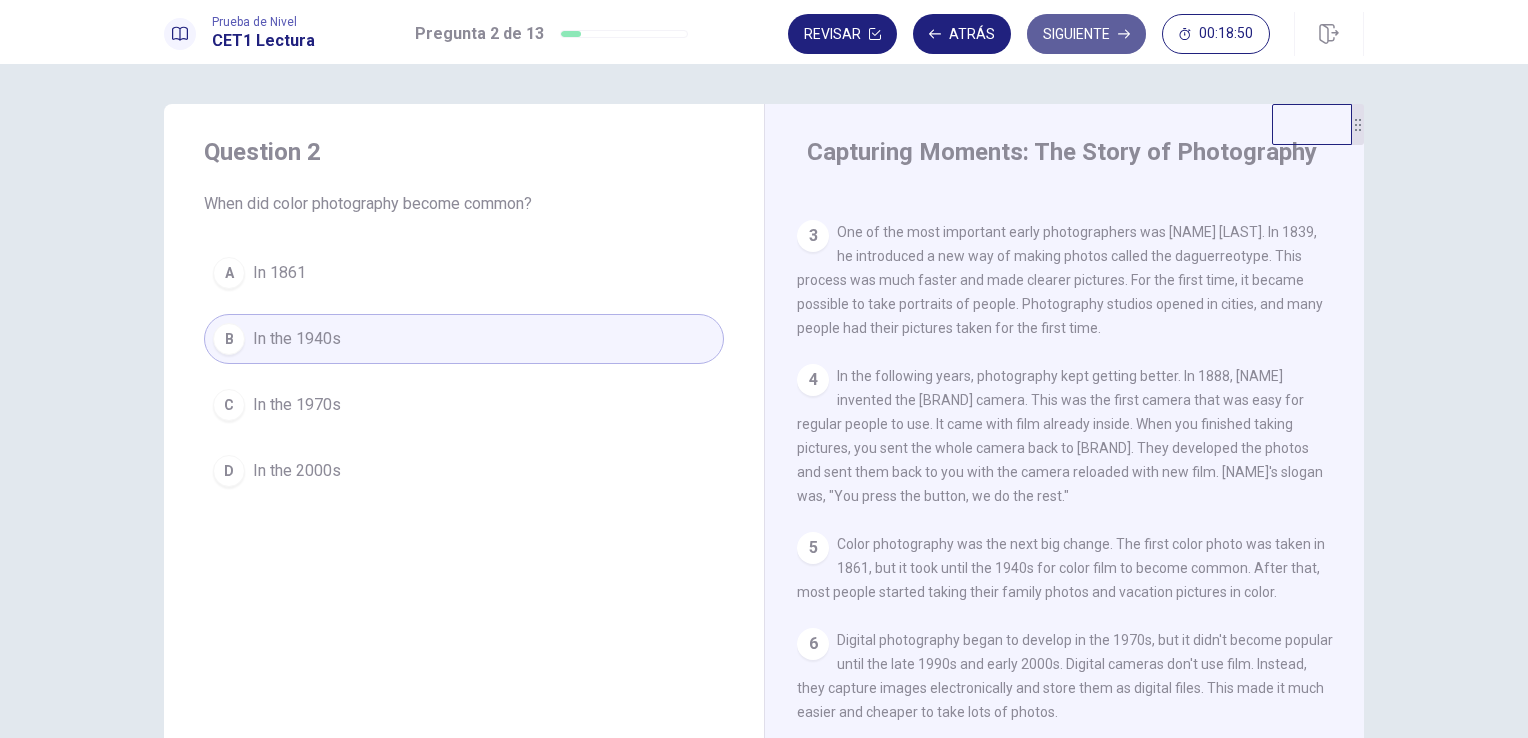 click on "Siguiente" at bounding box center (1086, 34) 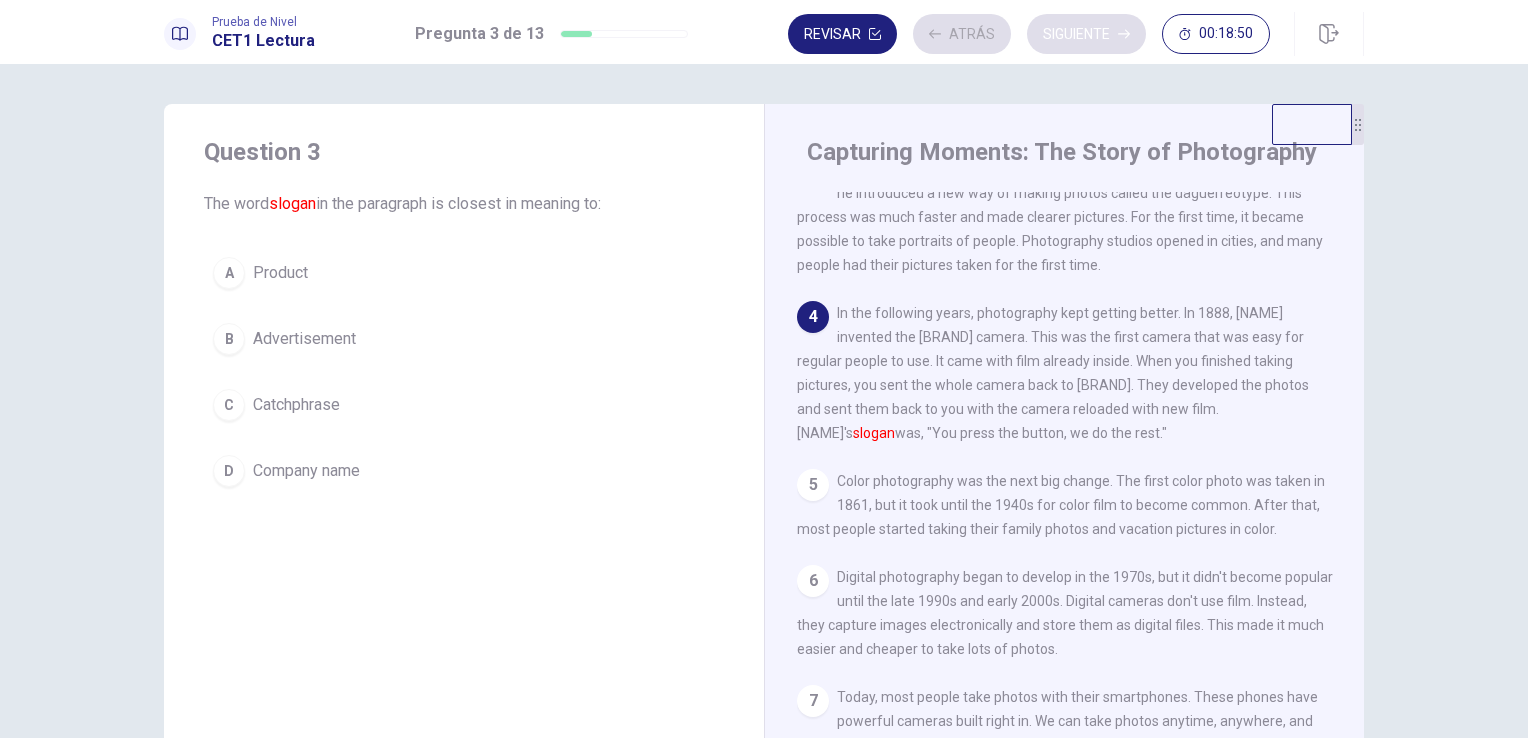 scroll, scrollTop: 312, scrollLeft: 0, axis: vertical 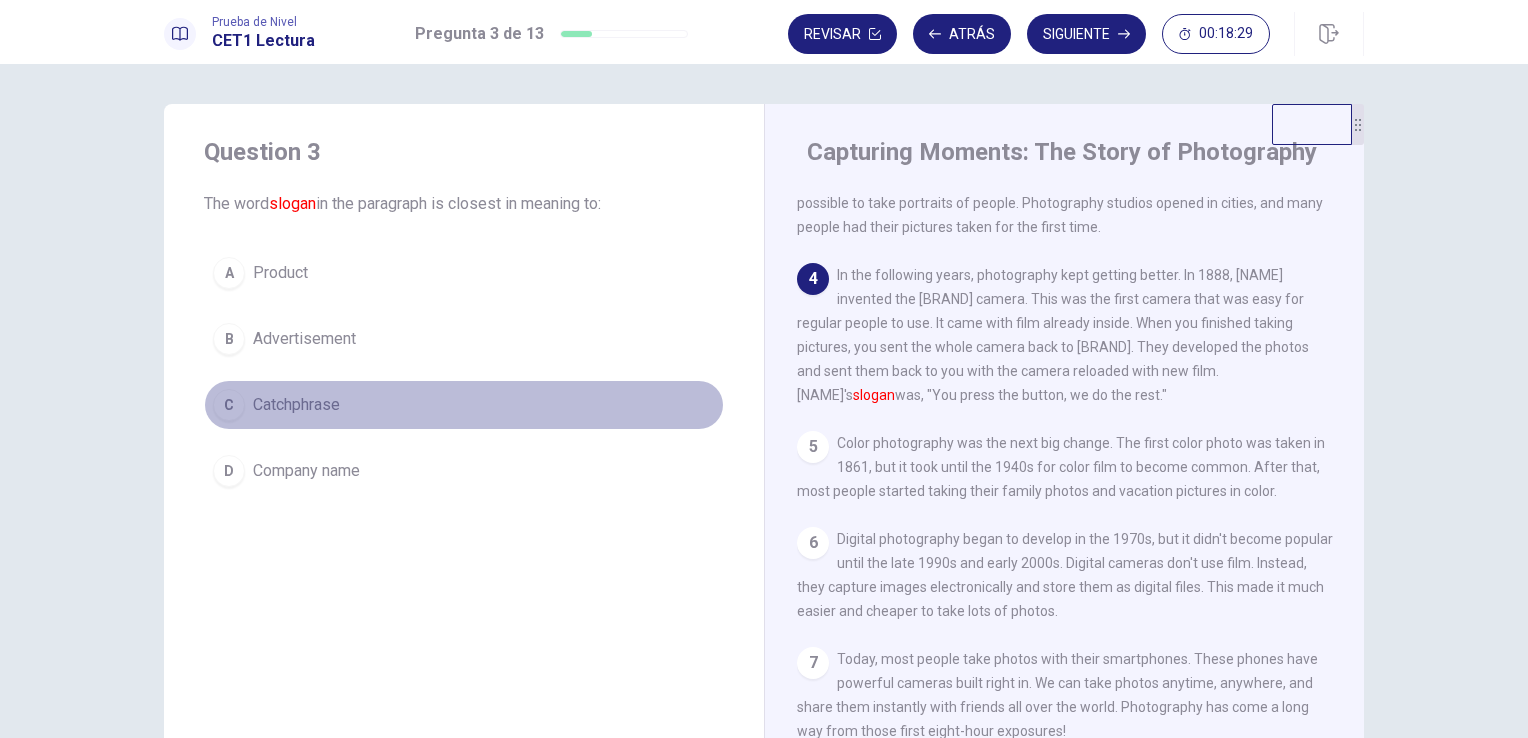 click on "C Catchphrase" at bounding box center (464, 405) 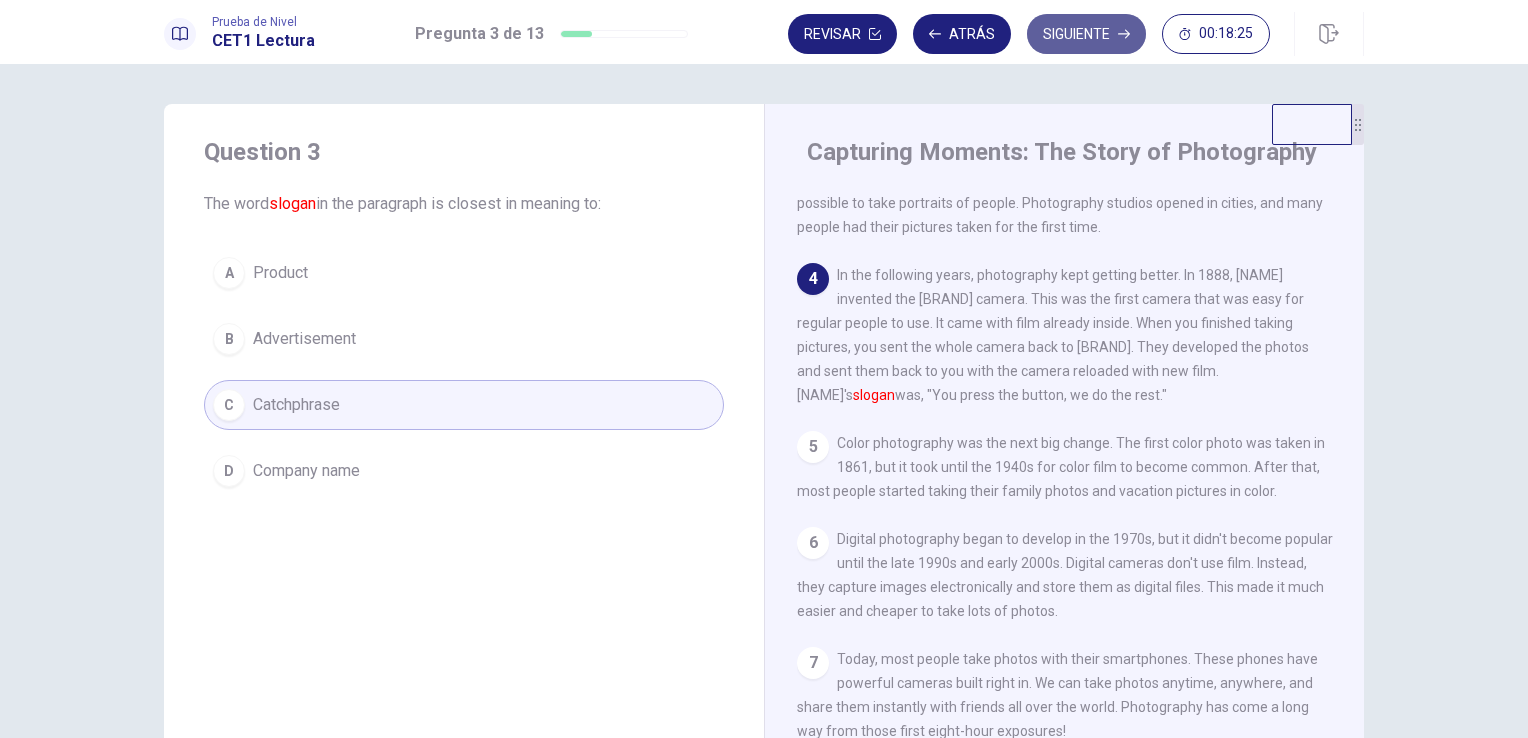 click on "Siguiente" at bounding box center [1086, 34] 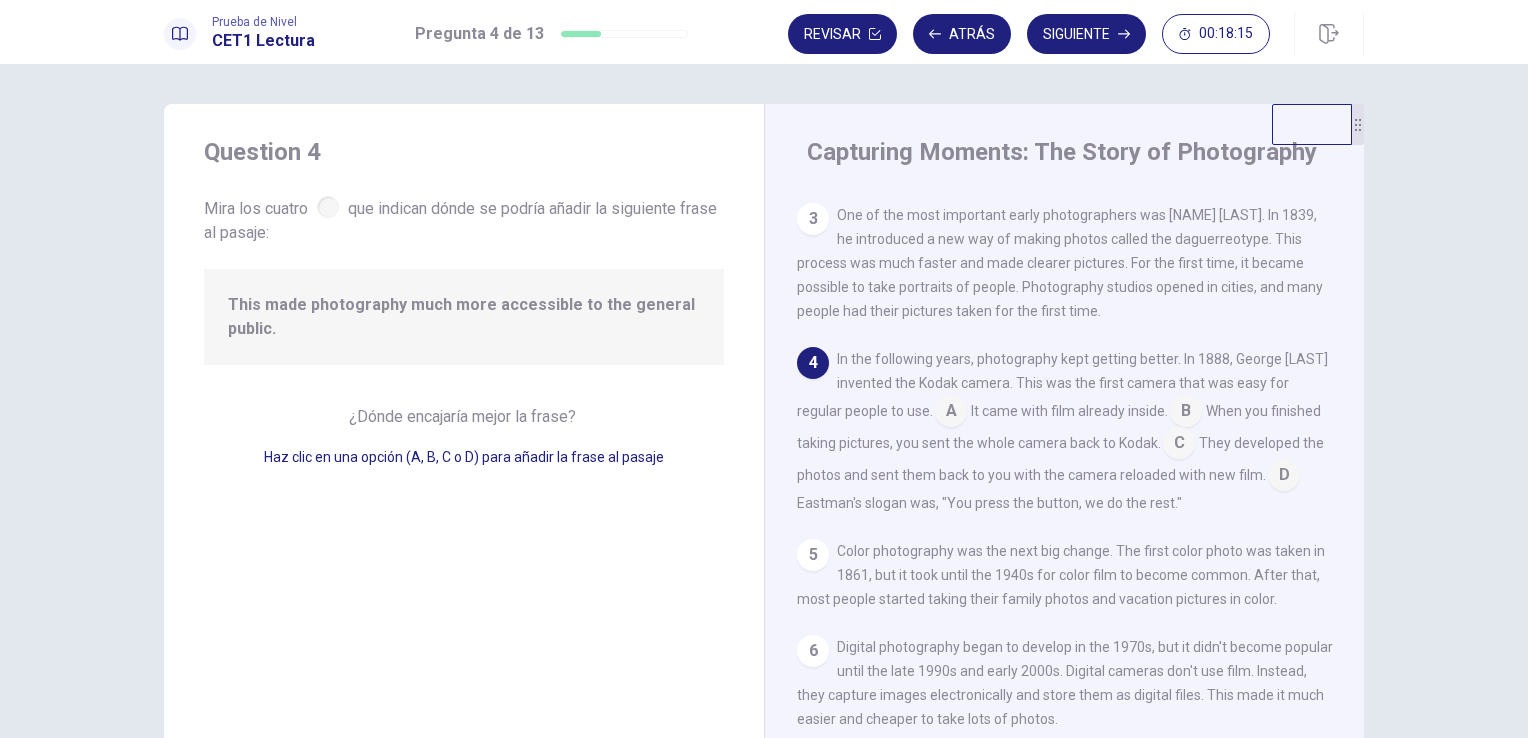 scroll, scrollTop: 206, scrollLeft: 0, axis: vertical 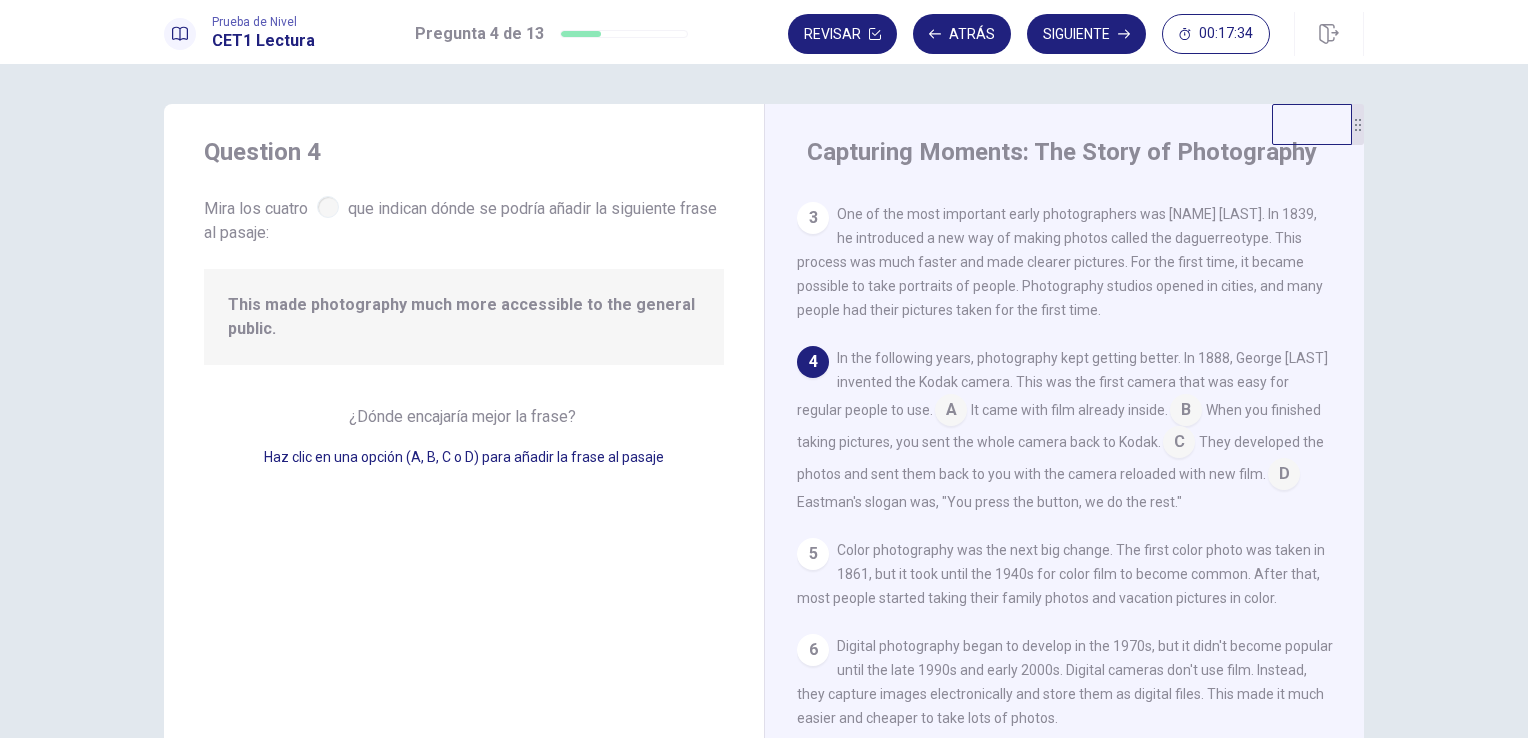 click at bounding box center [951, 412] 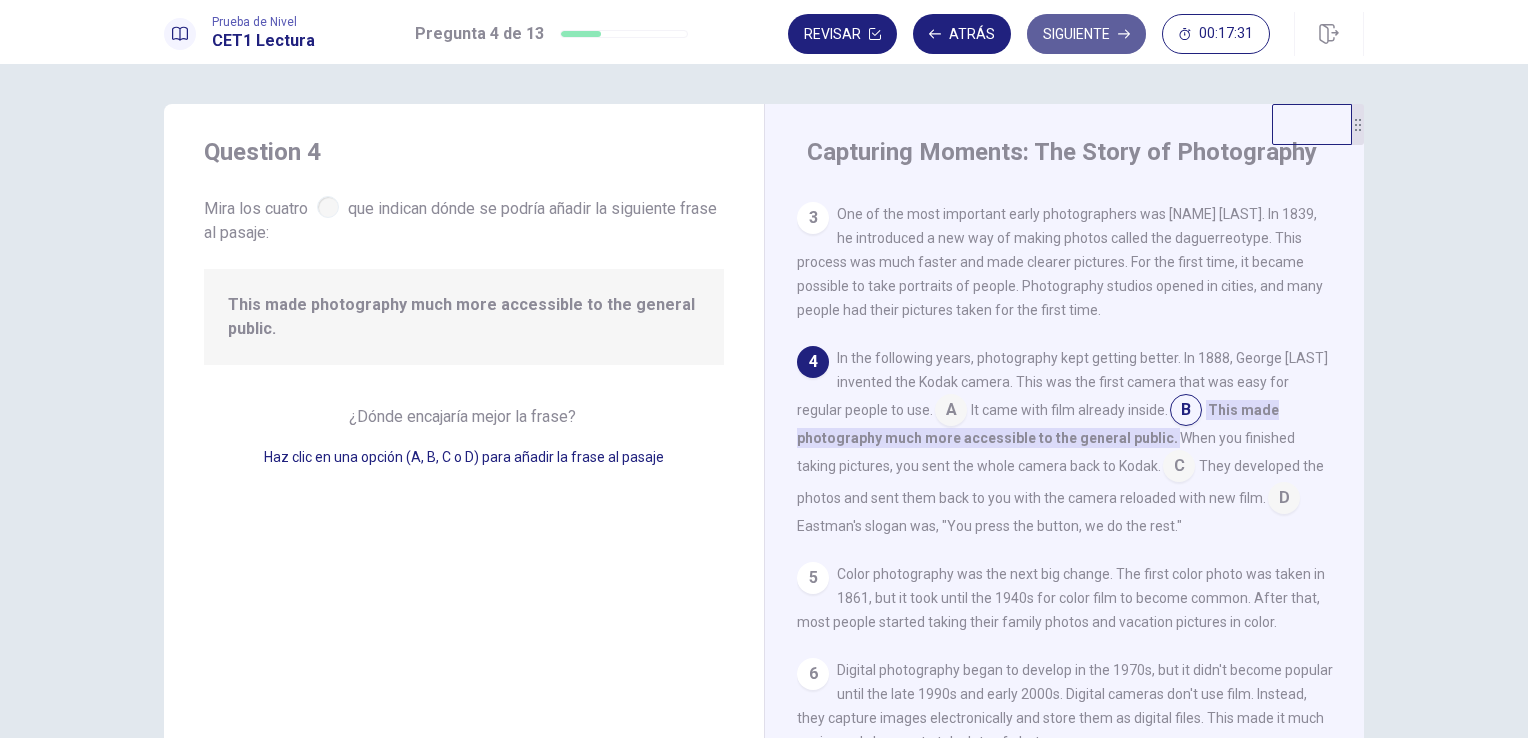 click on "Siguiente" at bounding box center (1086, 34) 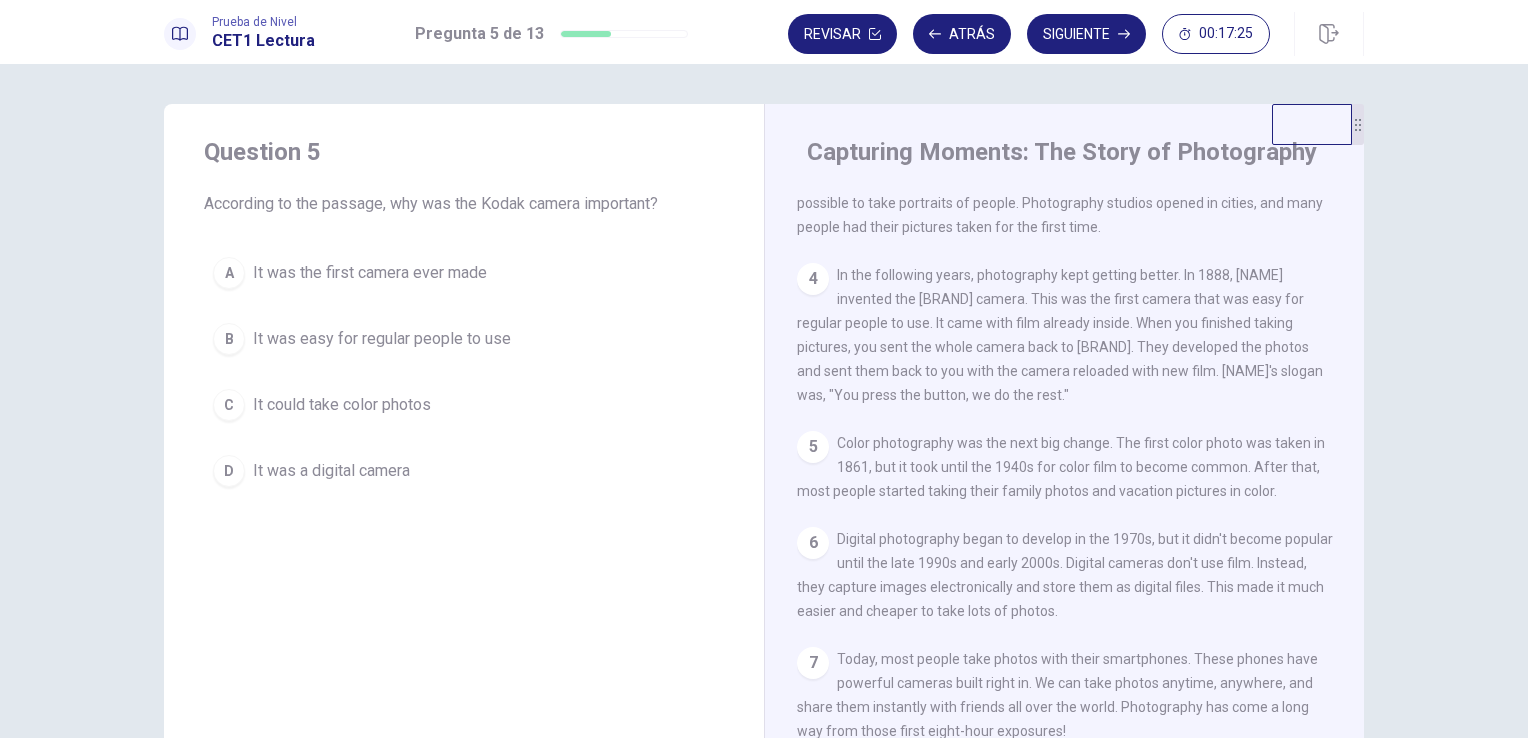 scroll, scrollTop: 312, scrollLeft: 0, axis: vertical 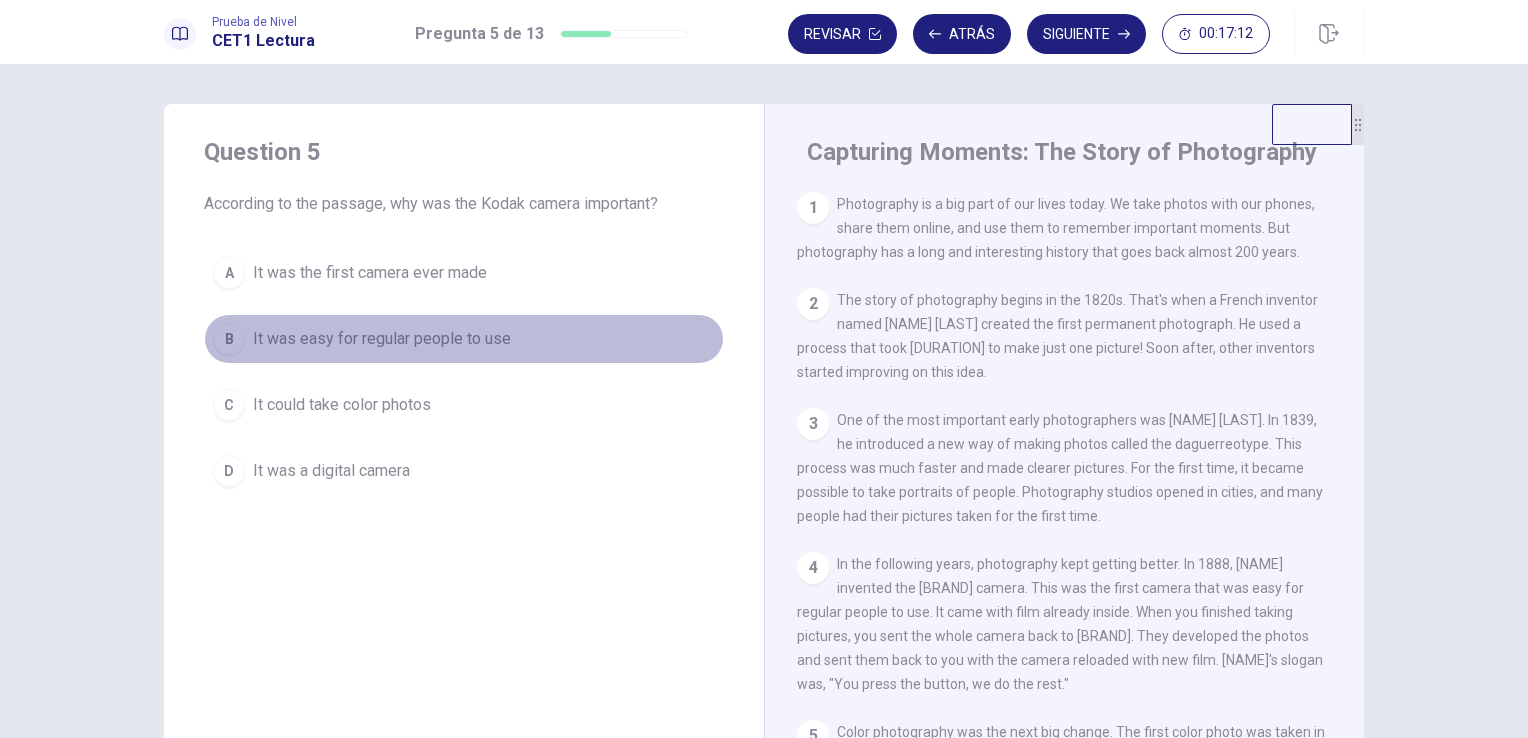 click on "It was easy for regular people to use" at bounding box center (370, 273) 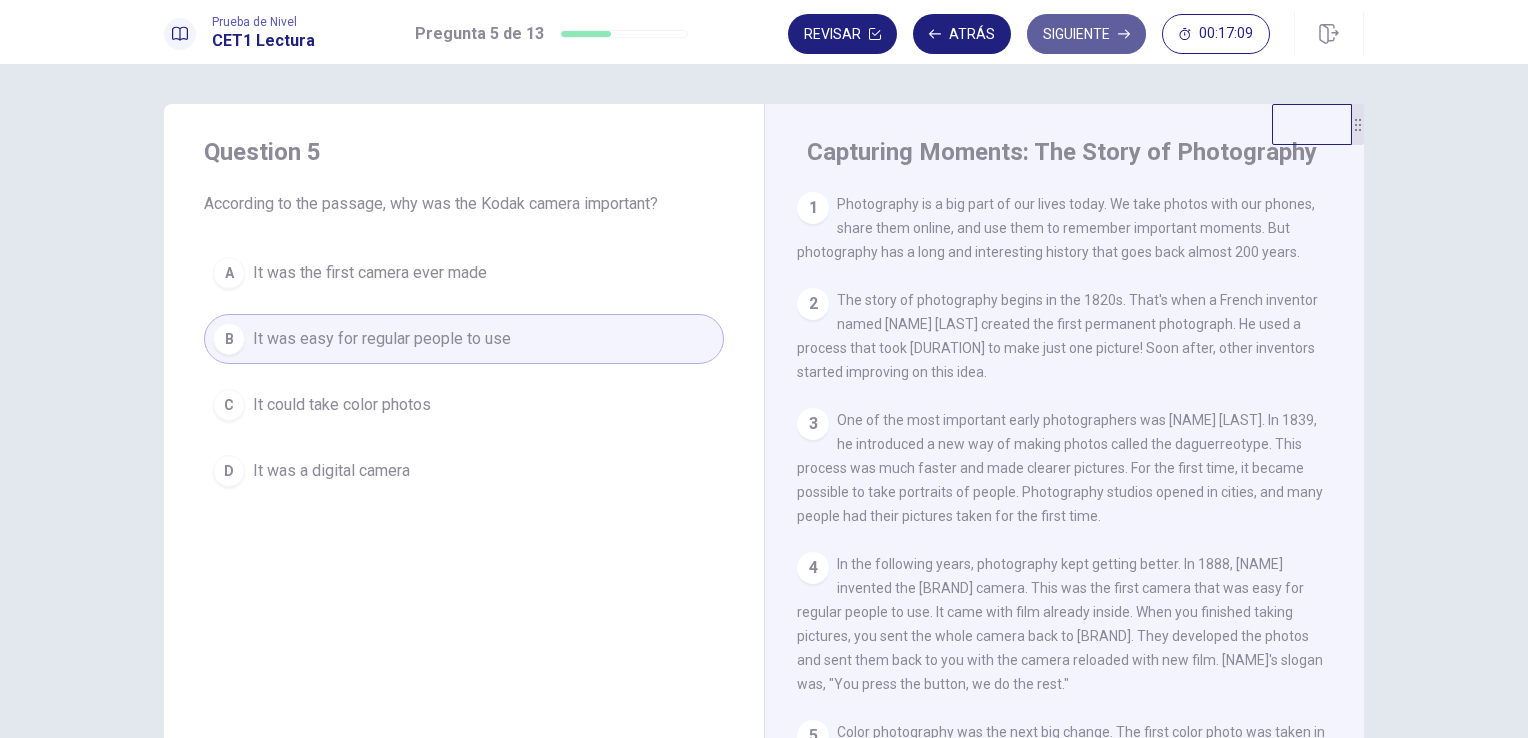 click on "Siguiente" at bounding box center (1086, 34) 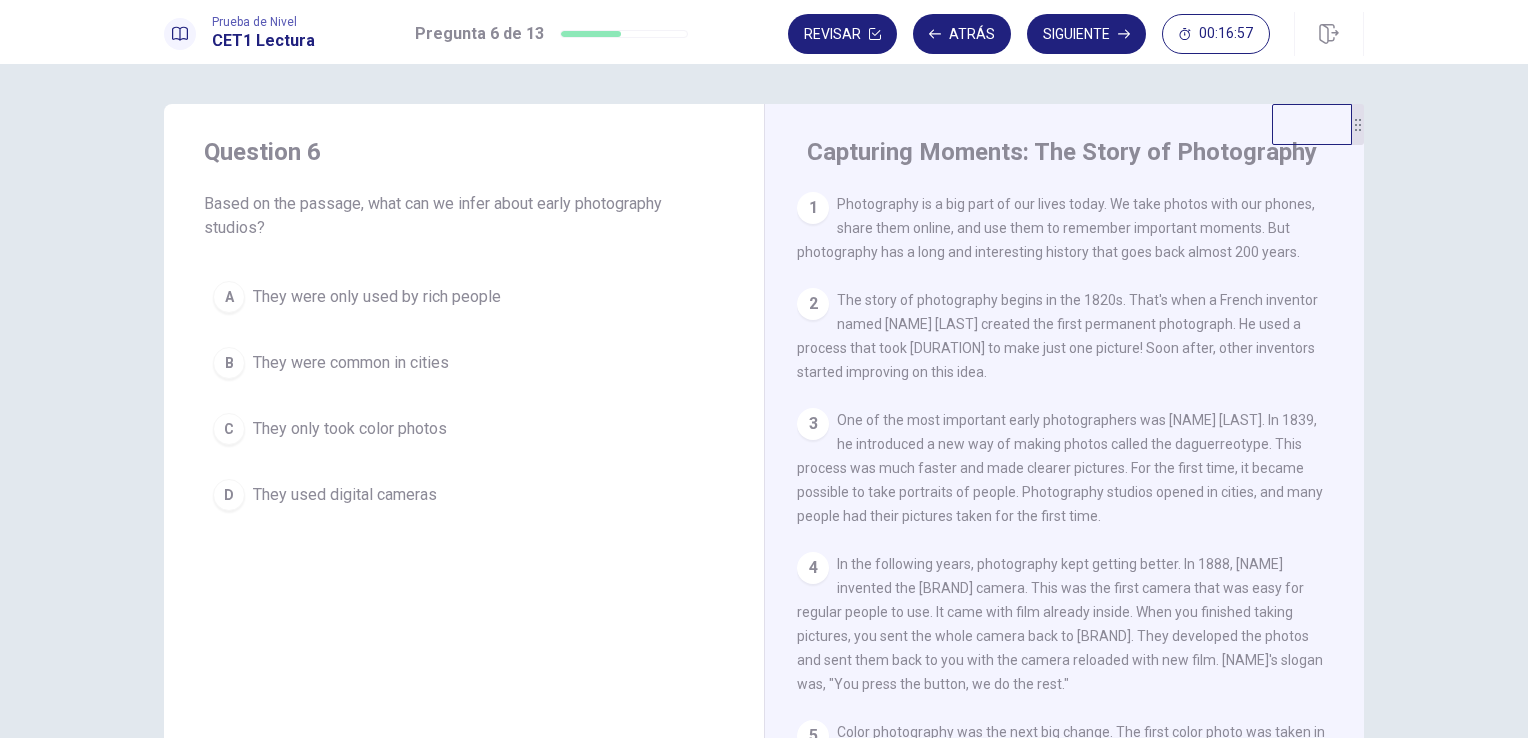 click on "A They were only used by rich people" at bounding box center [464, 297] 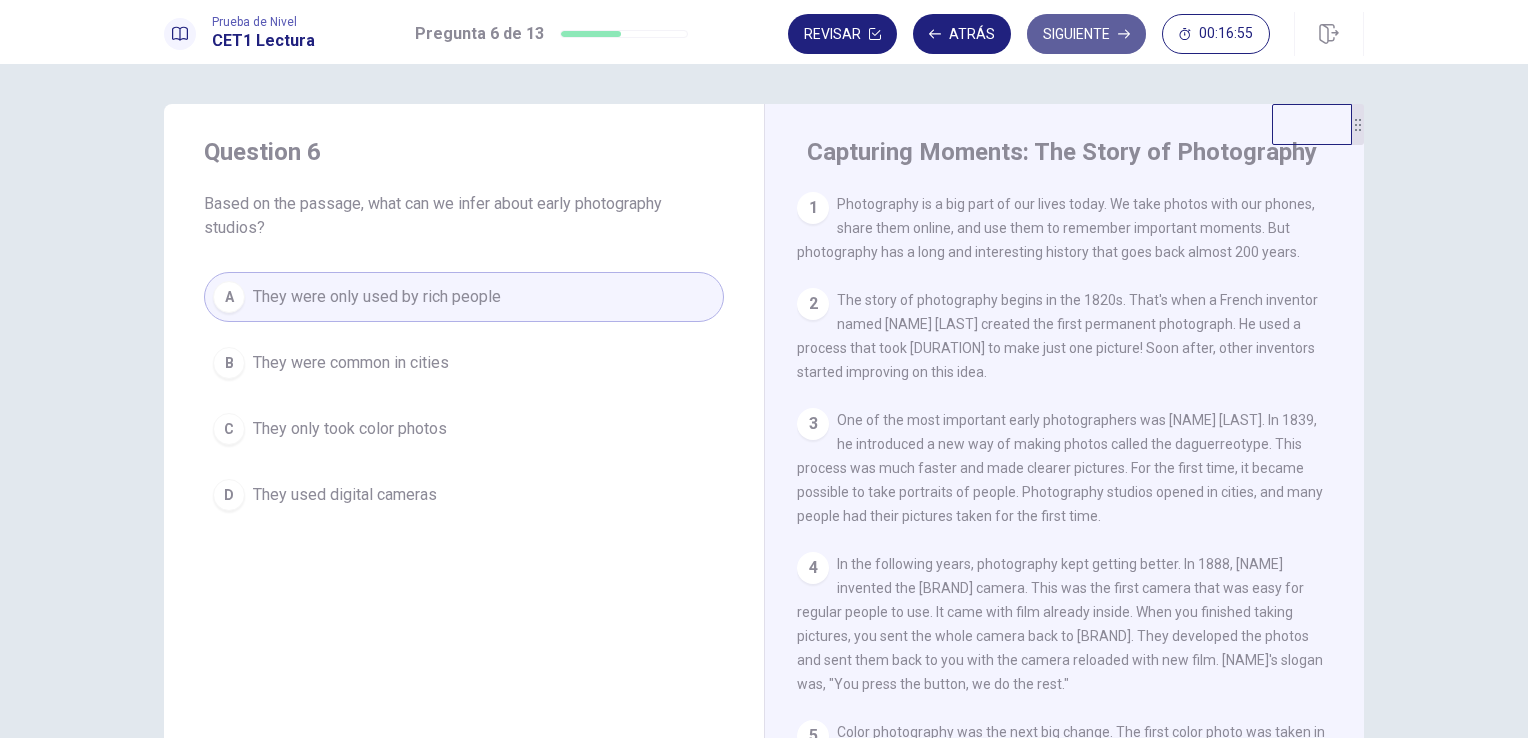 click on "Siguiente" at bounding box center (1086, 34) 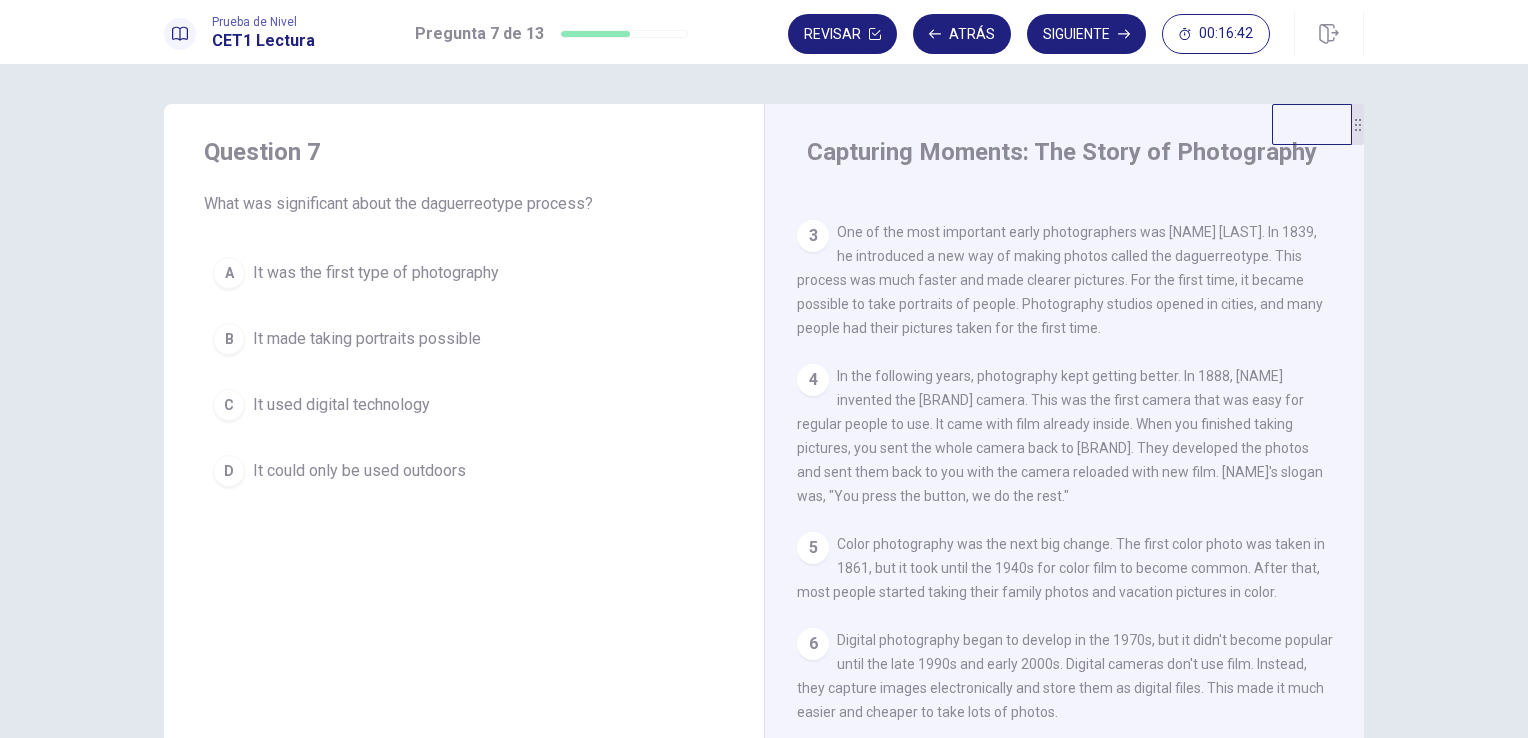 scroll, scrollTop: 188, scrollLeft: 0, axis: vertical 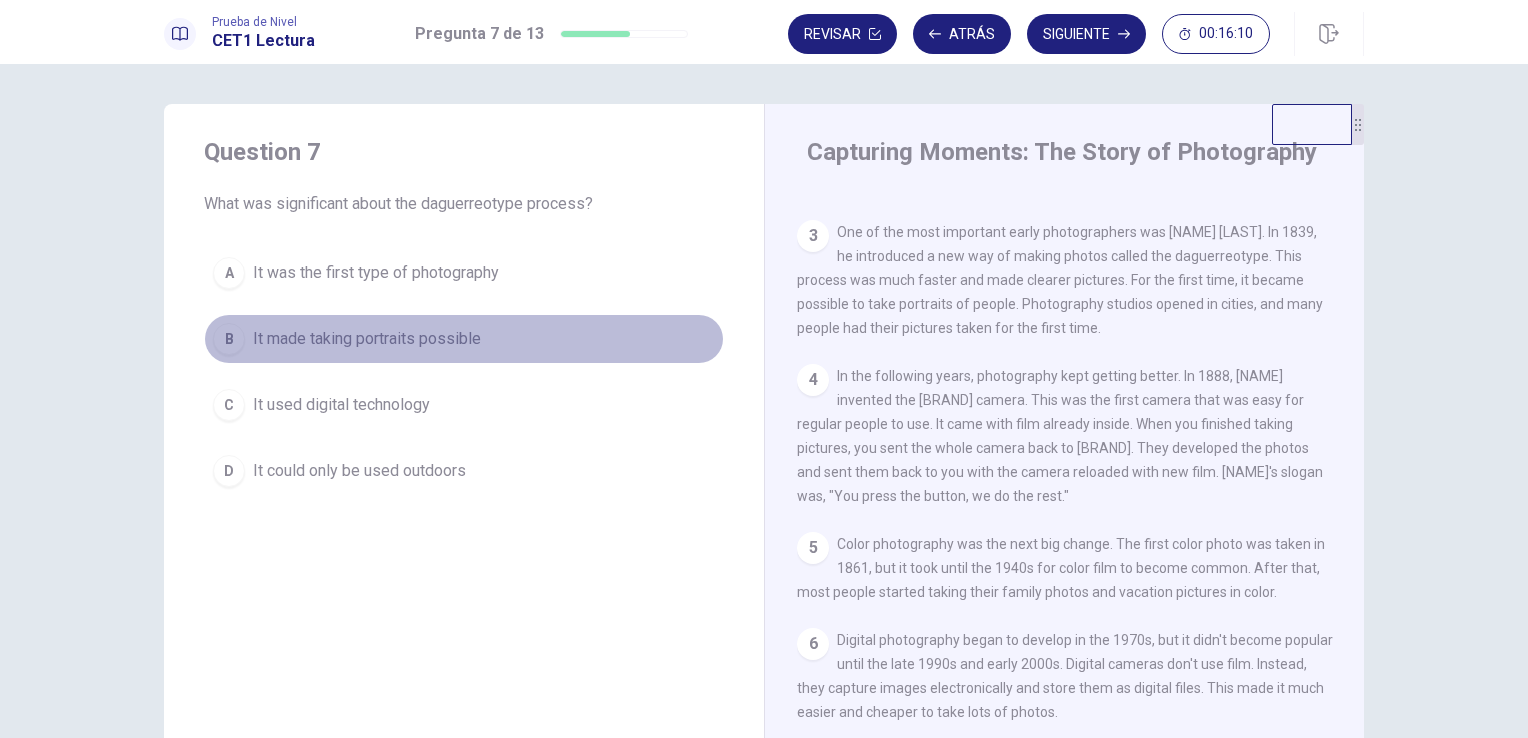 click on "B It made taking portraits possible" at bounding box center (464, 339) 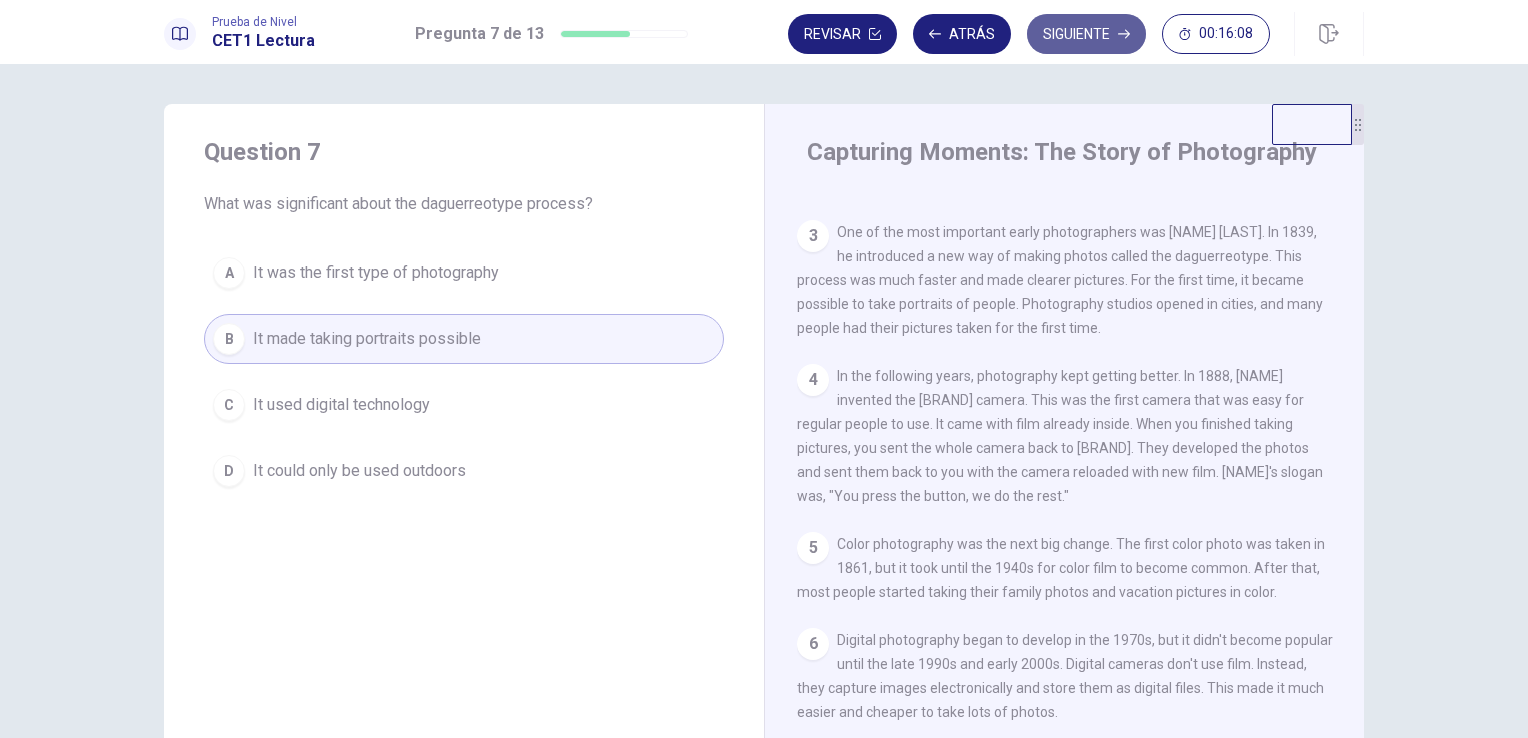 click on "Siguiente" at bounding box center (1086, 34) 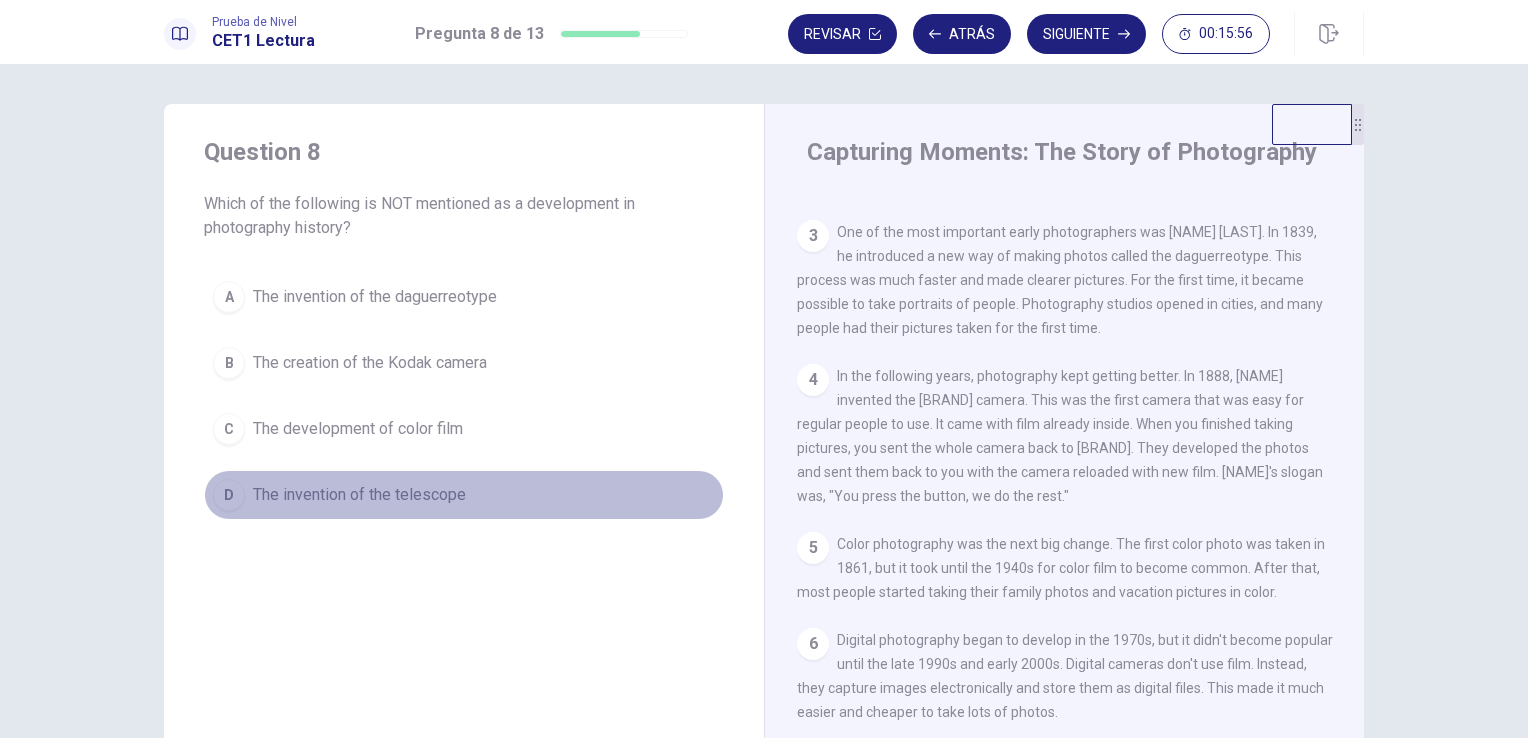 click on "The invention of the telescope" at bounding box center [375, 297] 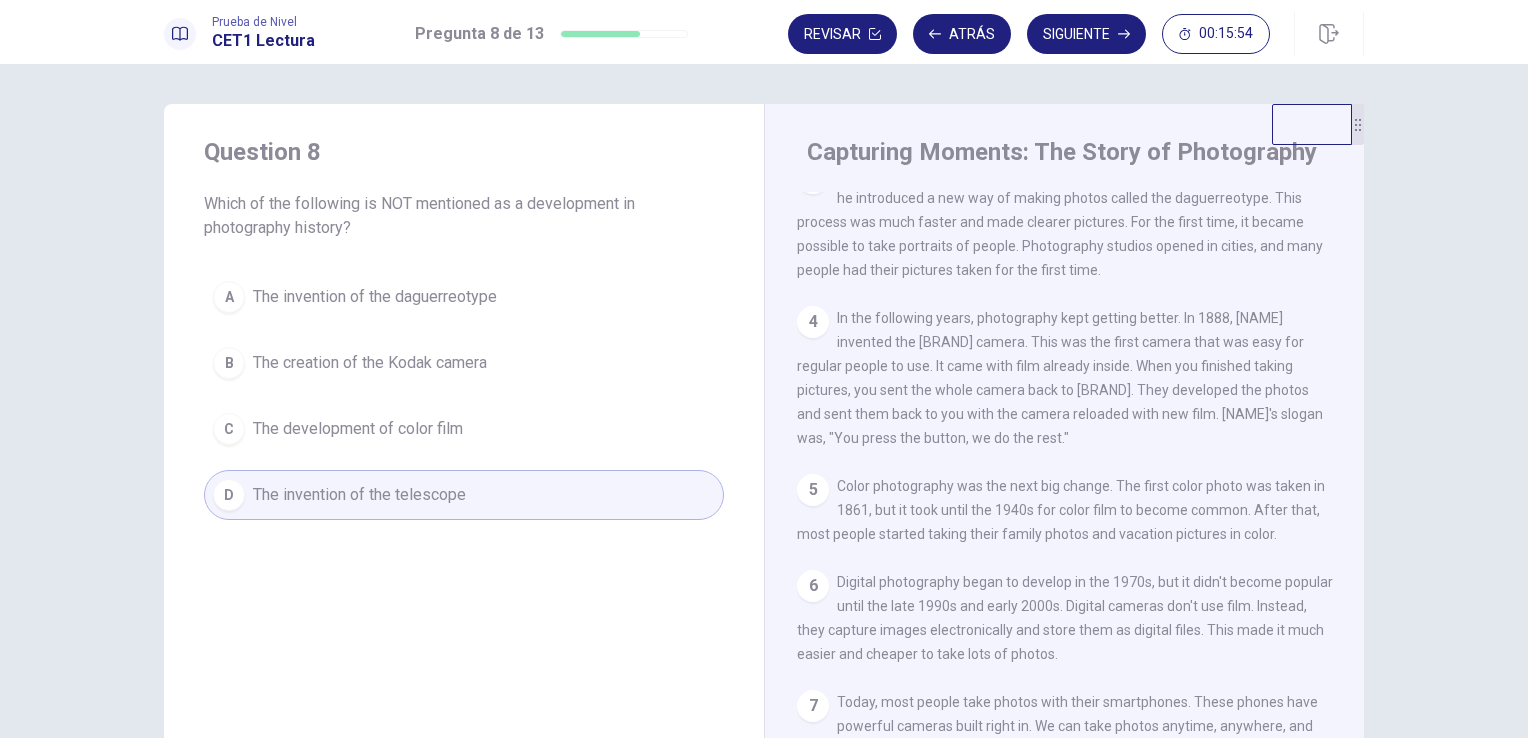 scroll, scrollTop: 312, scrollLeft: 0, axis: vertical 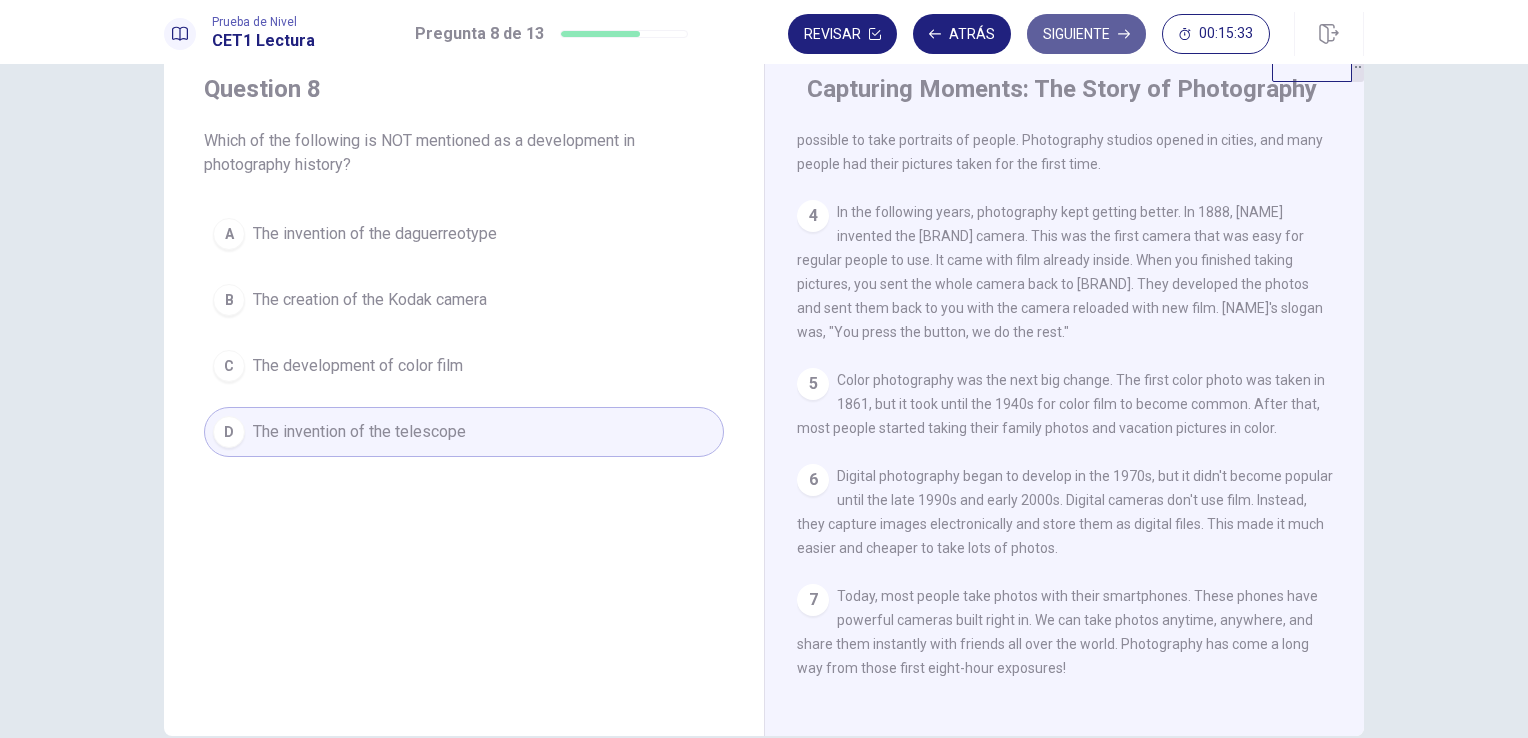 click on "Siguiente" at bounding box center (1086, 34) 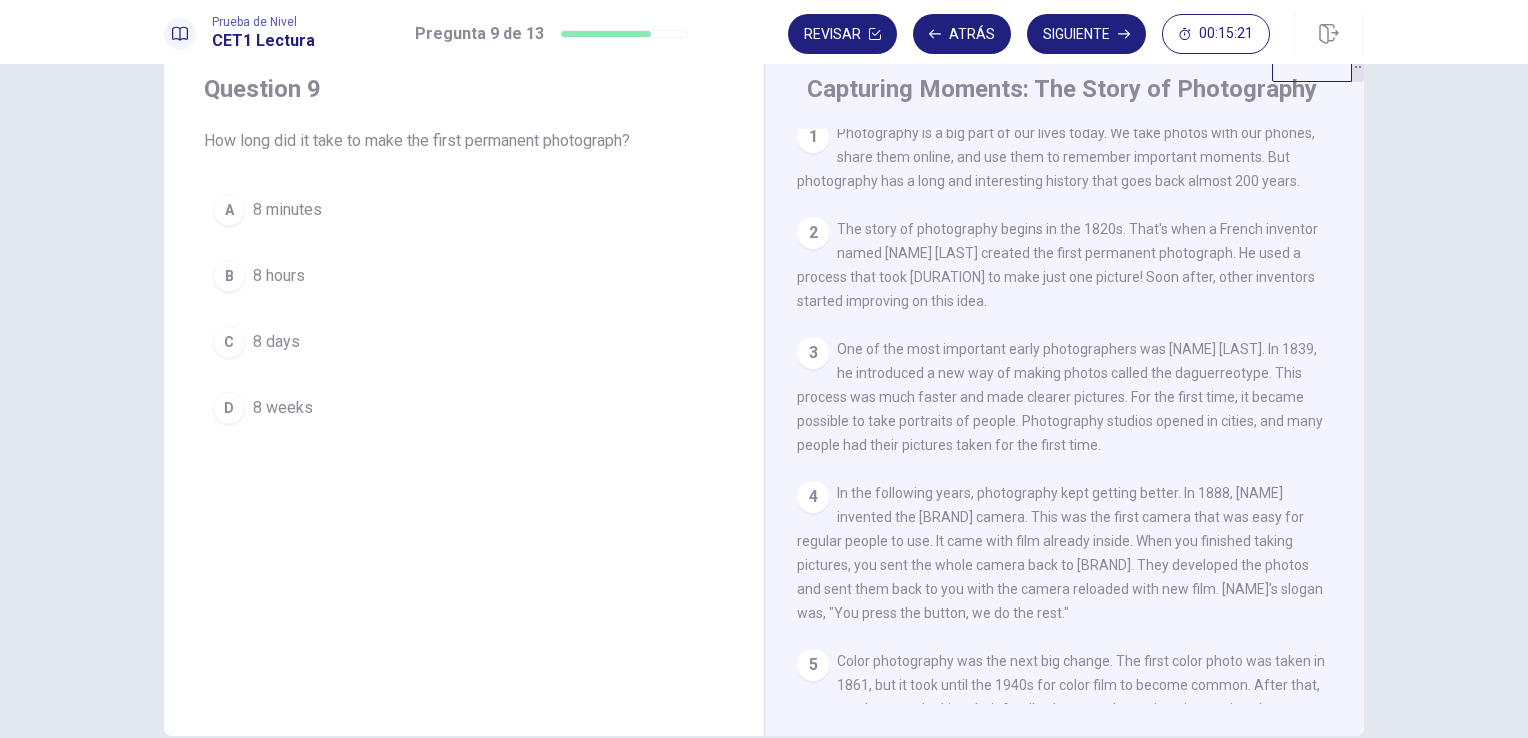 scroll, scrollTop: 8, scrollLeft: 0, axis: vertical 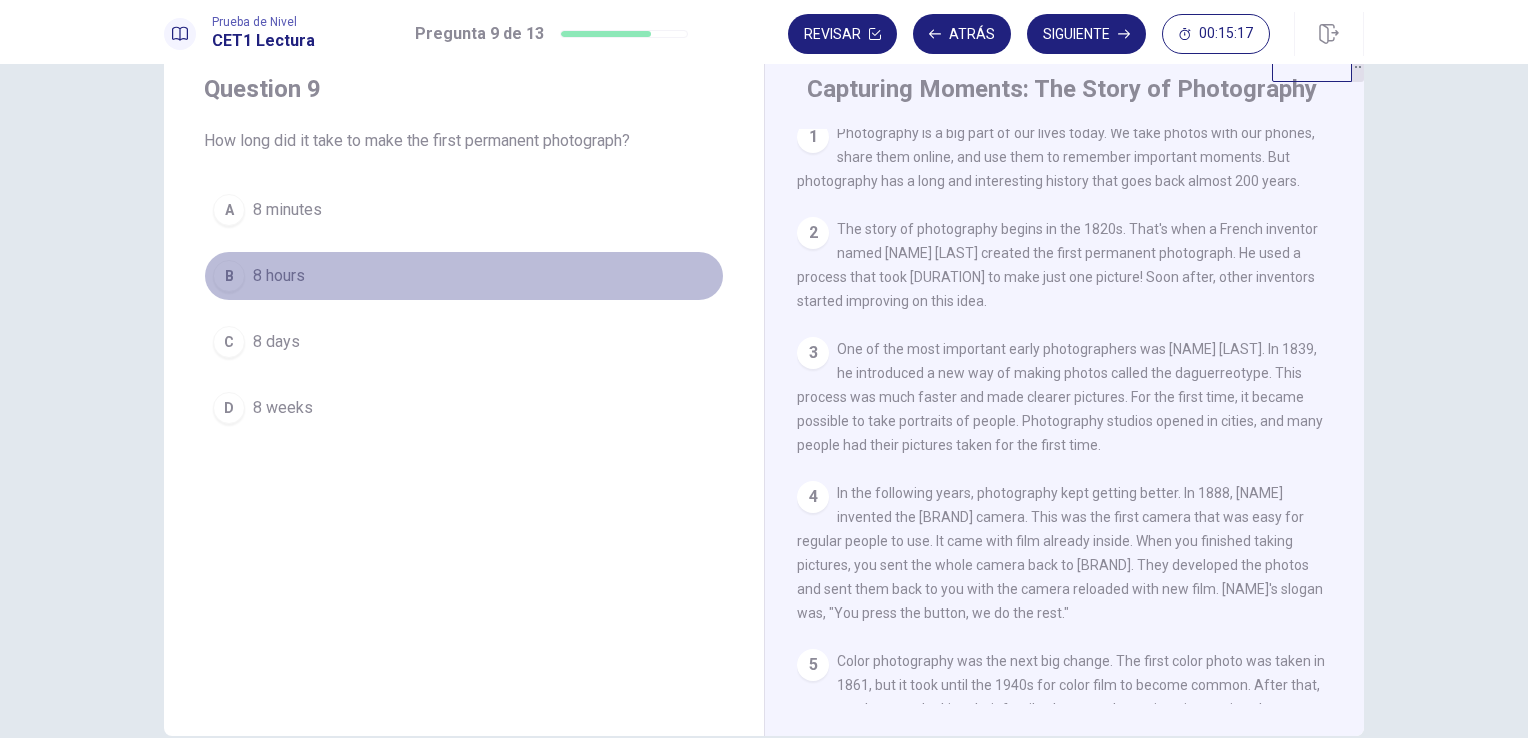 click on "B 8 hours" at bounding box center [464, 276] 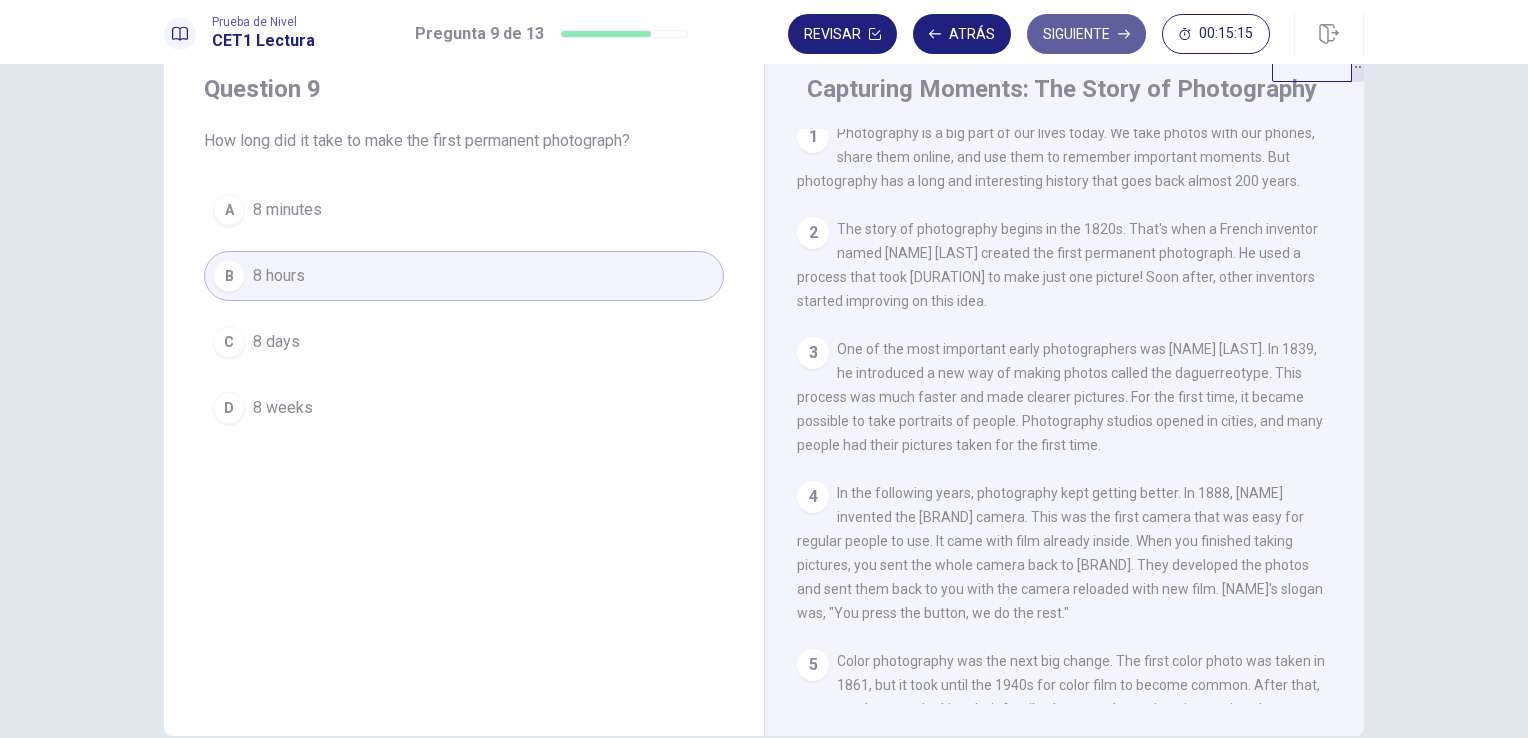 click on "Siguiente" at bounding box center (1086, 34) 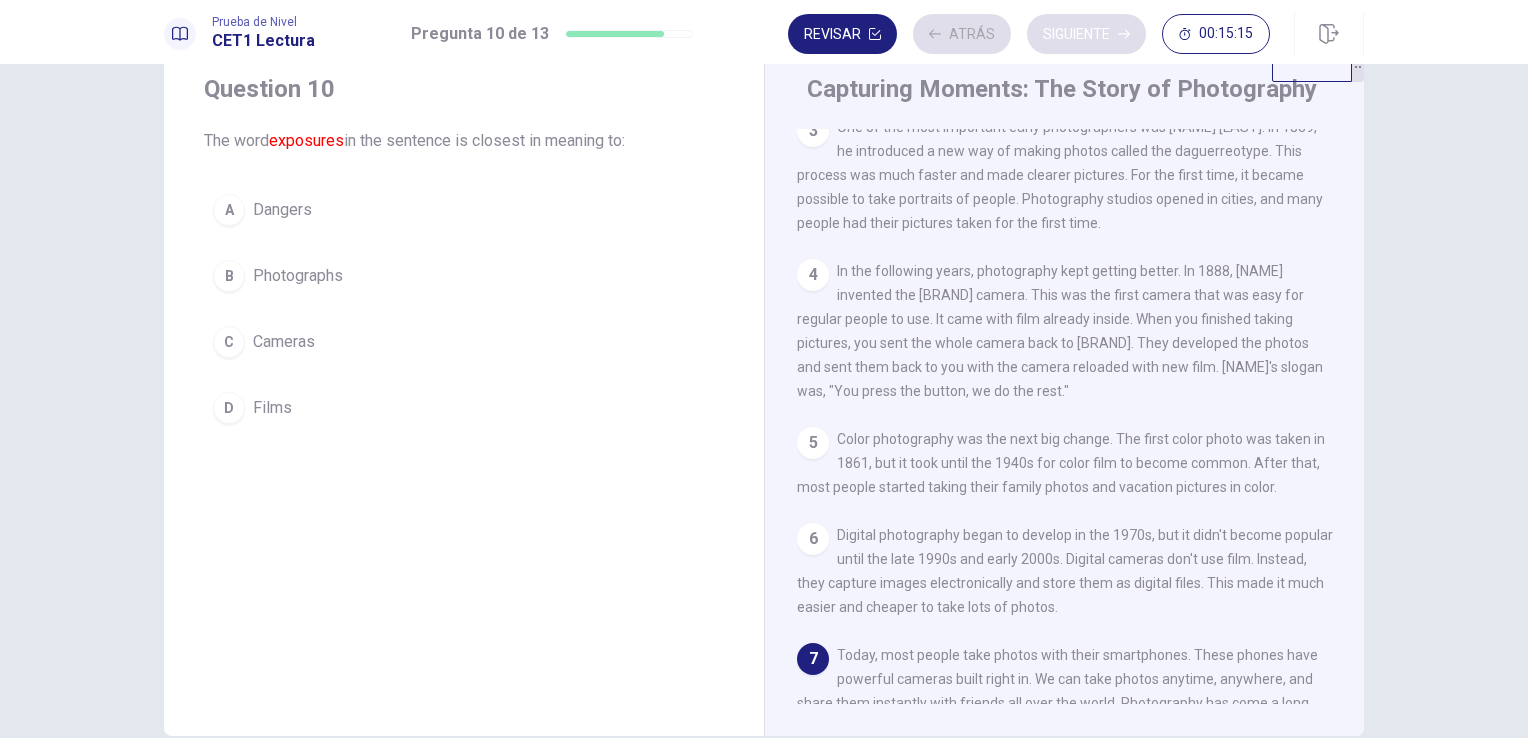 scroll, scrollTop: 312, scrollLeft: 0, axis: vertical 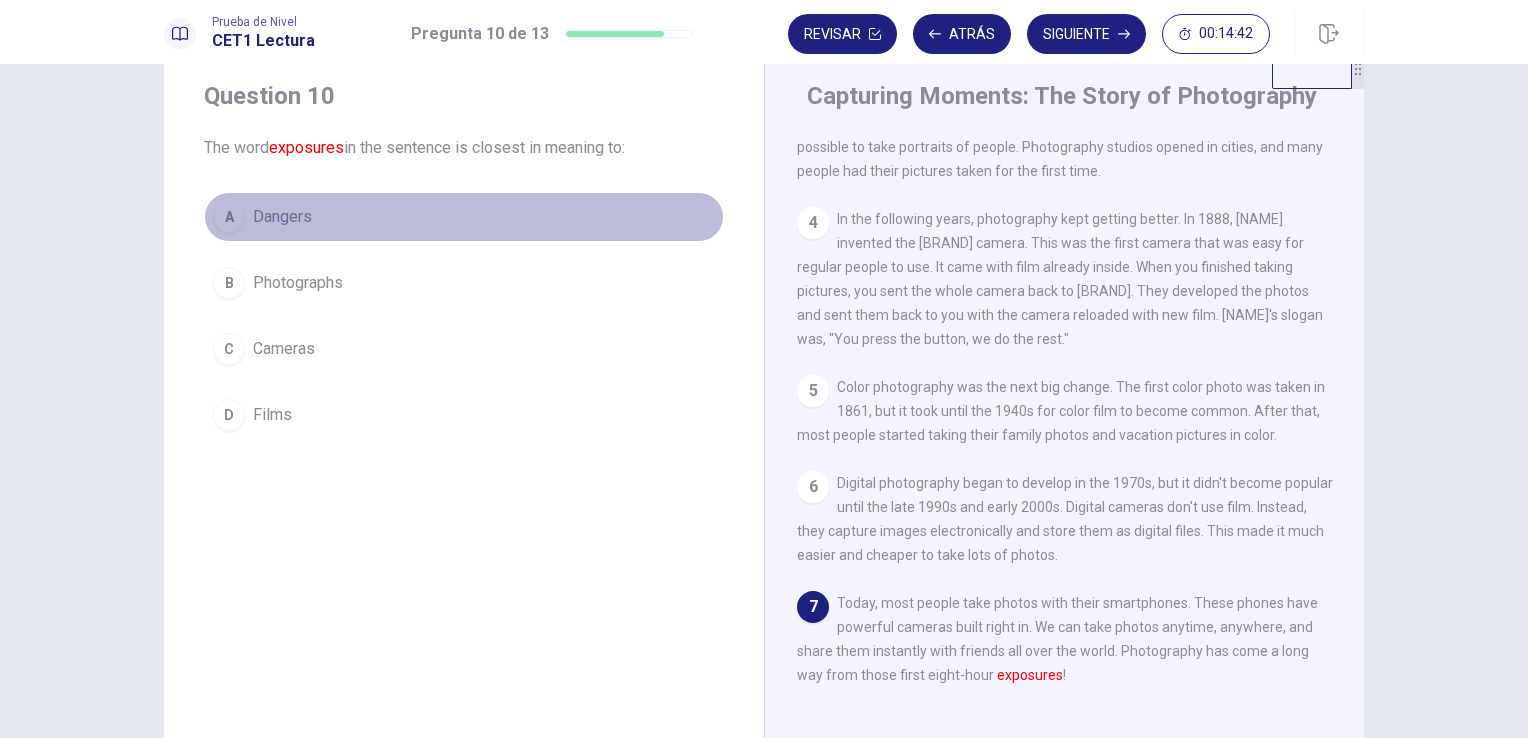 click on "A Dangers" at bounding box center (464, 217) 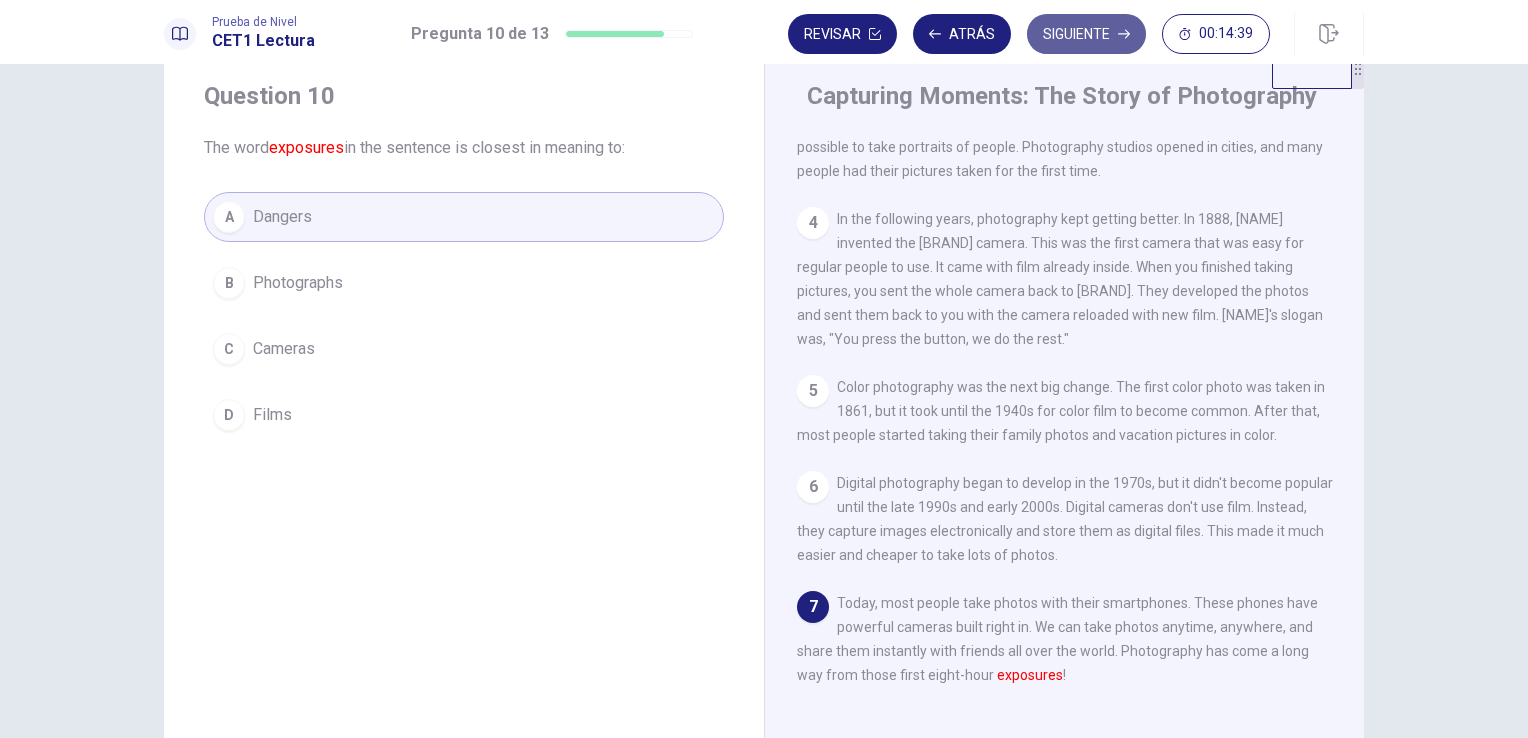 click on "Siguiente" at bounding box center [1086, 34] 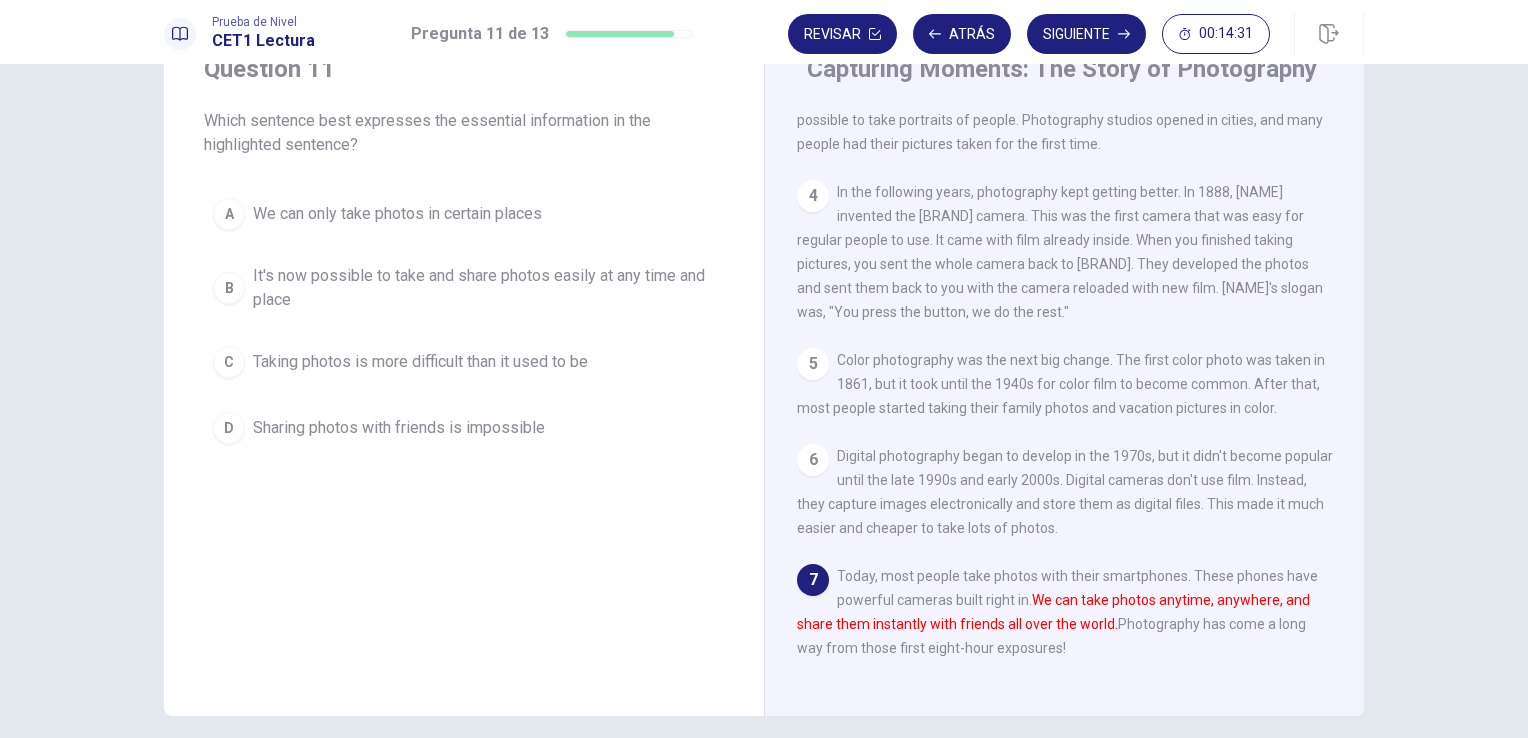 scroll, scrollTop: 83, scrollLeft: 0, axis: vertical 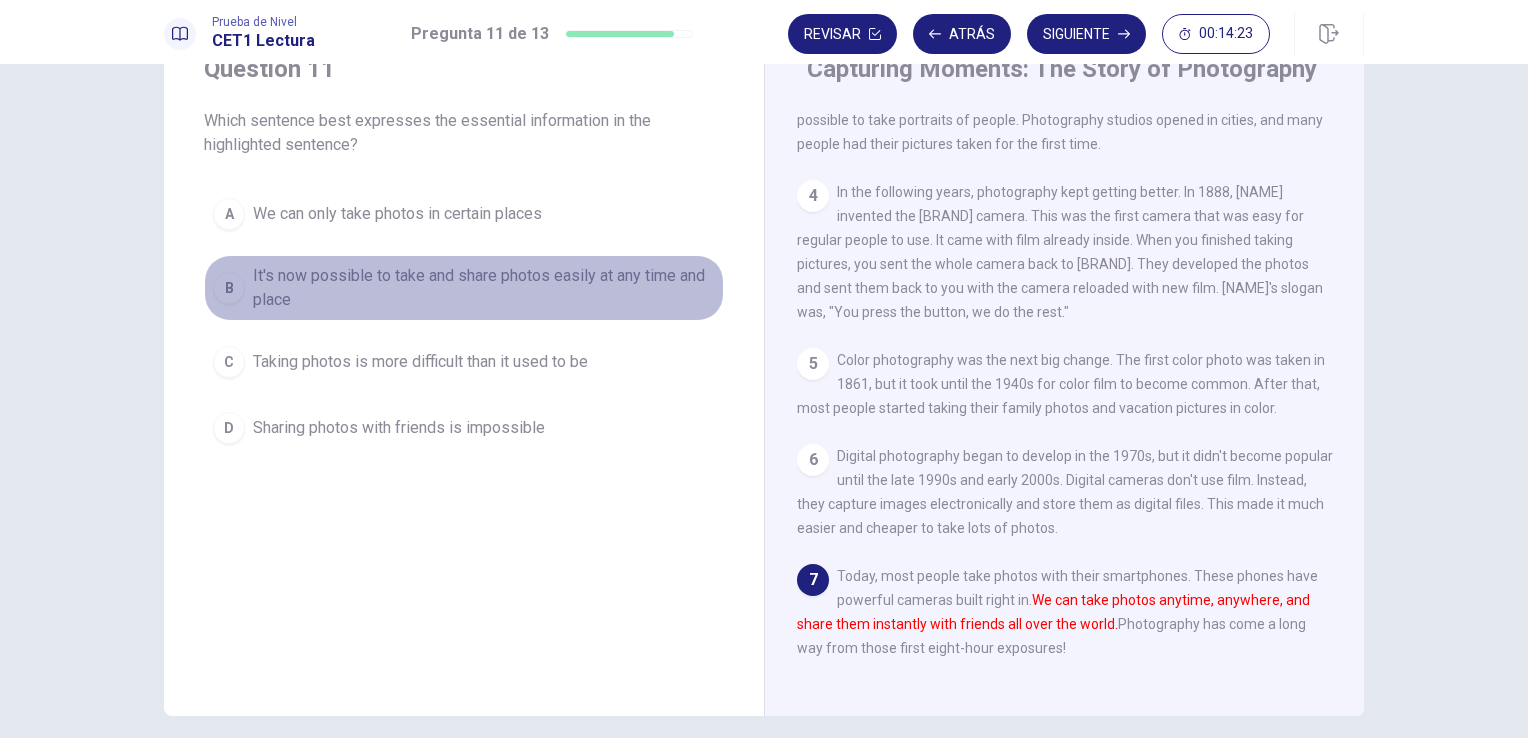 click on "It's now possible to take and share photos easily at any time and place" at bounding box center (397, 214) 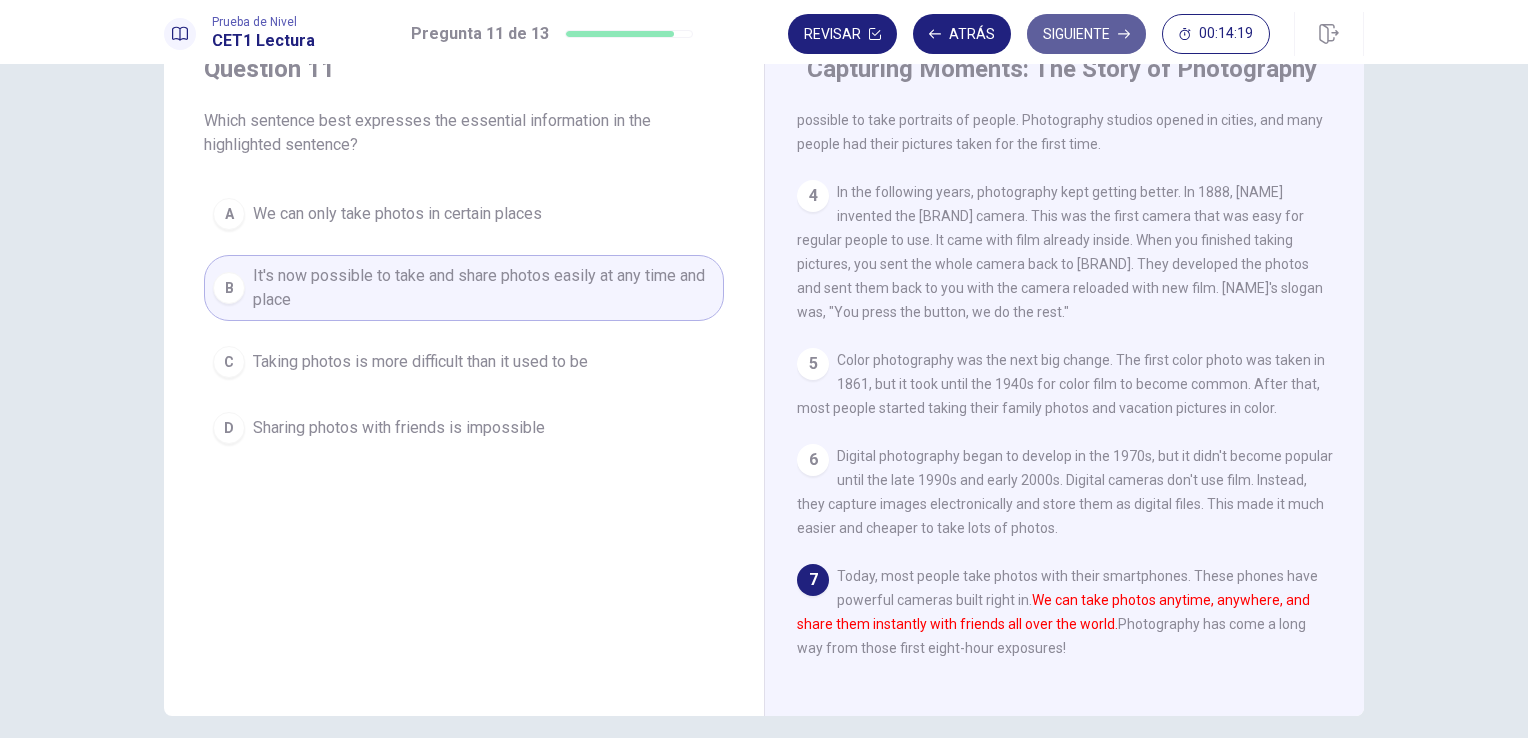 click on "Siguiente" at bounding box center [1086, 34] 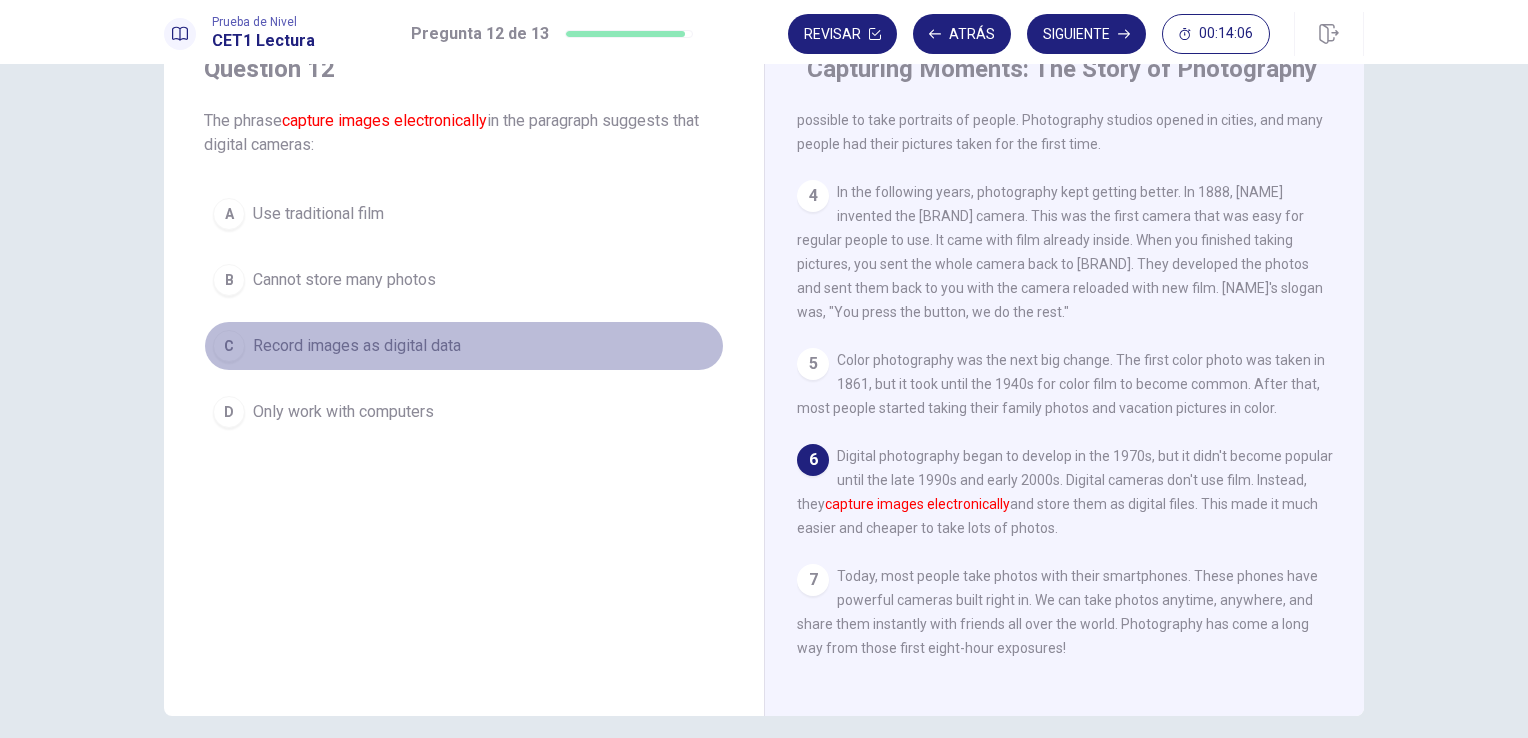 click on "C Record images as digital data" at bounding box center (464, 346) 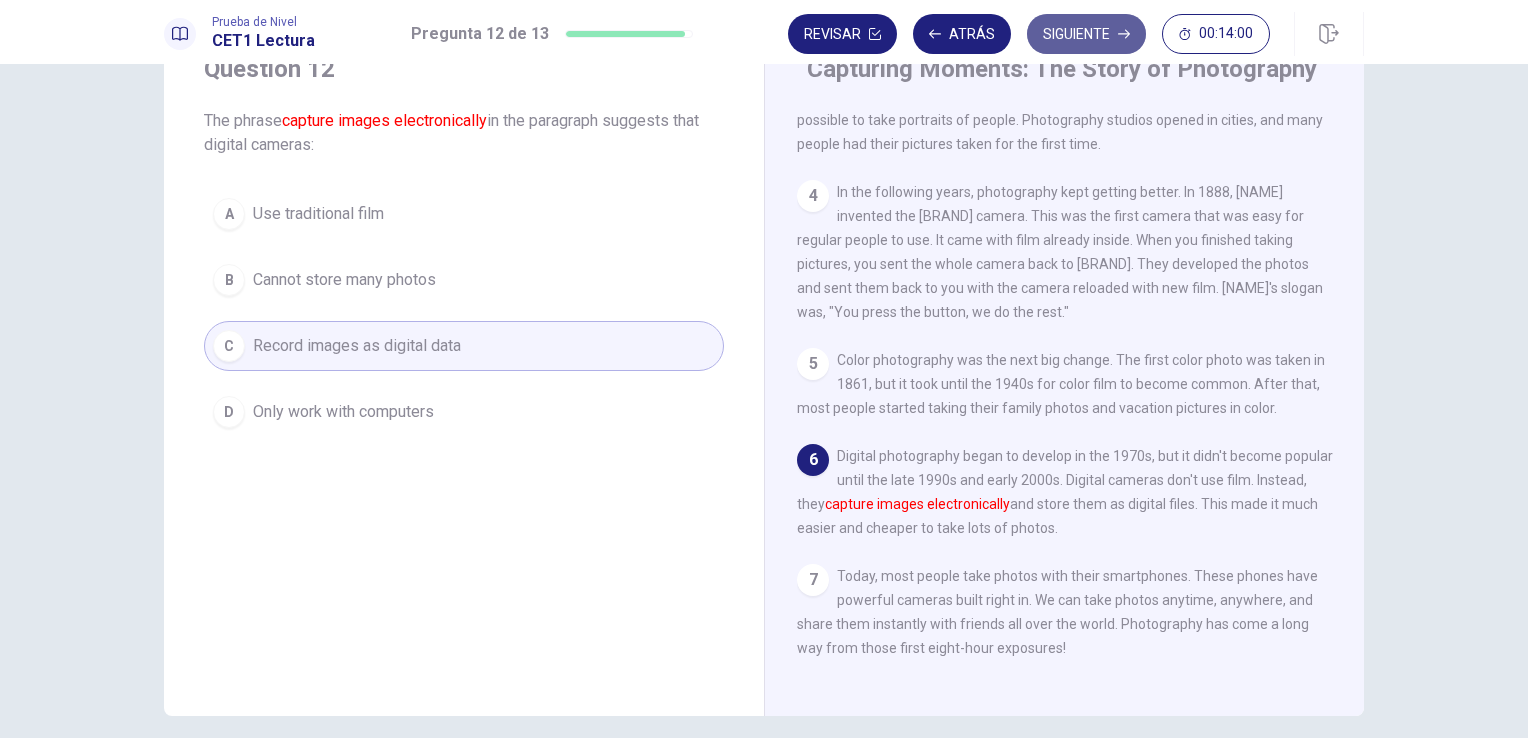 click on "Siguiente" at bounding box center (1086, 34) 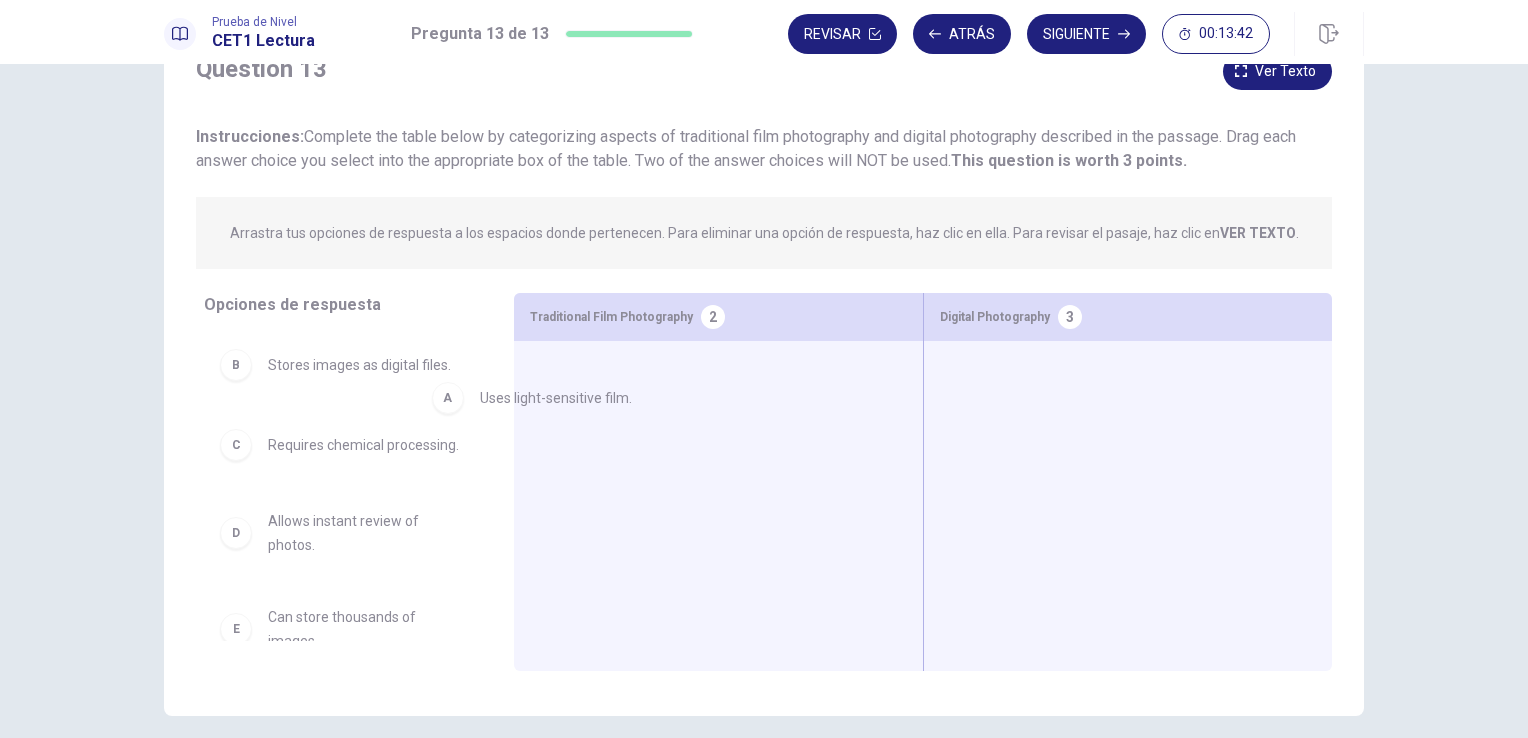 drag, startPoint x: 408, startPoint y: 373, endPoint x: 636, endPoint y: 408, distance: 230.67076 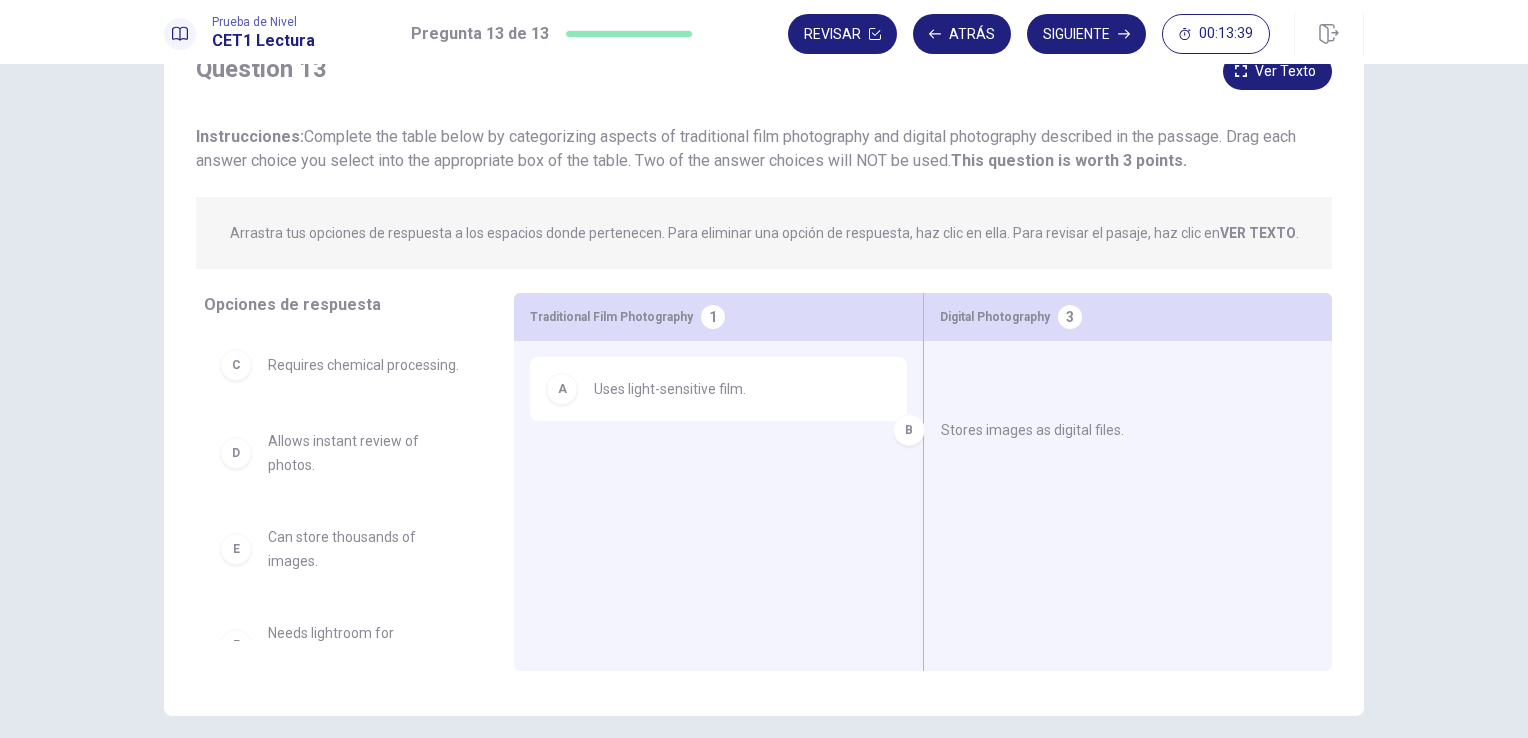 drag, startPoint x: 382, startPoint y: 375, endPoint x: 1072, endPoint y: 440, distance: 693.0548 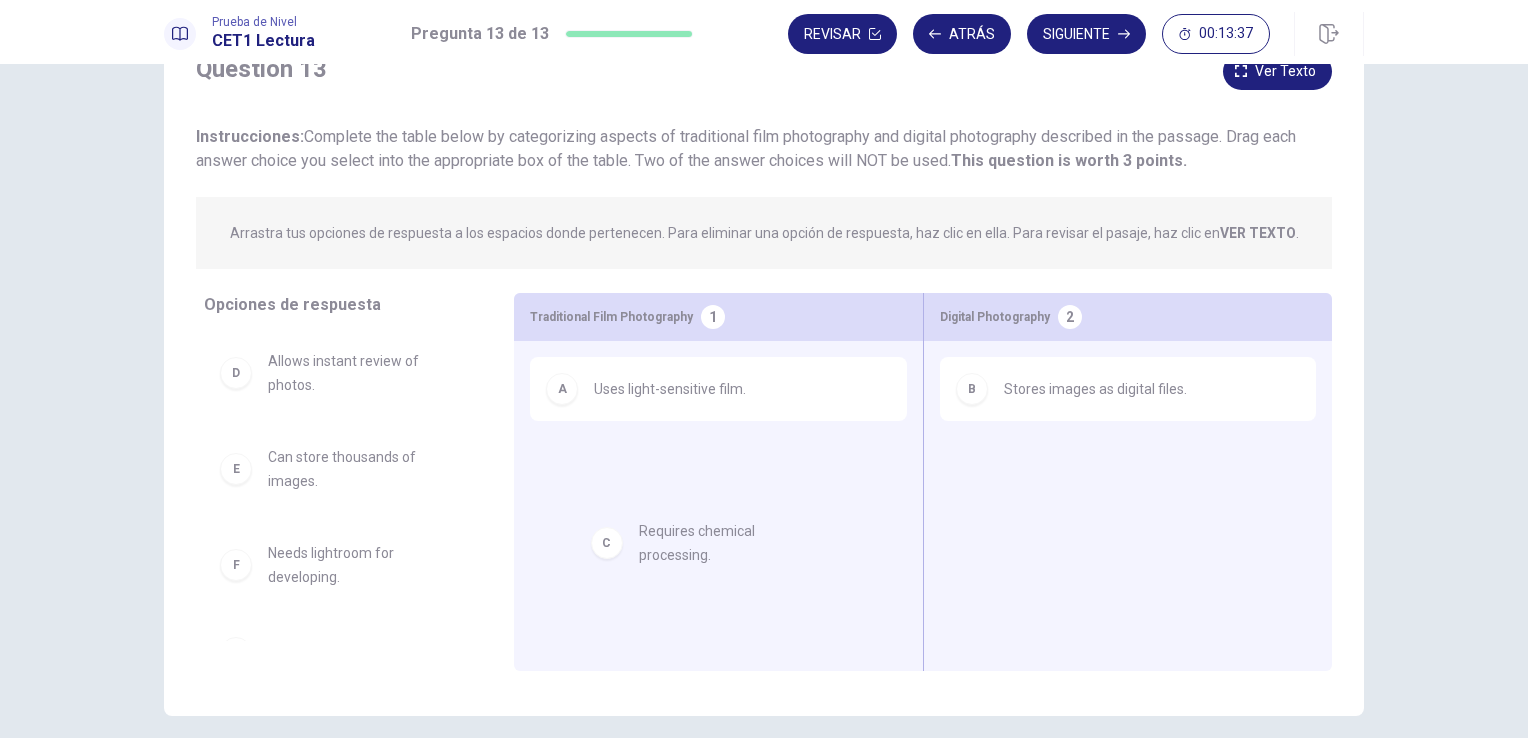 drag, startPoint x: 316, startPoint y: 362, endPoint x: 700, endPoint y: 535, distance: 421.171 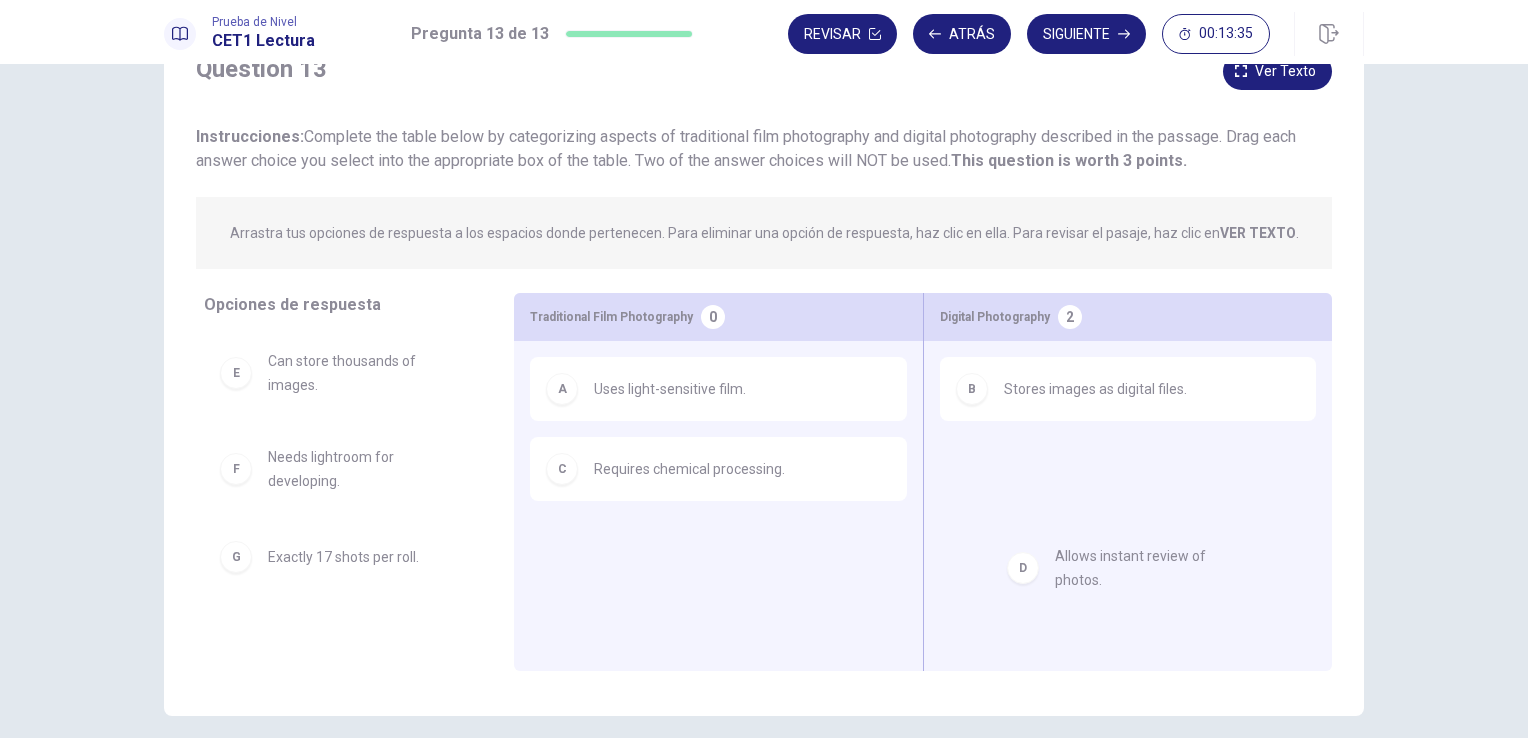 drag, startPoint x: 356, startPoint y: 380, endPoint x: 1160, endPoint y: 580, distance: 828.50226 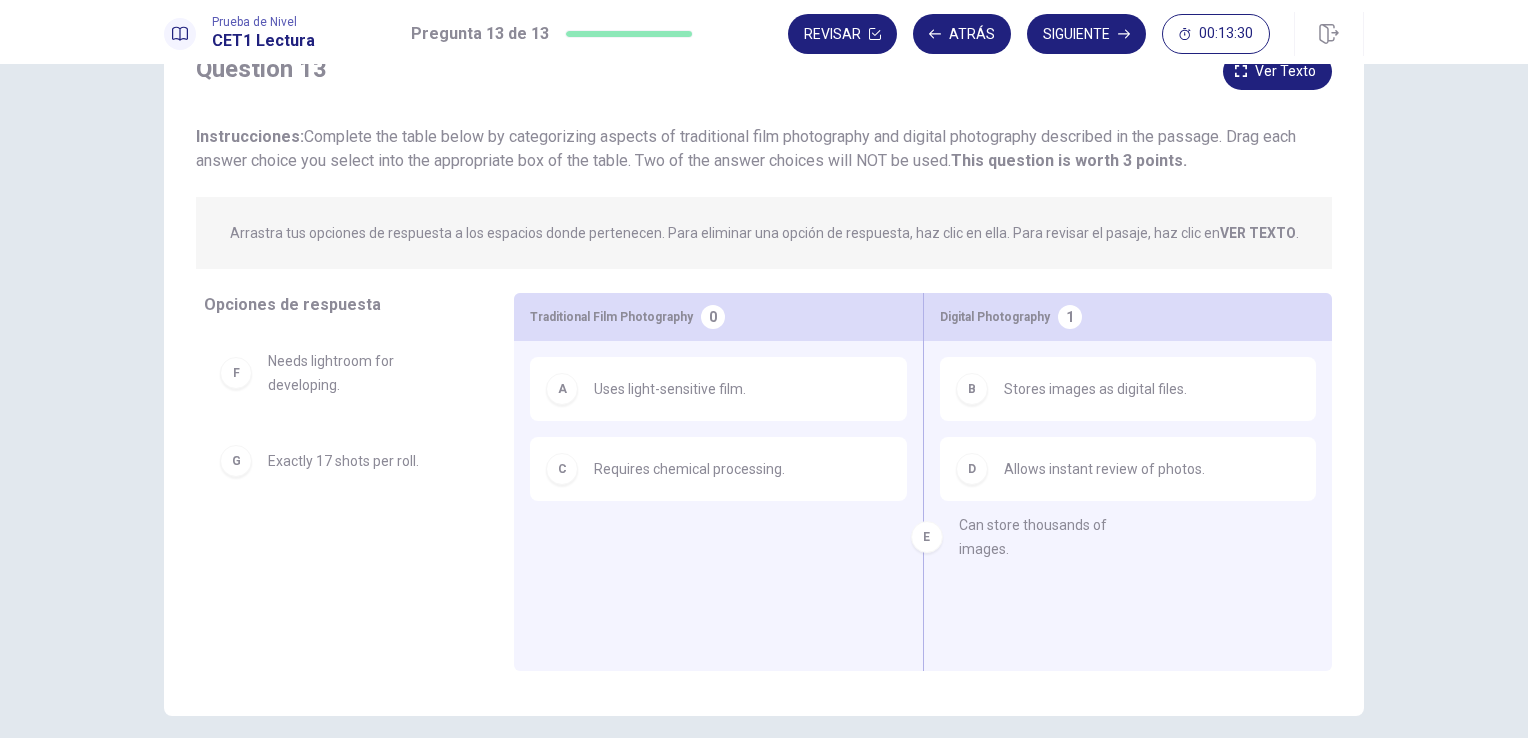 drag, startPoint x: 397, startPoint y: 381, endPoint x: 1099, endPoint y: 546, distance: 721.1304 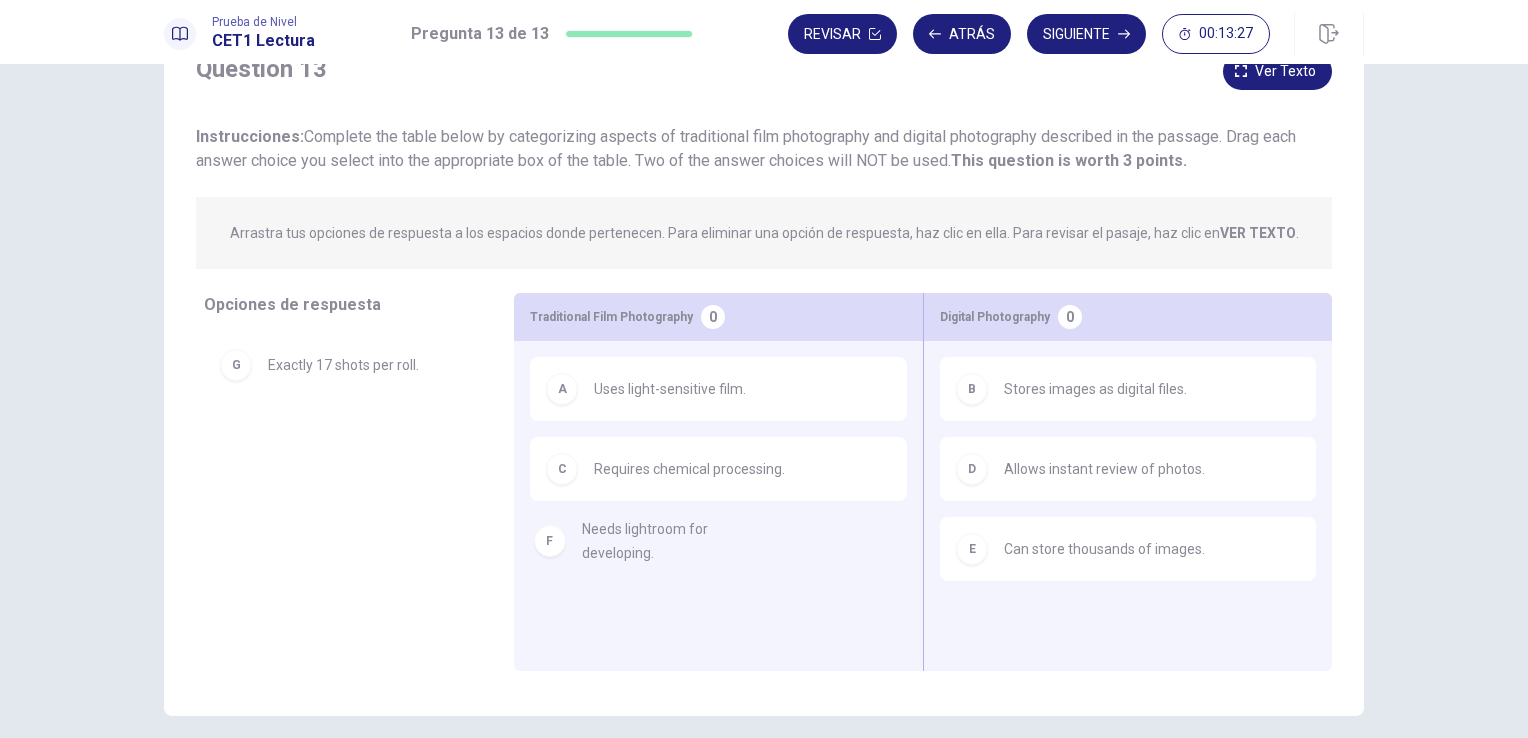 drag, startPoint x: 340, startPoint y: 405, endPoint x: 664, endPoint y: 574, distance: 365.42715 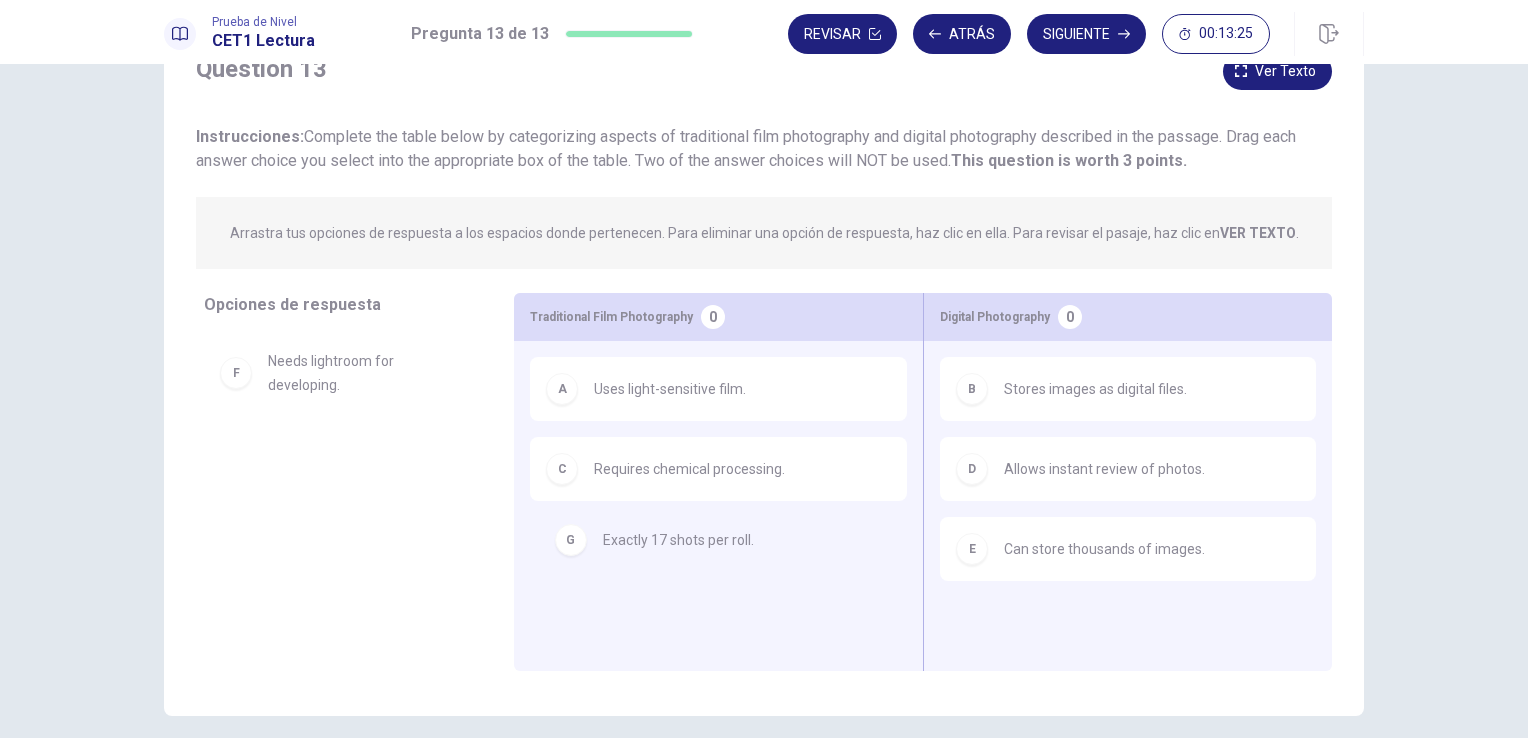 drag, startPoint x: 388, startPoint y: 480, endPoint x: 746, endPoint y: 560, distance: 366.82965 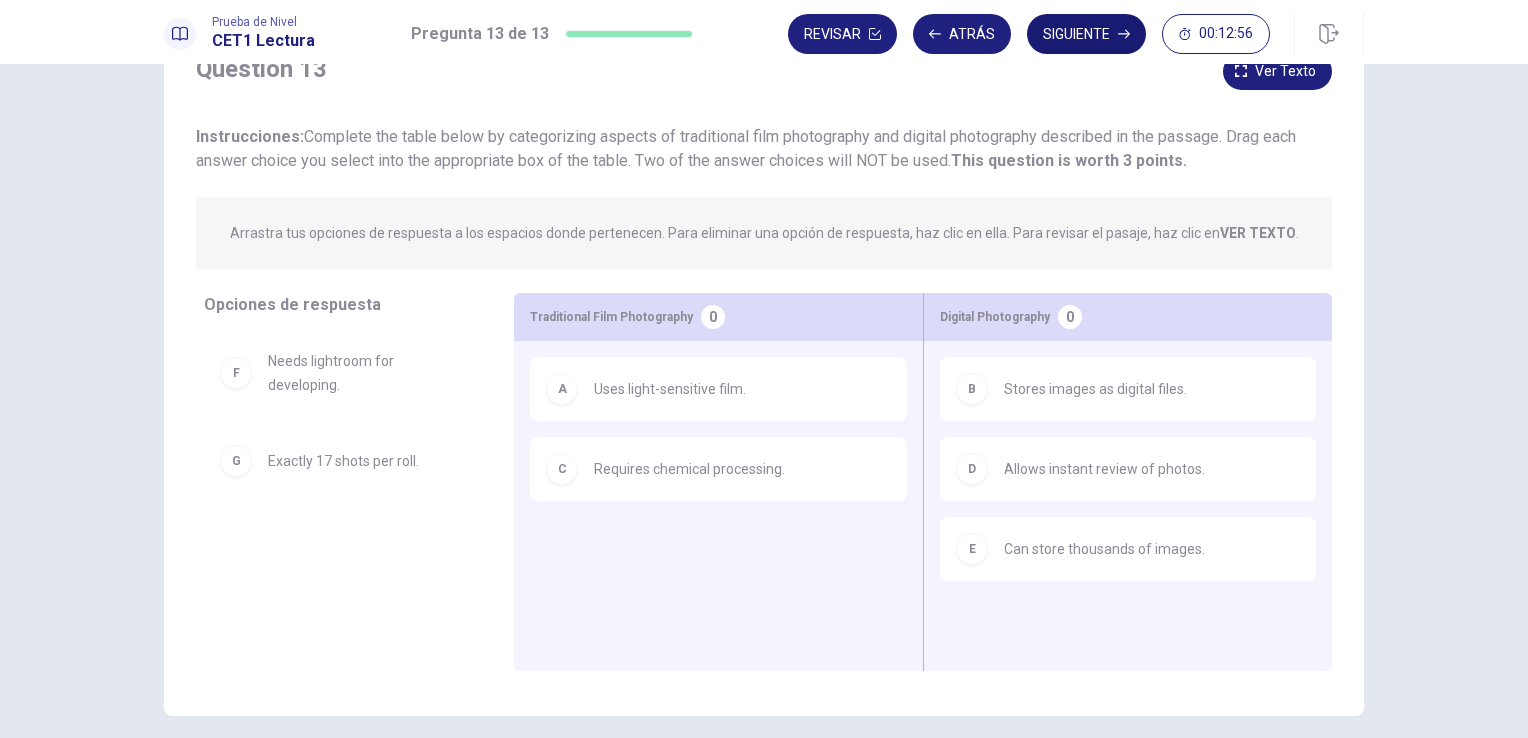 click on "Siguiente" at bounding box center [1086, 34] 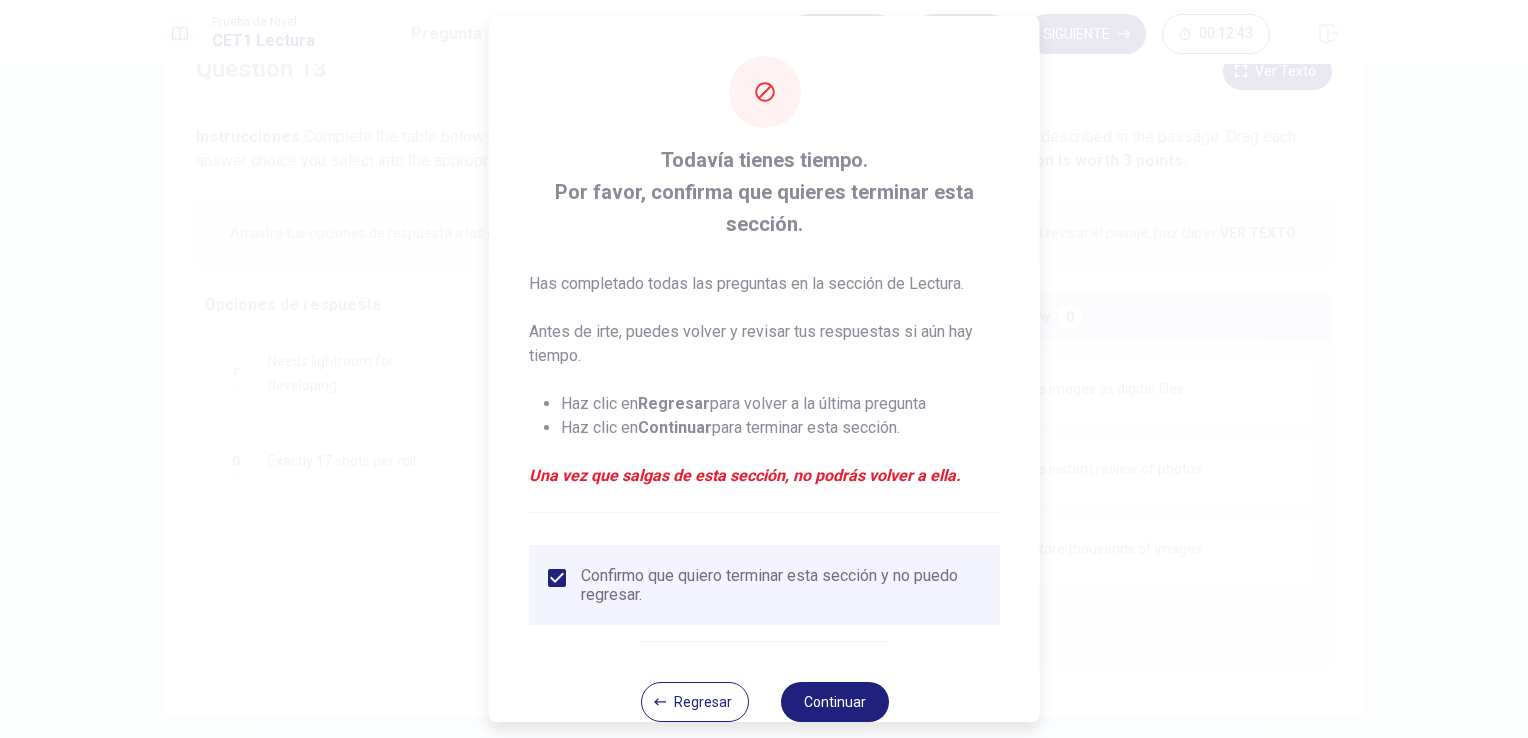 scroll, scrollTop: 39, scrollLeft: 0, axis: vertical 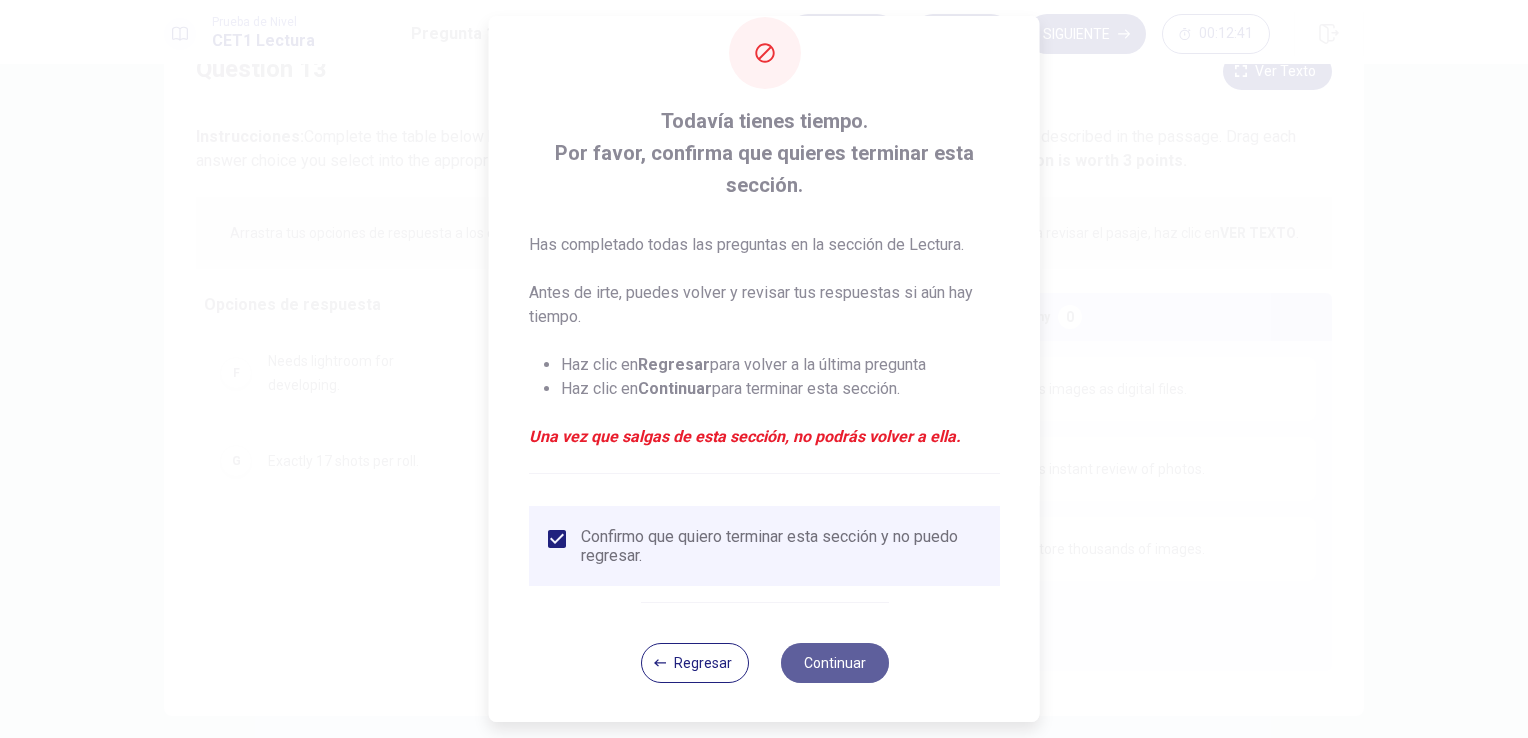 click on "Continuar" at bounding box center [834, 663] 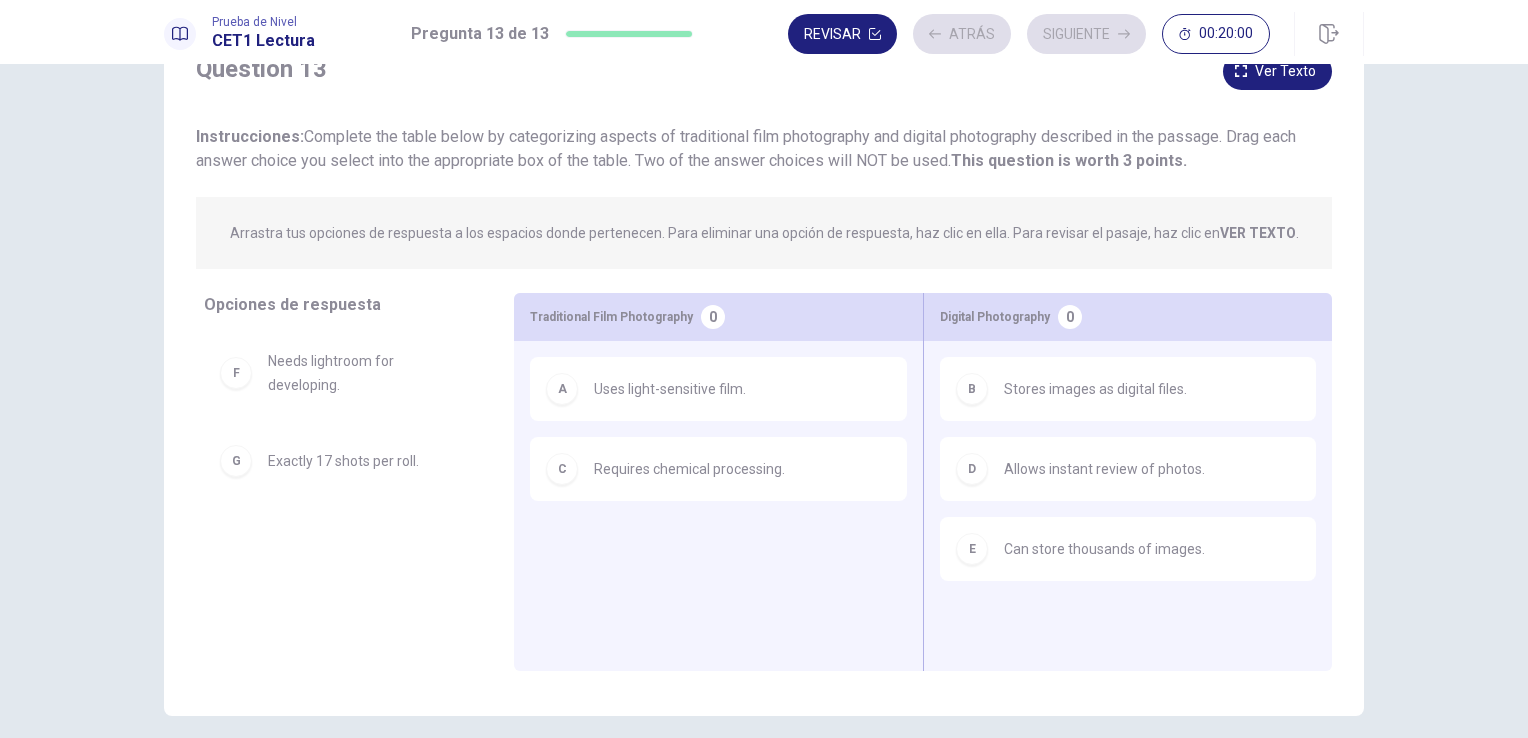 scroll, scrollTop: 0, scrollLeft: 0, axis: both 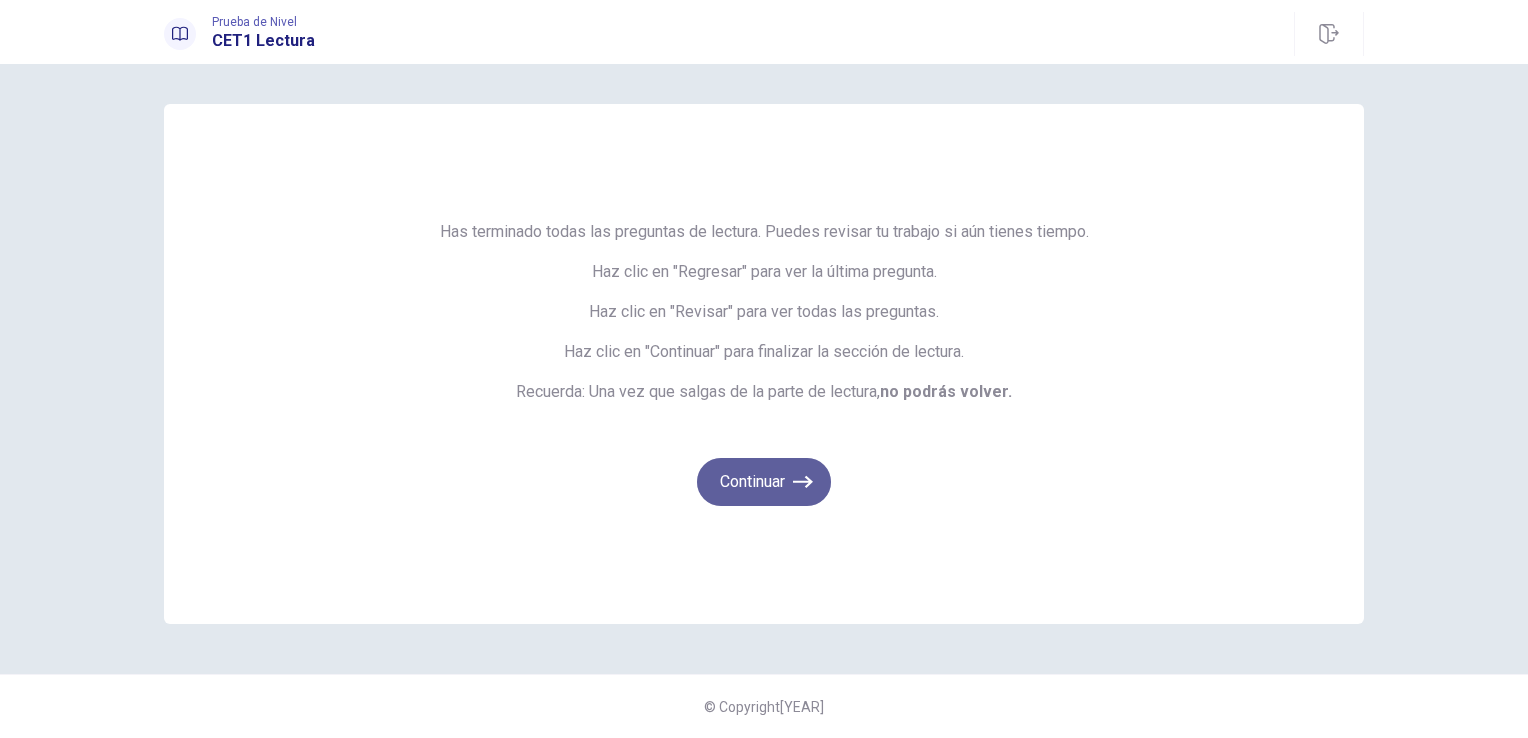 click on "Continuar" at bounding box center (764, 482) 